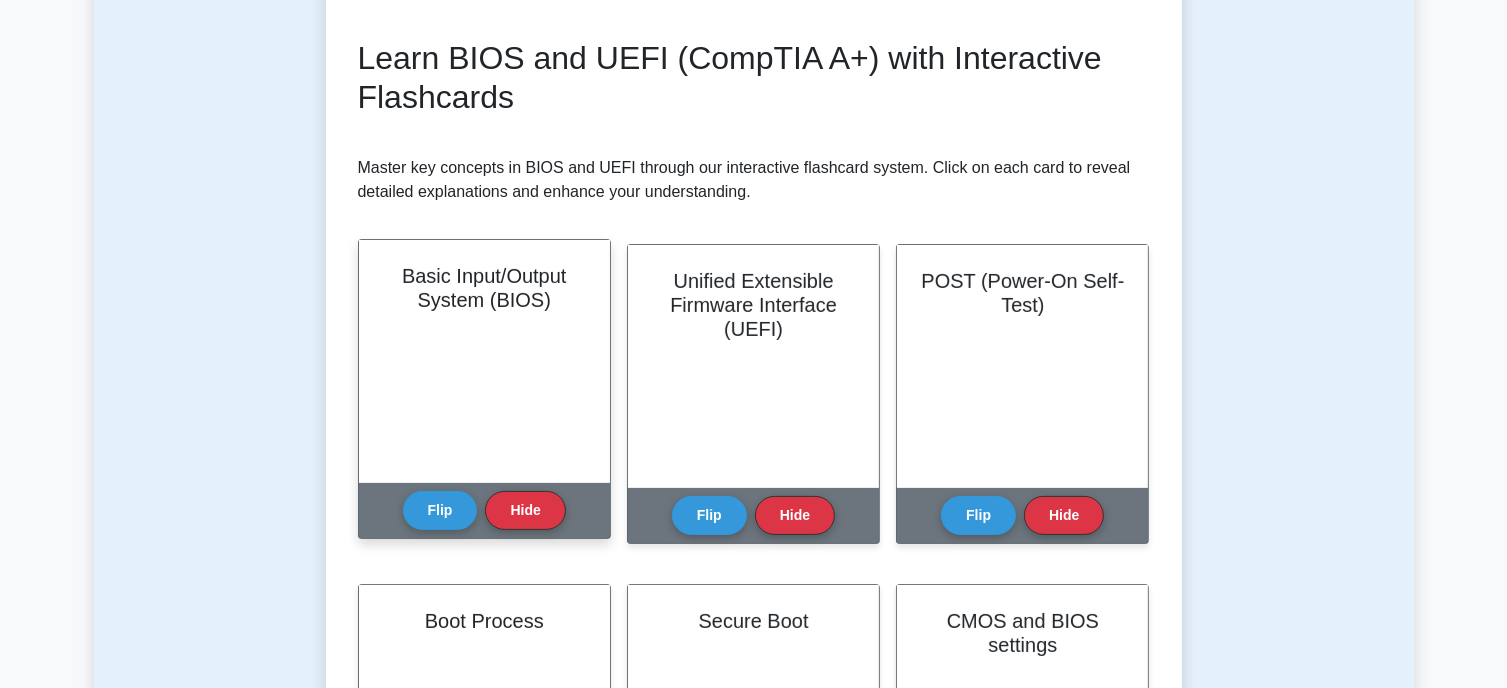 scroll, scrollTop: 0, scrollLeft: 0, axis: both 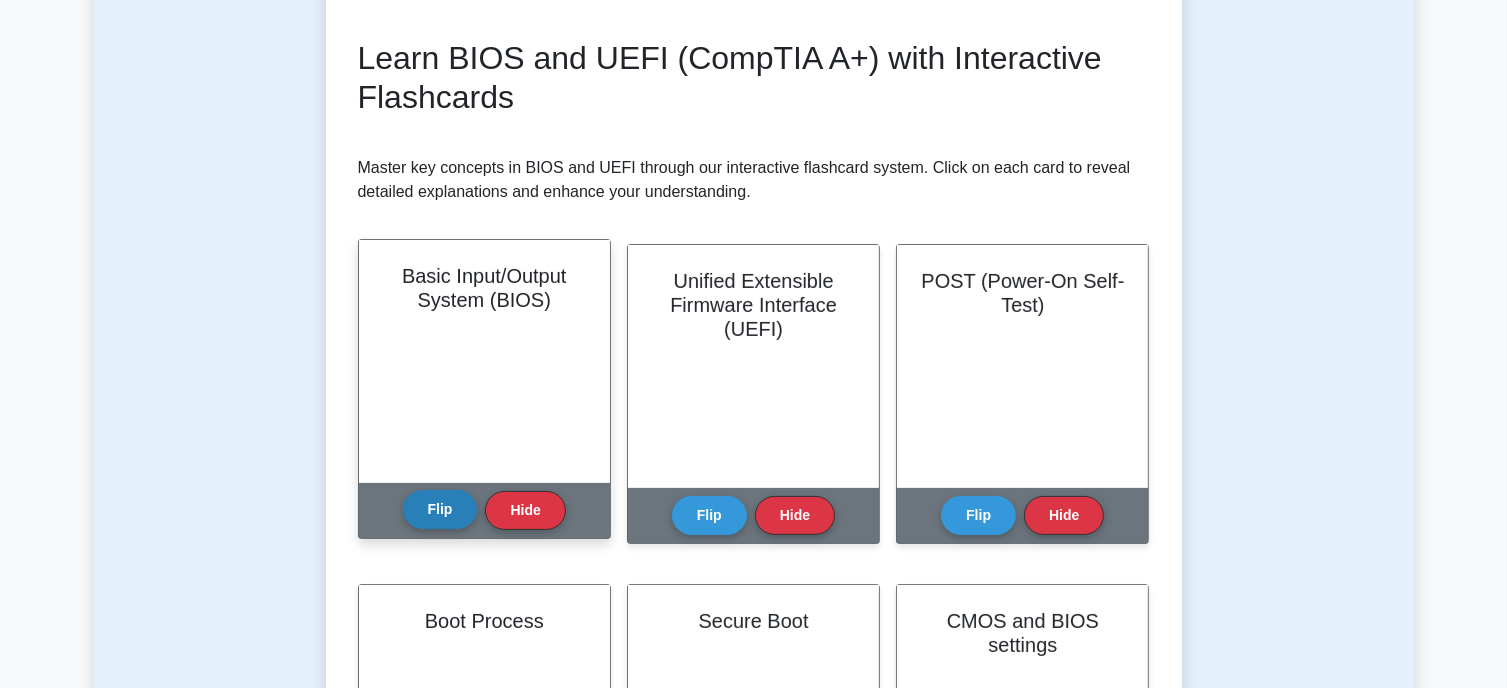 click on "Flip" at bounding box center [440, 509] 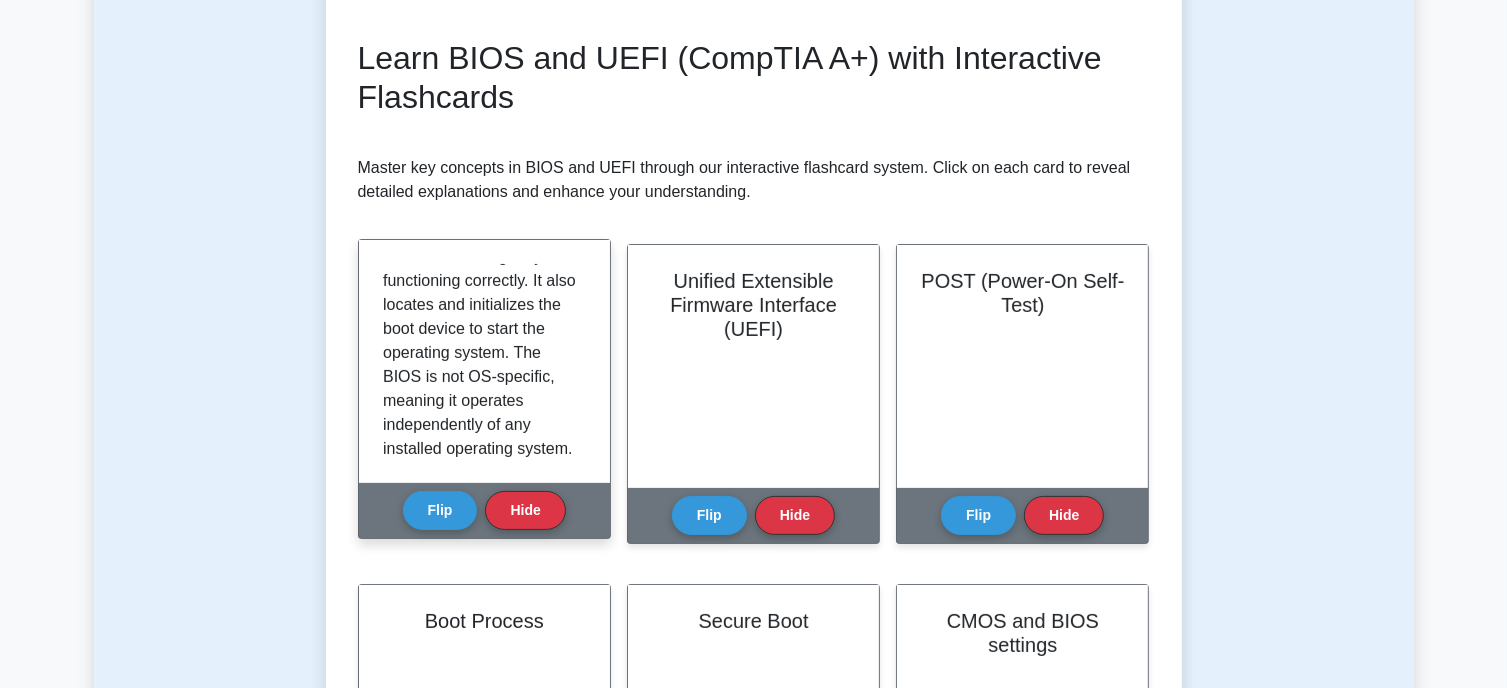 scroll, scrollTop: 413, scrollLeft: 0, axis: vertical 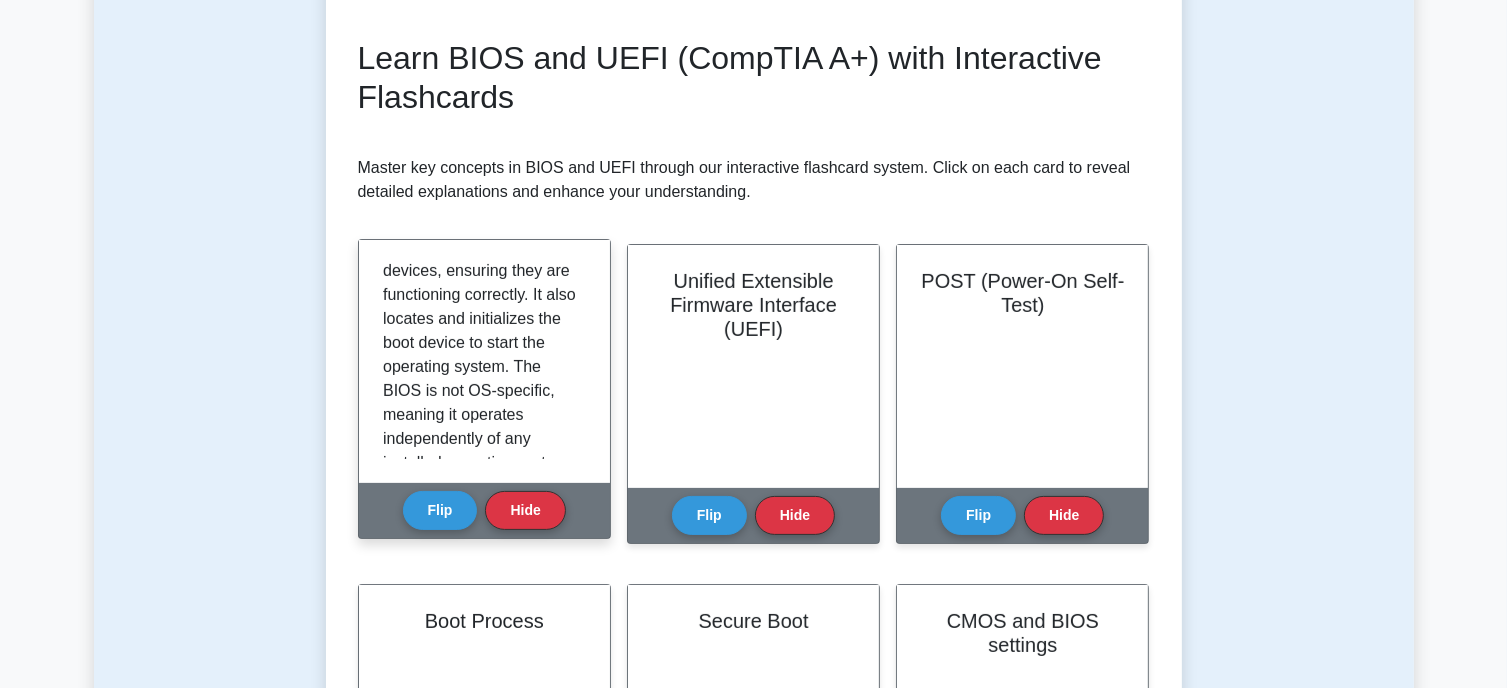 type 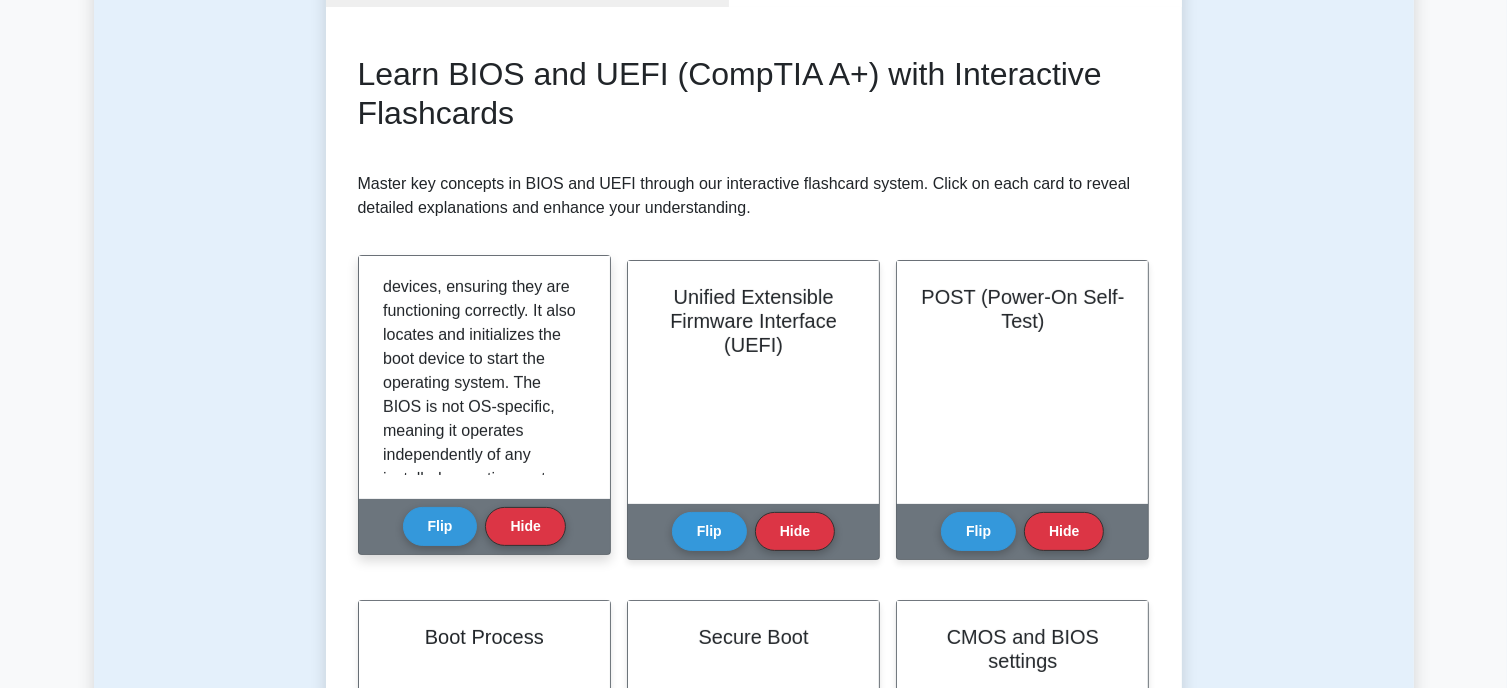 scroll, scrollTop: 260, scrollLeft: 0, axis: vertical 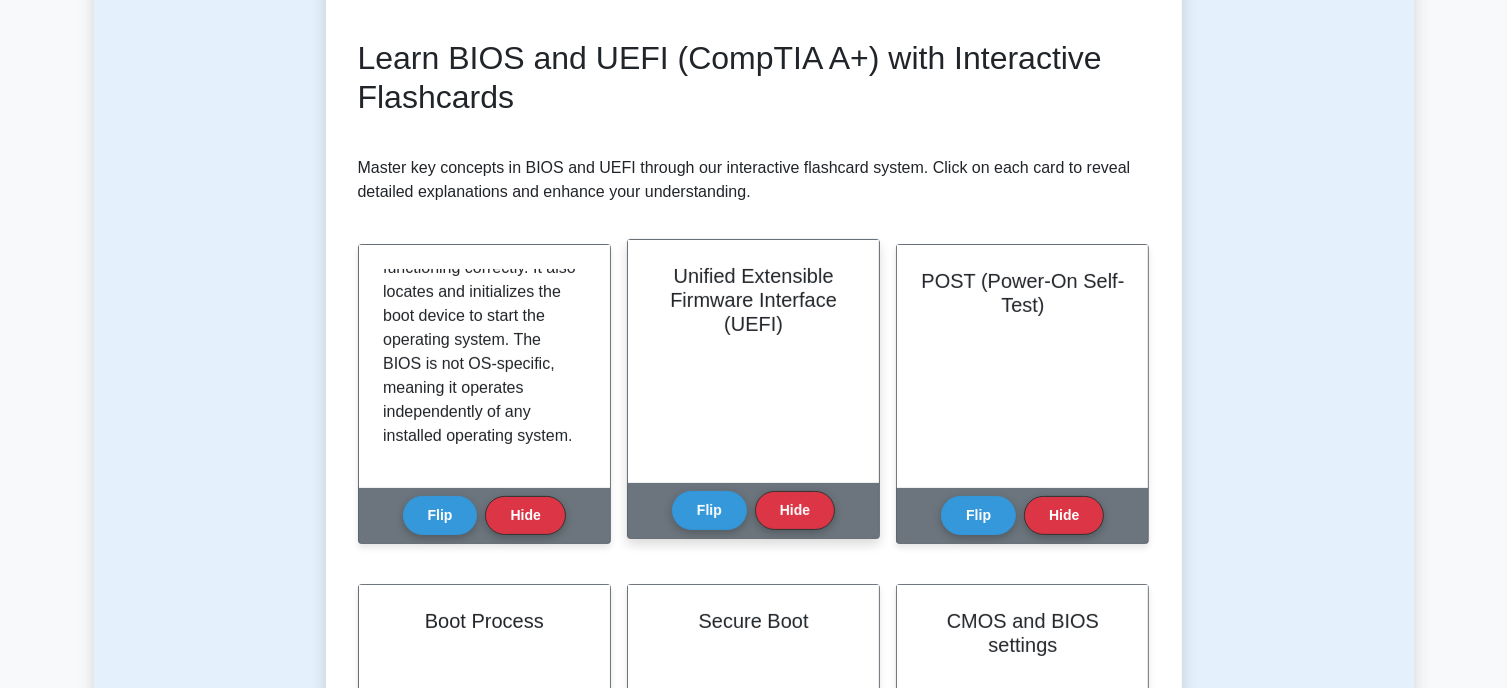click on "Unified Extensible Firmware Interface (UEFI)" at bounding box center (753, 361) 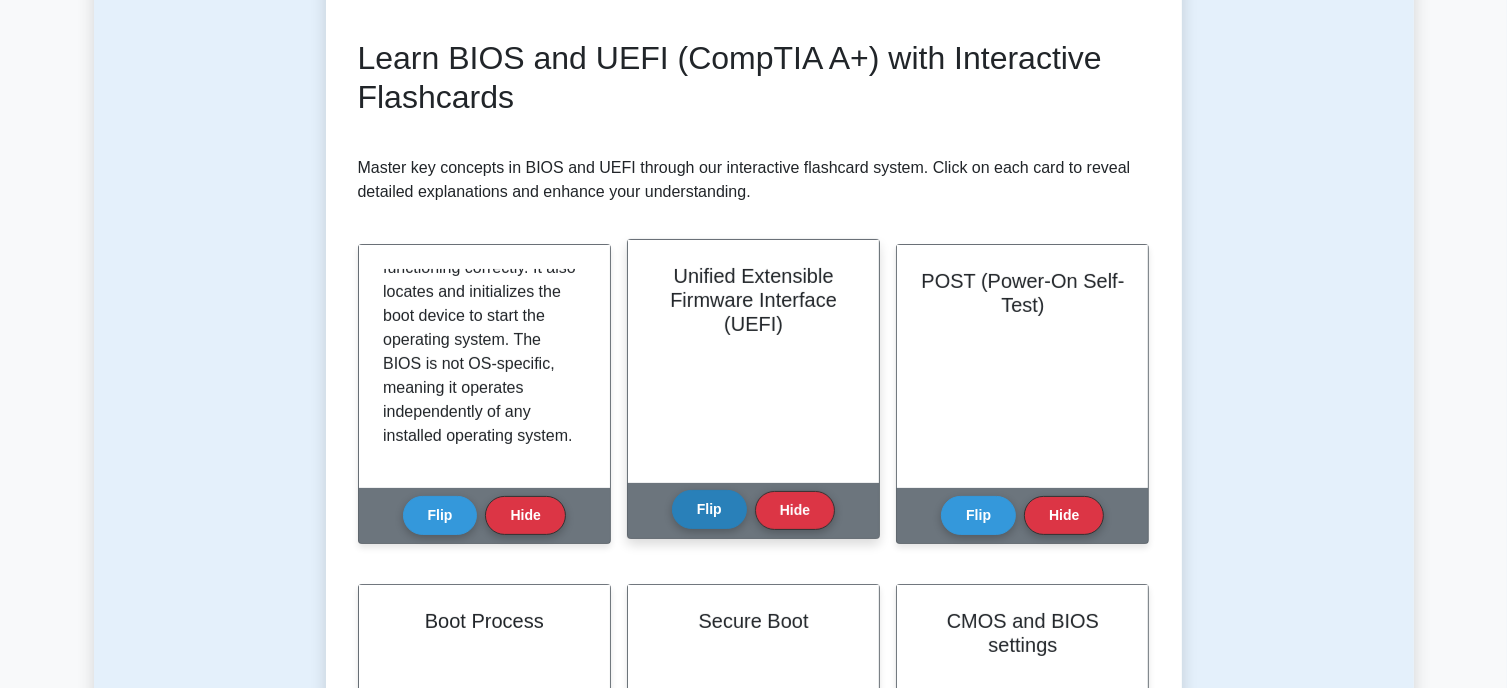 click on "Flip" at bounding box center (709, 509) 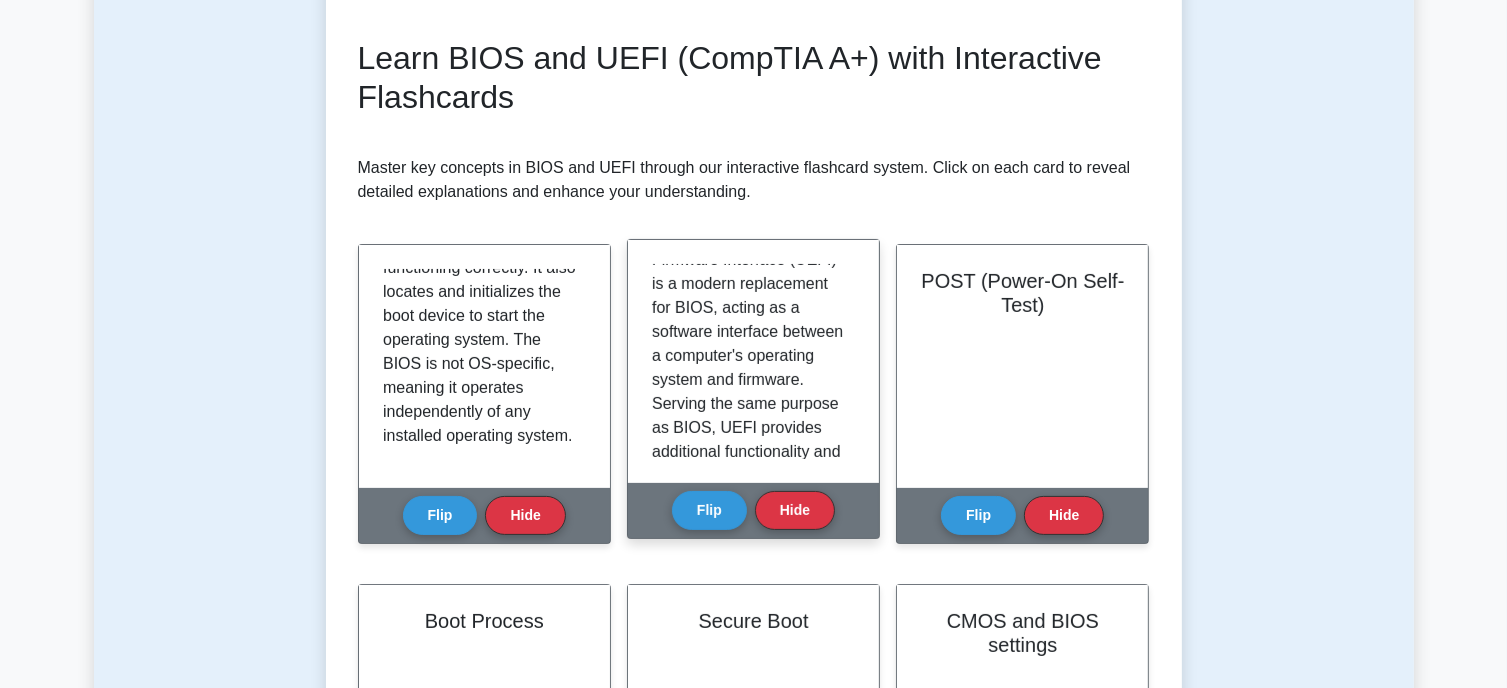 scroll, scrollTop: 40, scrollLeft: 0, axis: vertical 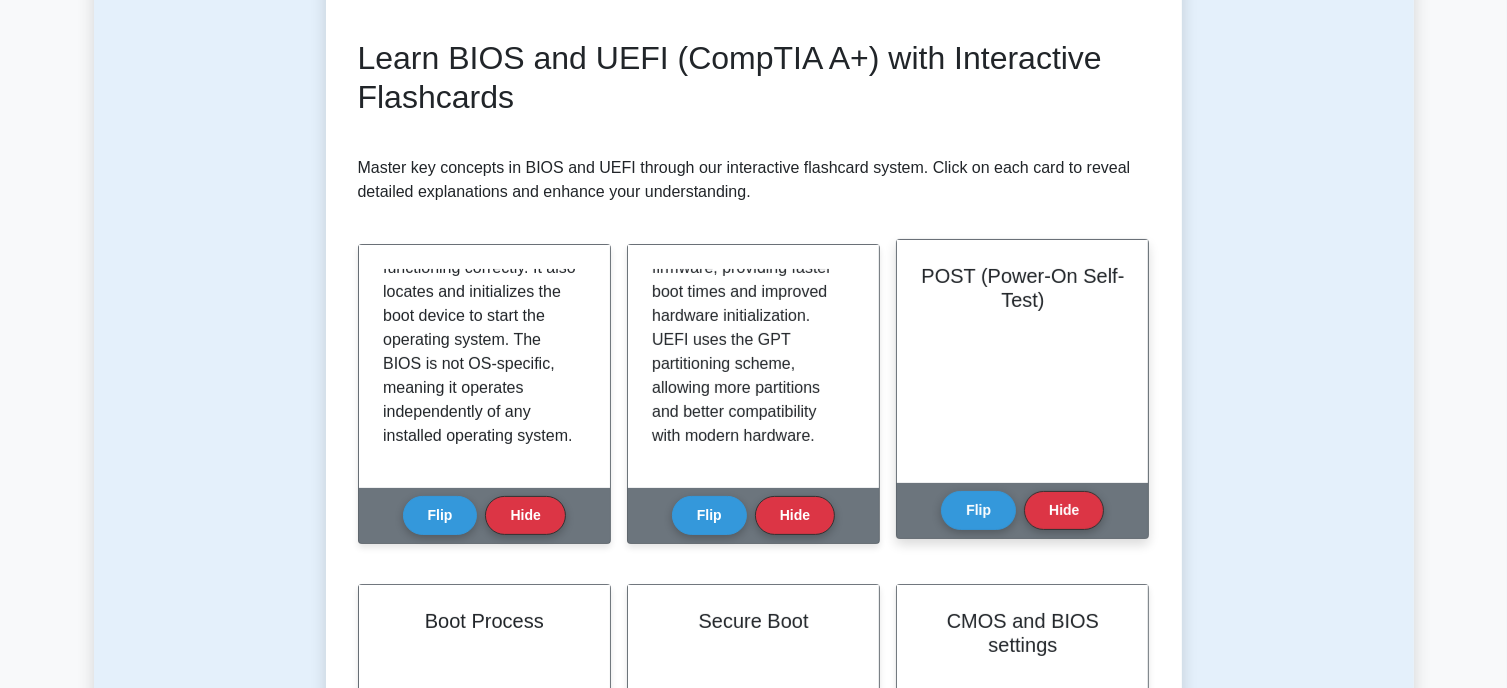 click on "POST (Power-On Self-Test)" at bounding box center [1022, 361] 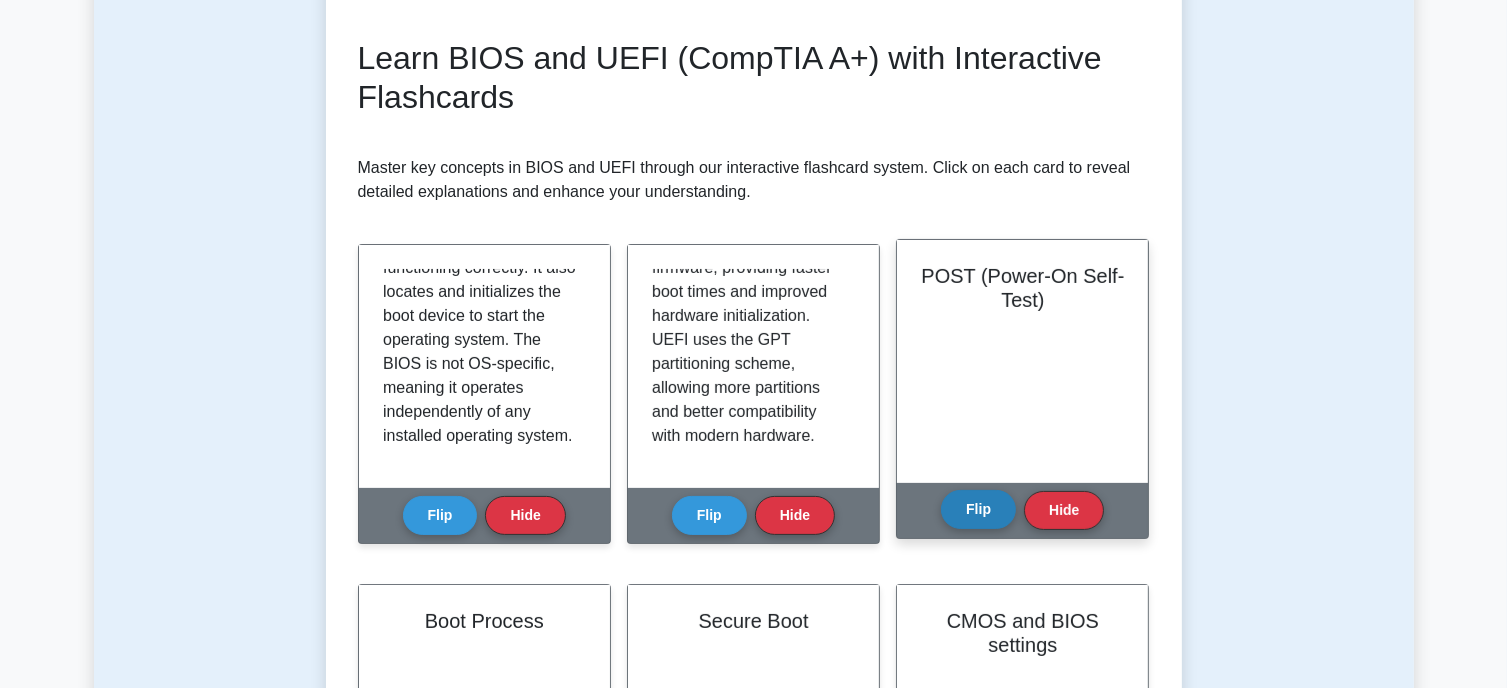 click on "Flip" at bounding box center (978, 509) 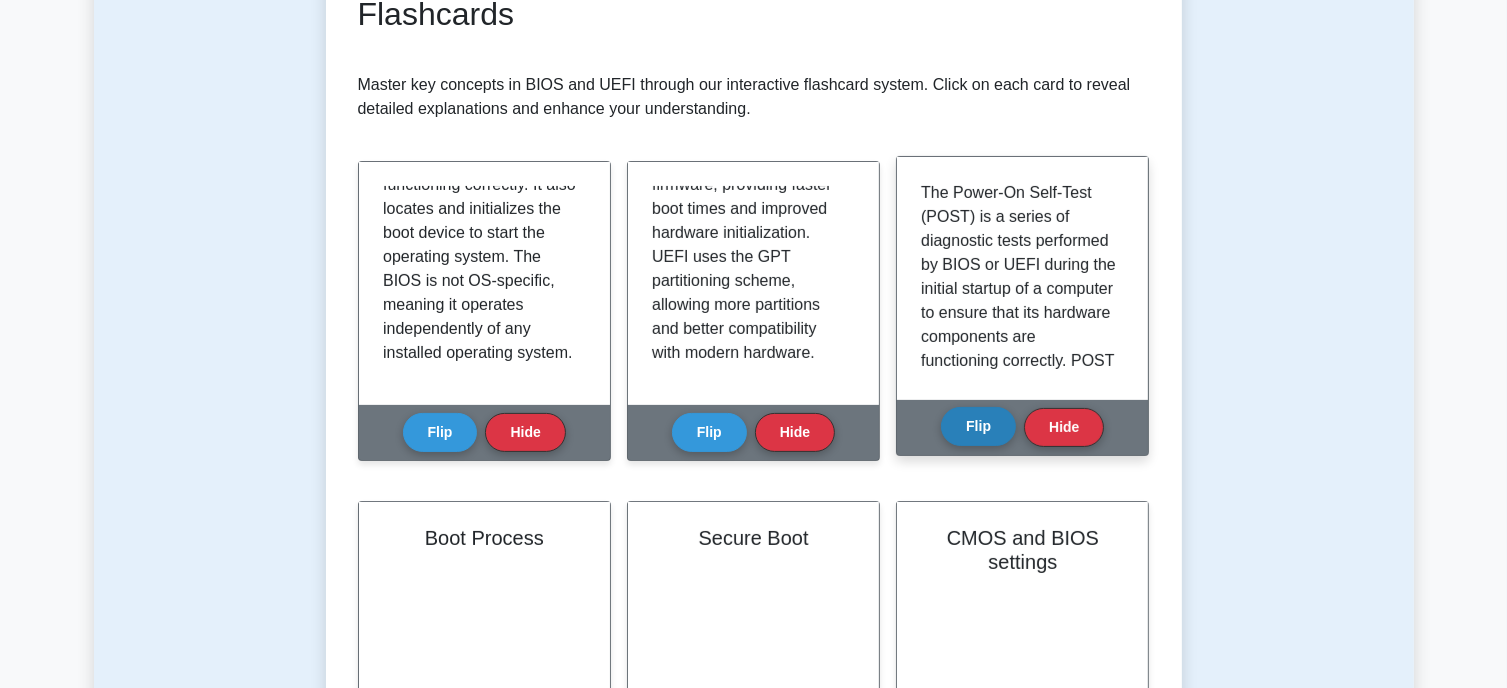 scroll, scrollTop: 344, scrollLeft: 0, axis: vertical 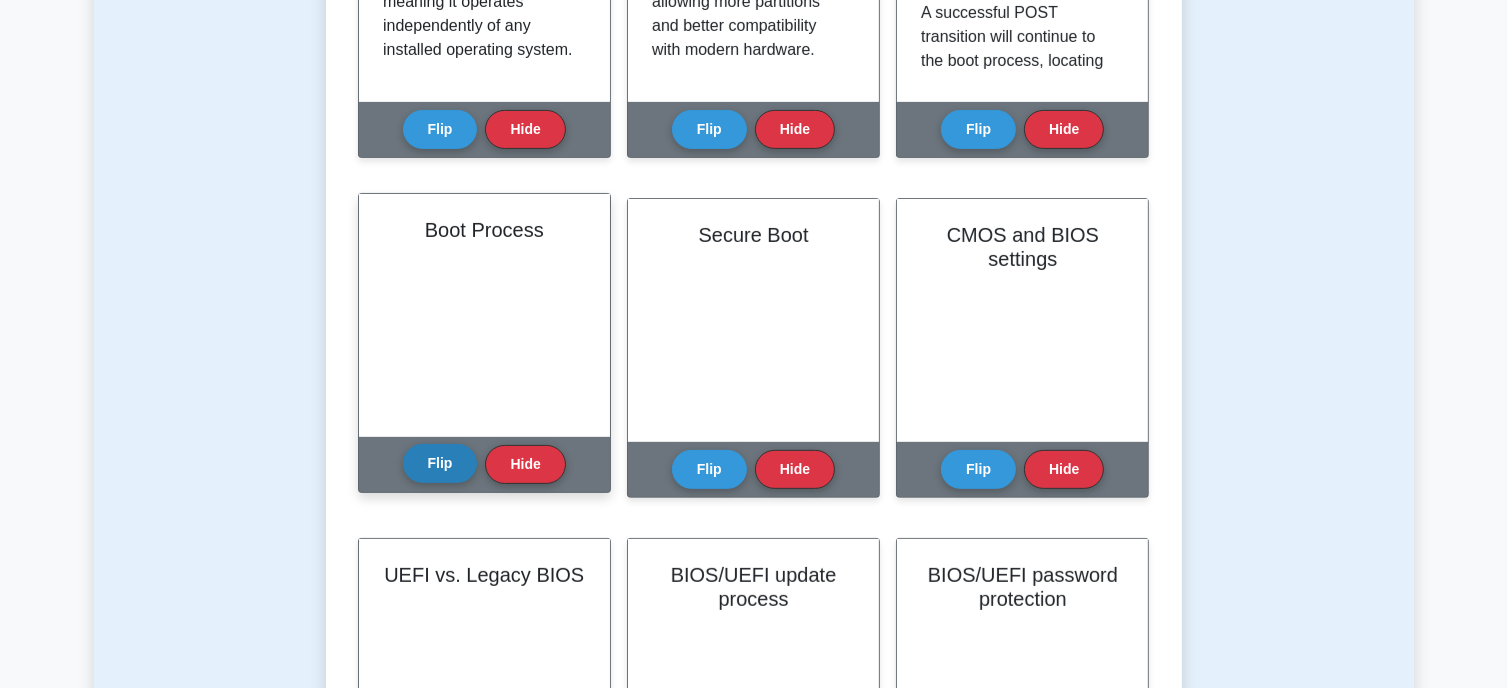 click on "Flip" at bounding box center (440, 463) 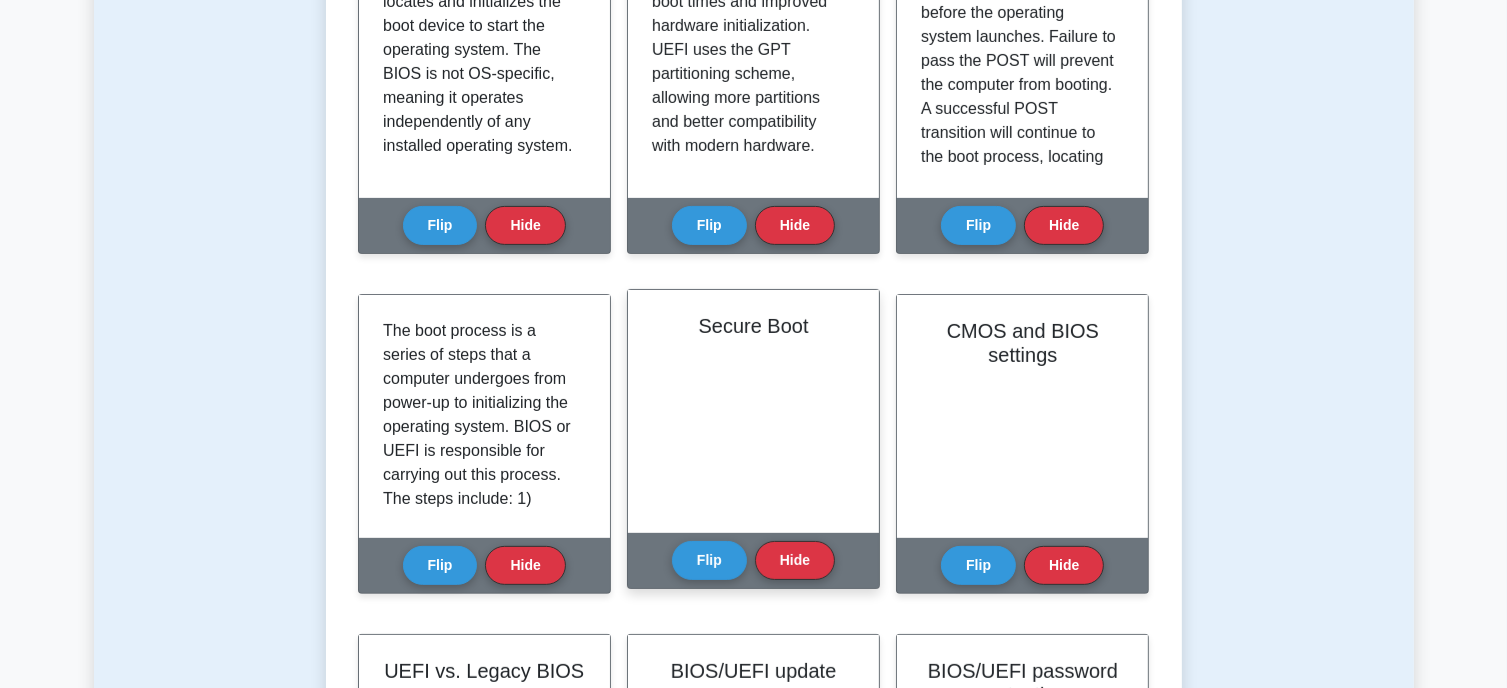scroll, scrollTop: 551, scrollLeft: 0, axis: vertical 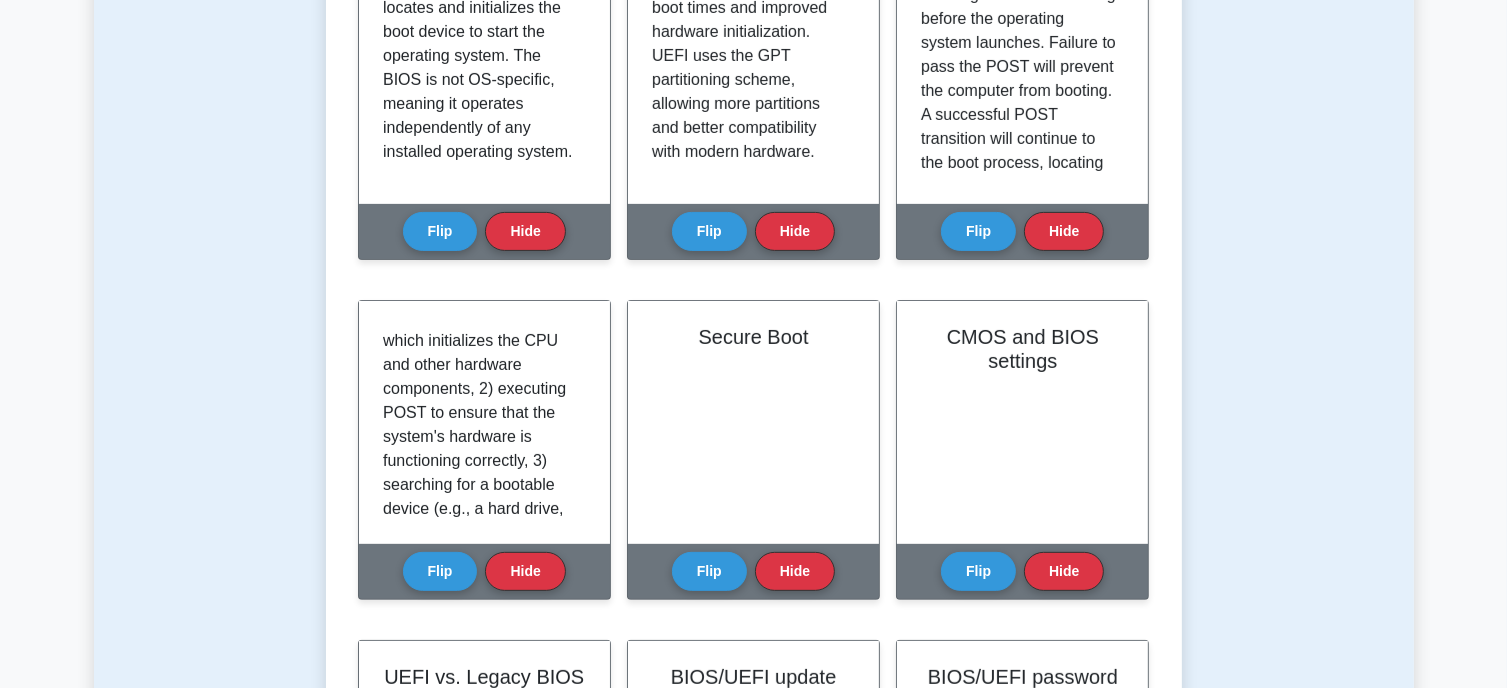 click on "Test
Flashcards
Learn BIOS and UEFI (CompTIA A+) with Interactive Flashcards
Master key concepts in BIOS and UEFI through our interactive flashcard system. Click on each card to reveal detailed explanations and enhance your understanding.
Basic Input/Output System (BIOS)
Flip Hide Flip Hide Flip" at bounding box center [754, 671] 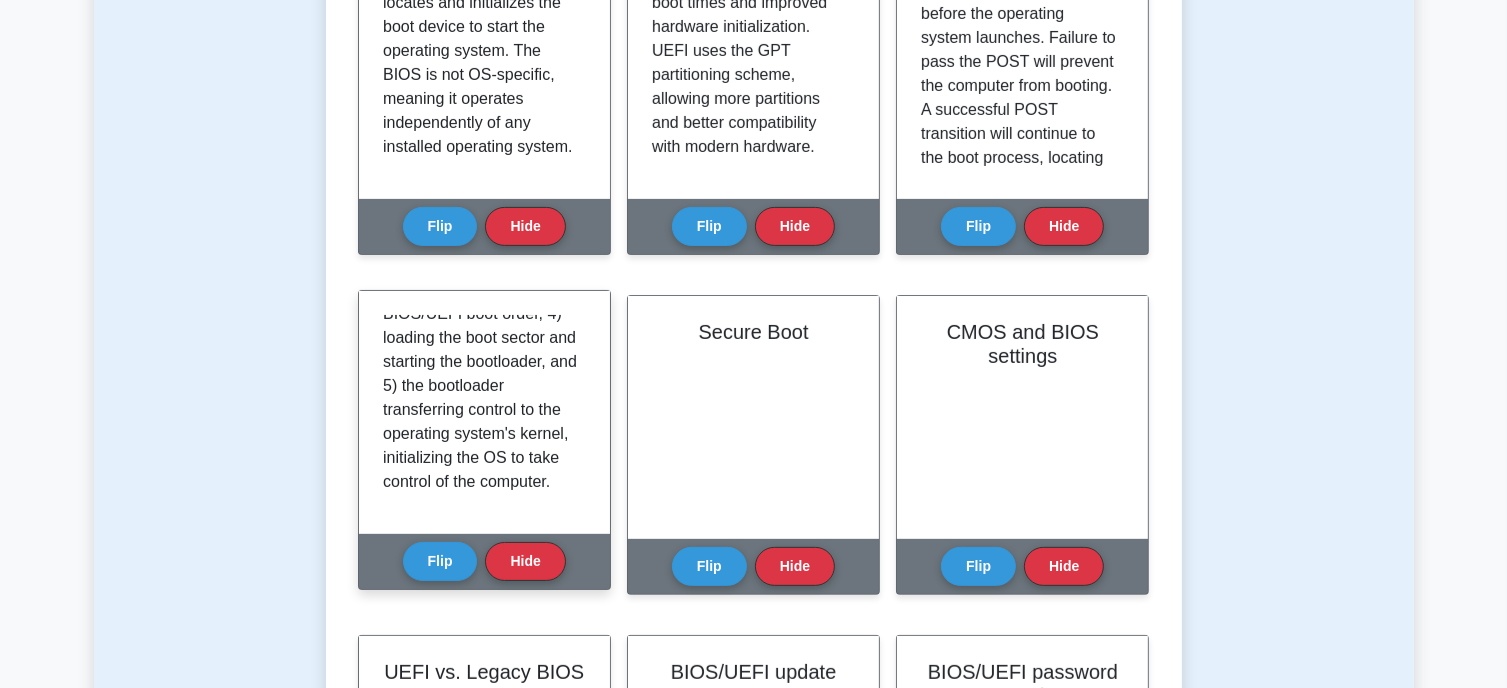scroll, scrollTop: 516, scrollLeft: 0, axis: vertical 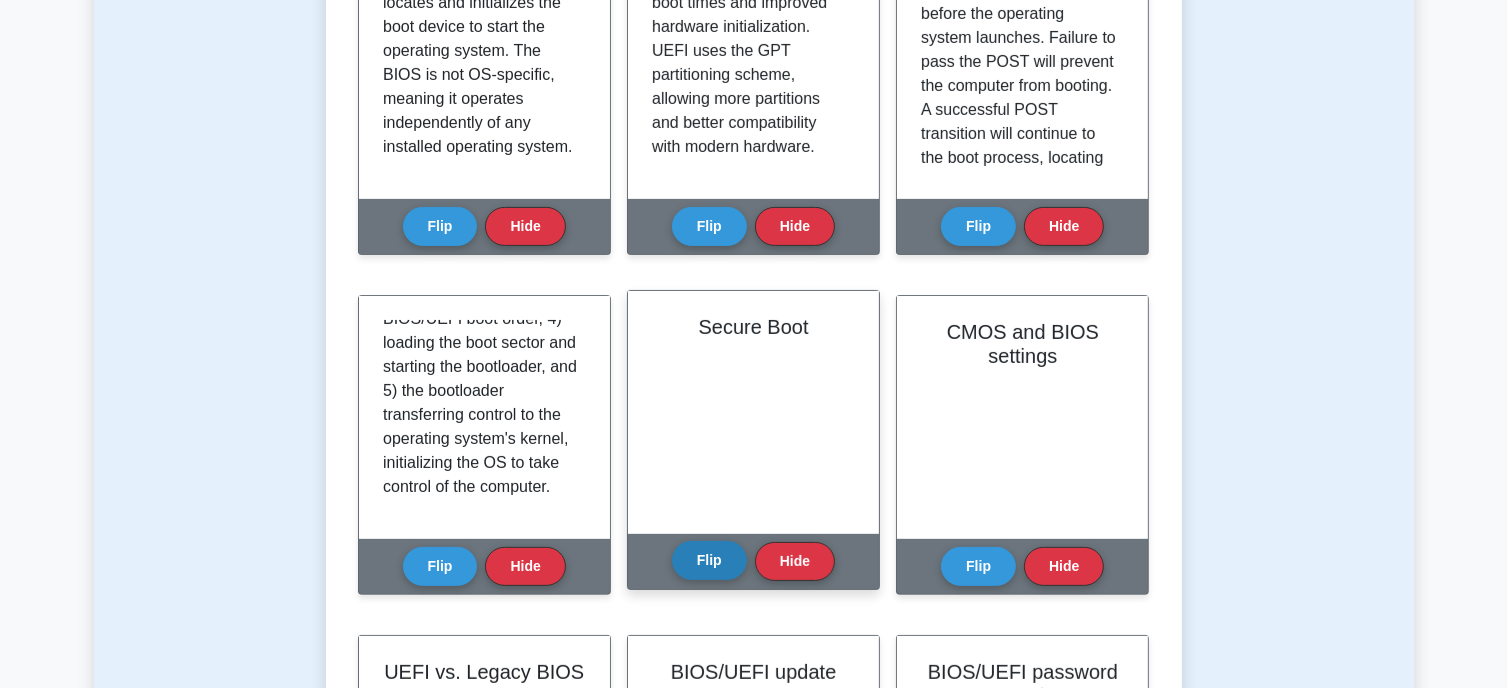 click on "Flip" at bounding box center [709, 560] 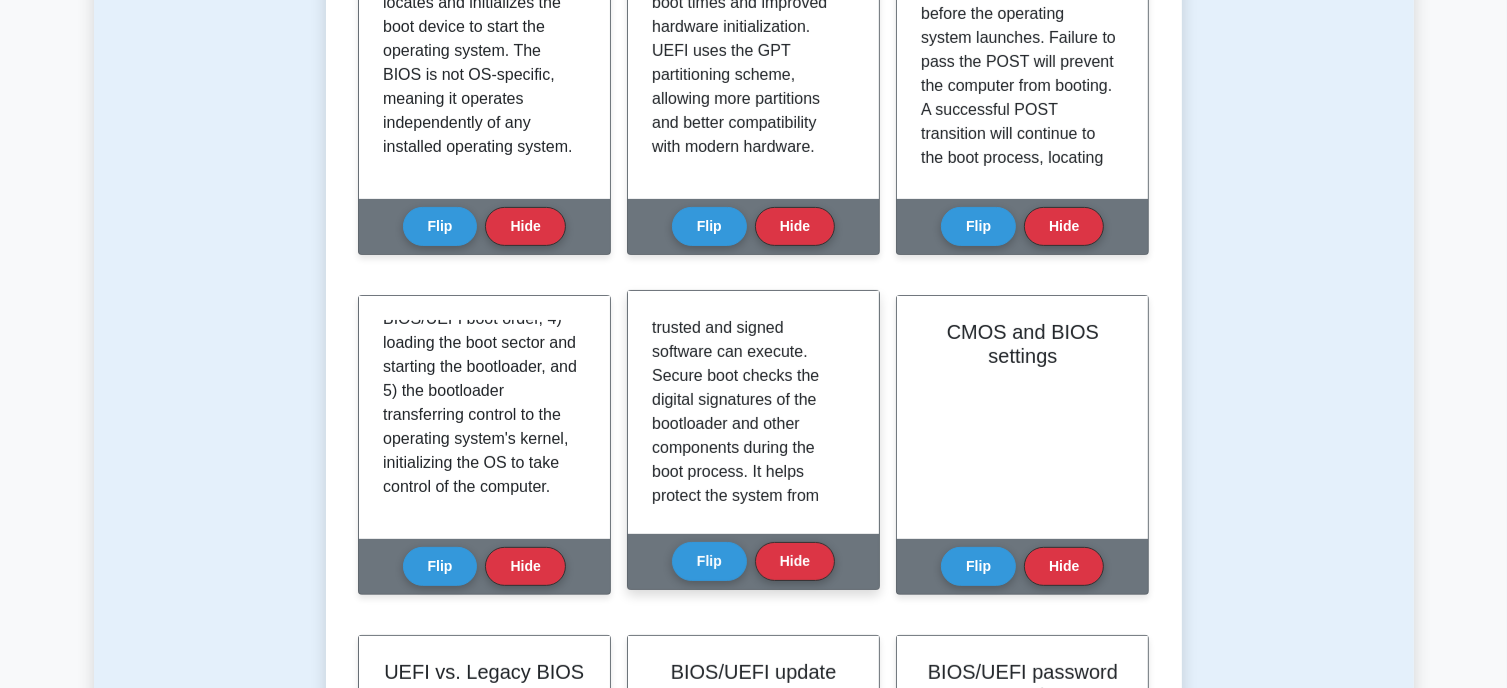scroll, scrollTop: 184, scrollLeft: 0, axis: vertical 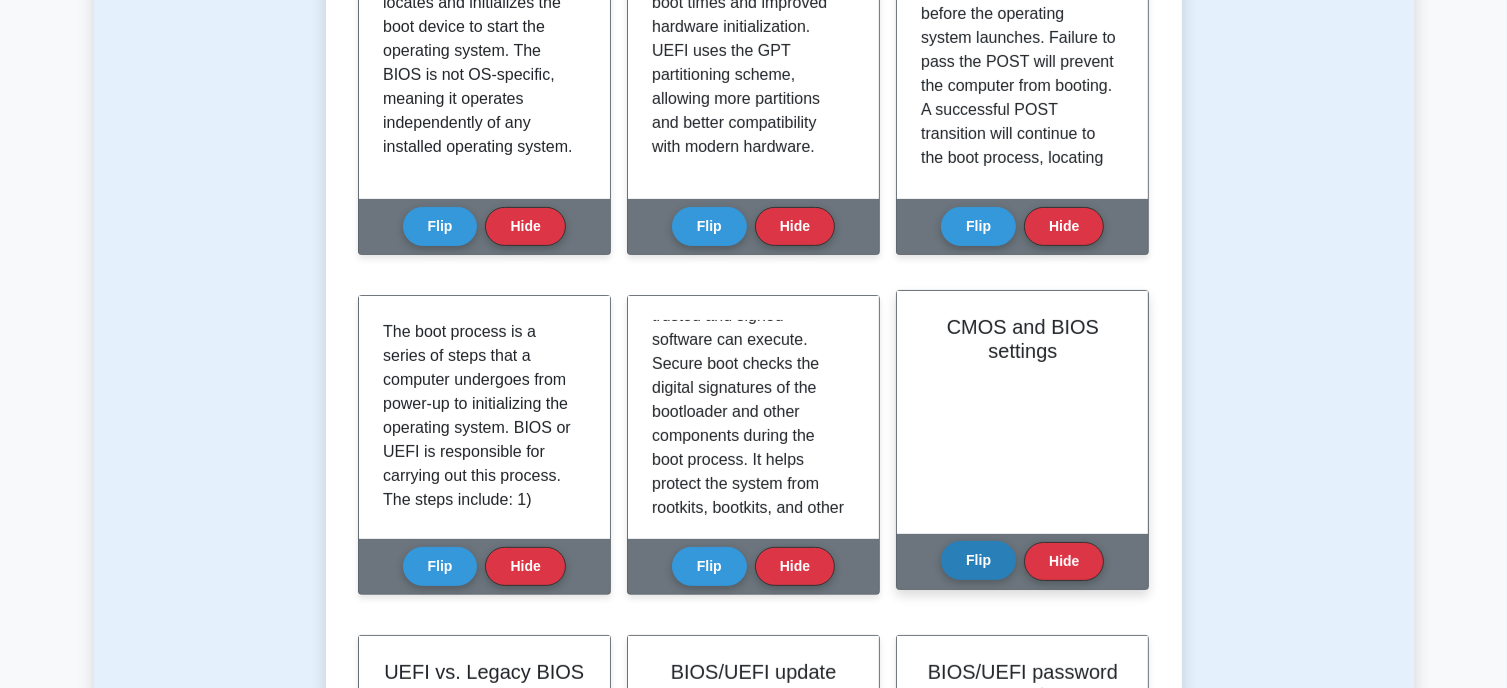 click on "Flip" at bounding box center (978, 560) 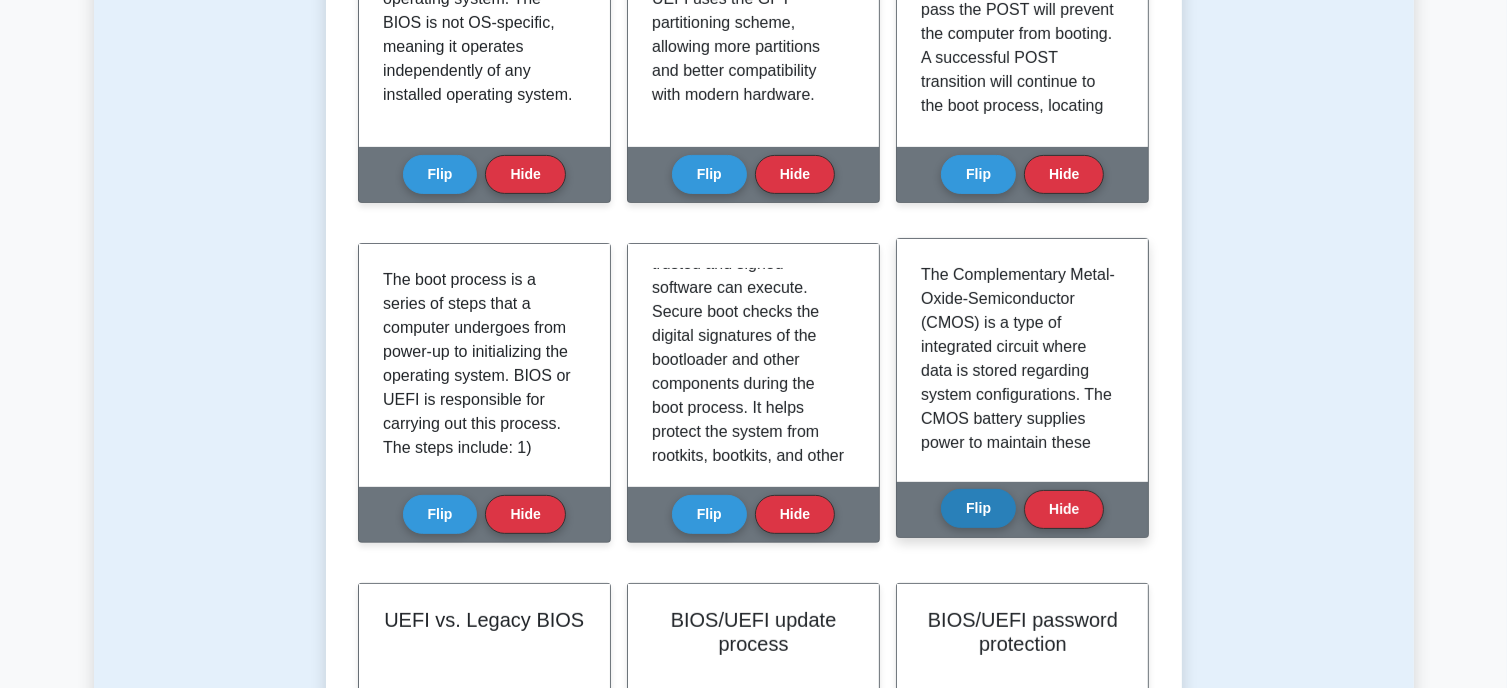 scroll, scrollTop: 617, scrollLeft: 0, axis: vertical 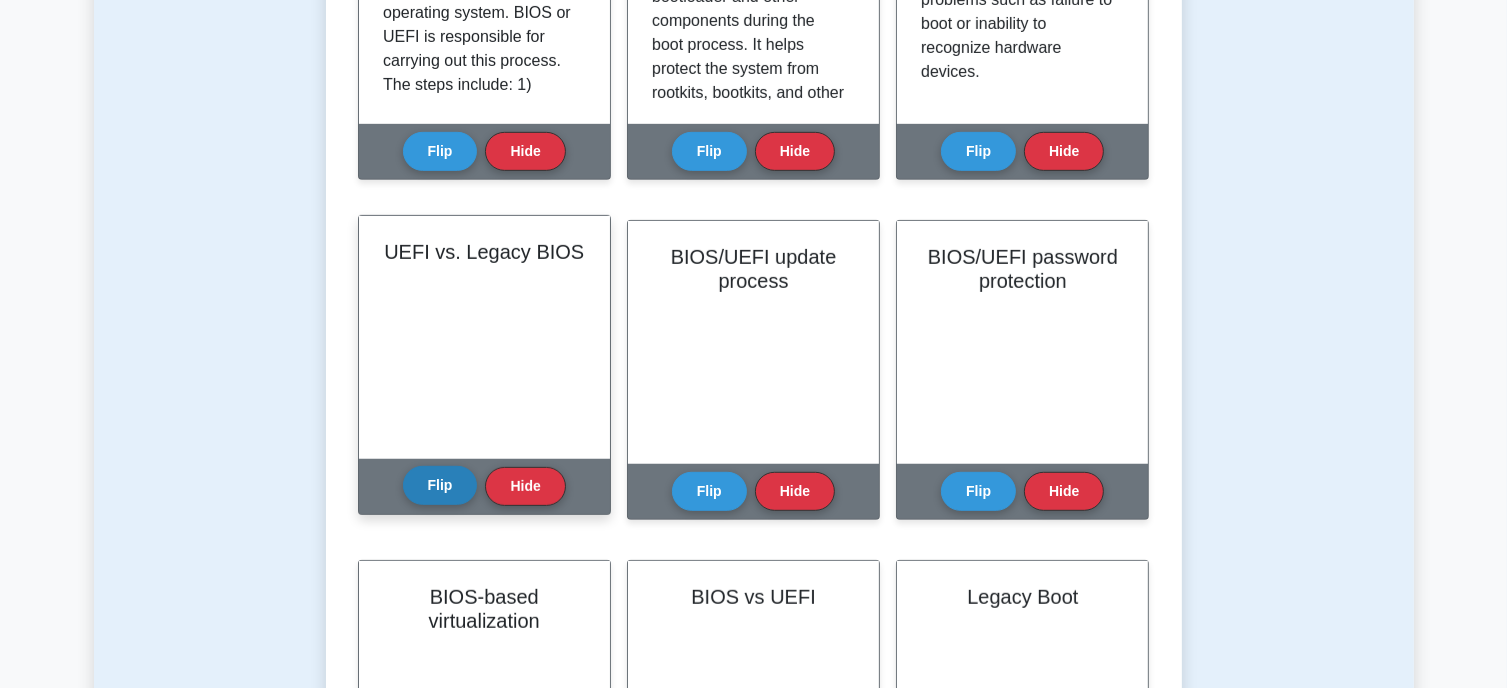 click on "Flip" at bounding box center (440, 485) 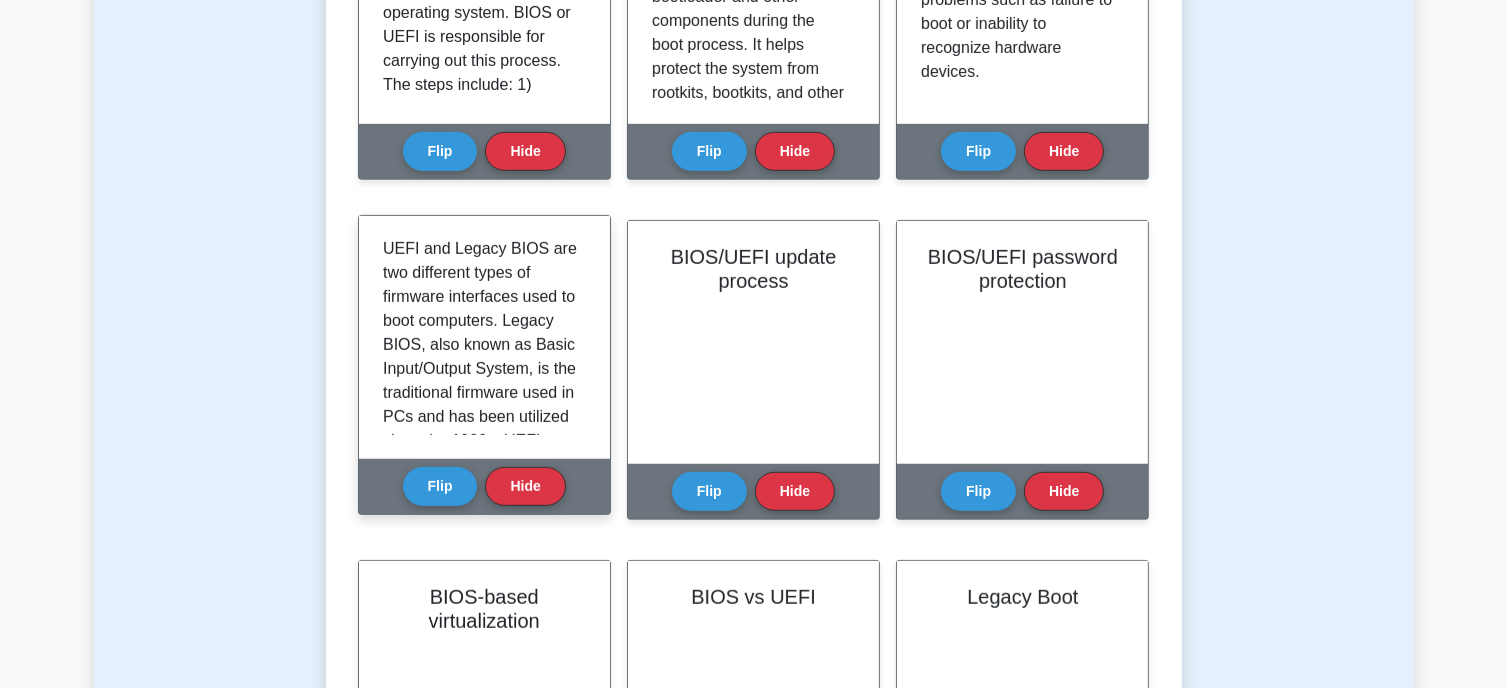 scroll, scrollTop: 2, scrollLeft: 0, axis: vertical 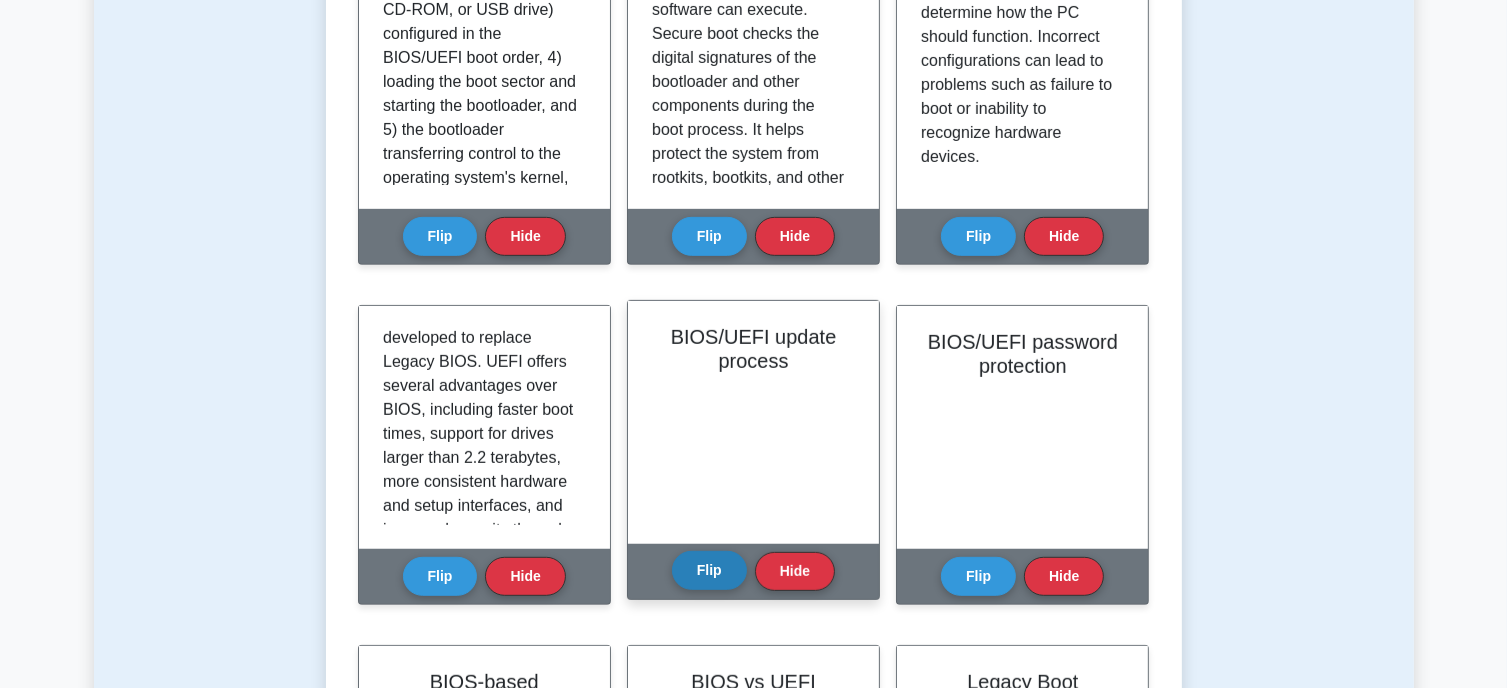 click on "Flip" at bounding box center [709, 570] 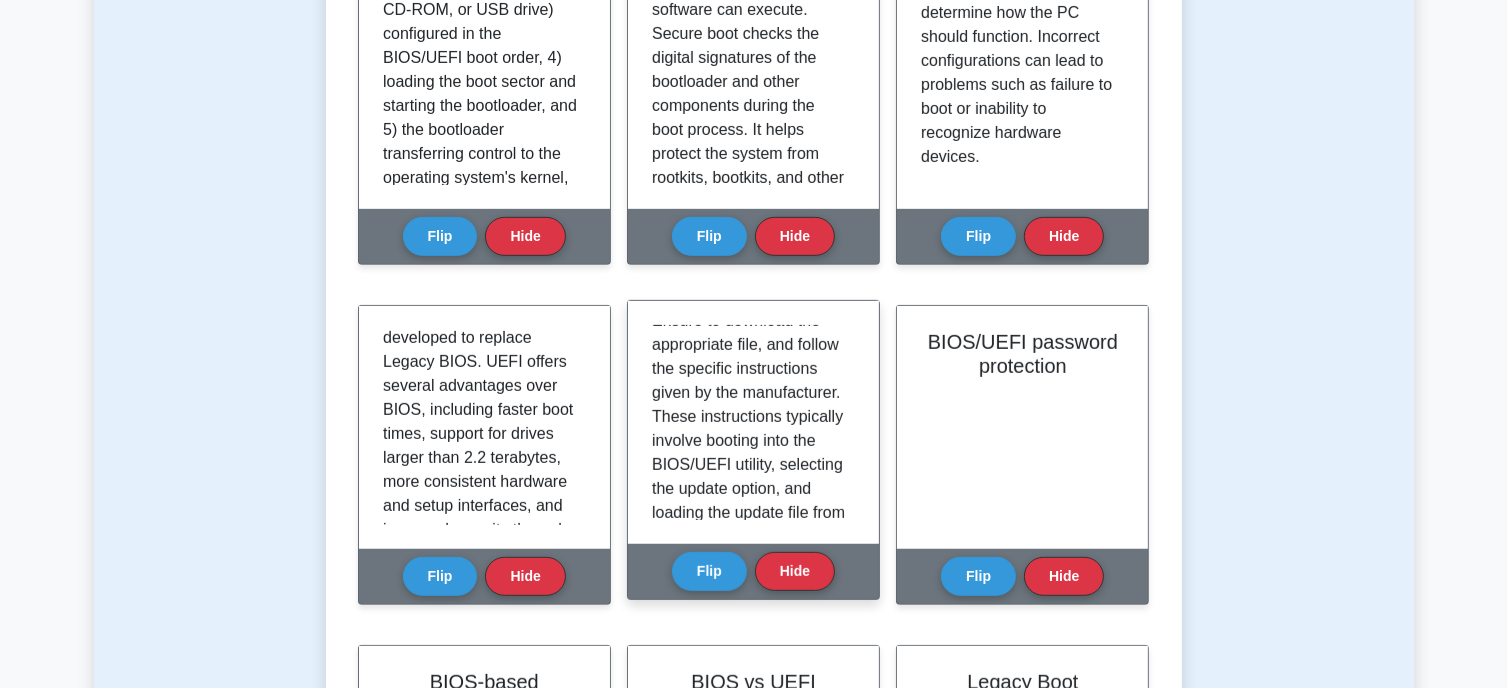 scroll, scrollTop: 404, scrollLeft: 0, axis: vertical 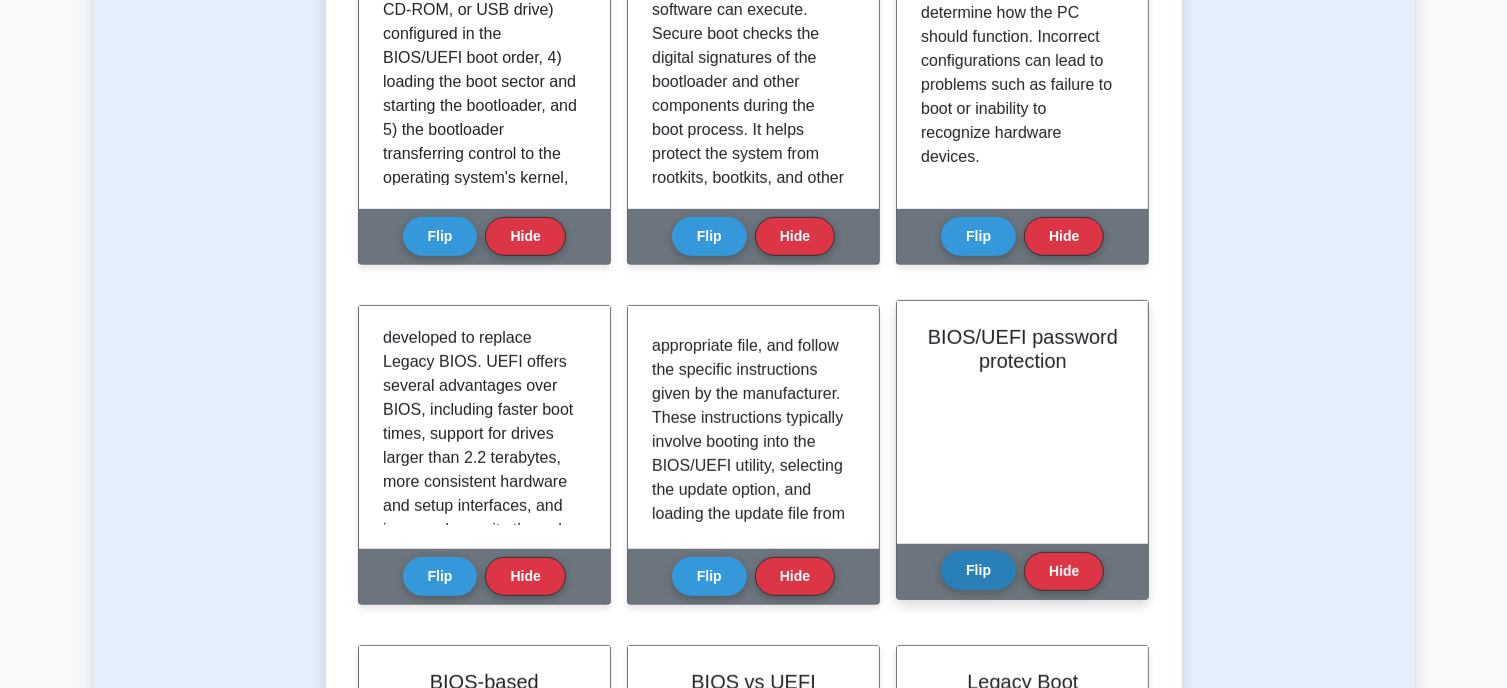 click on "Flip" at bounding box center (978, 570) 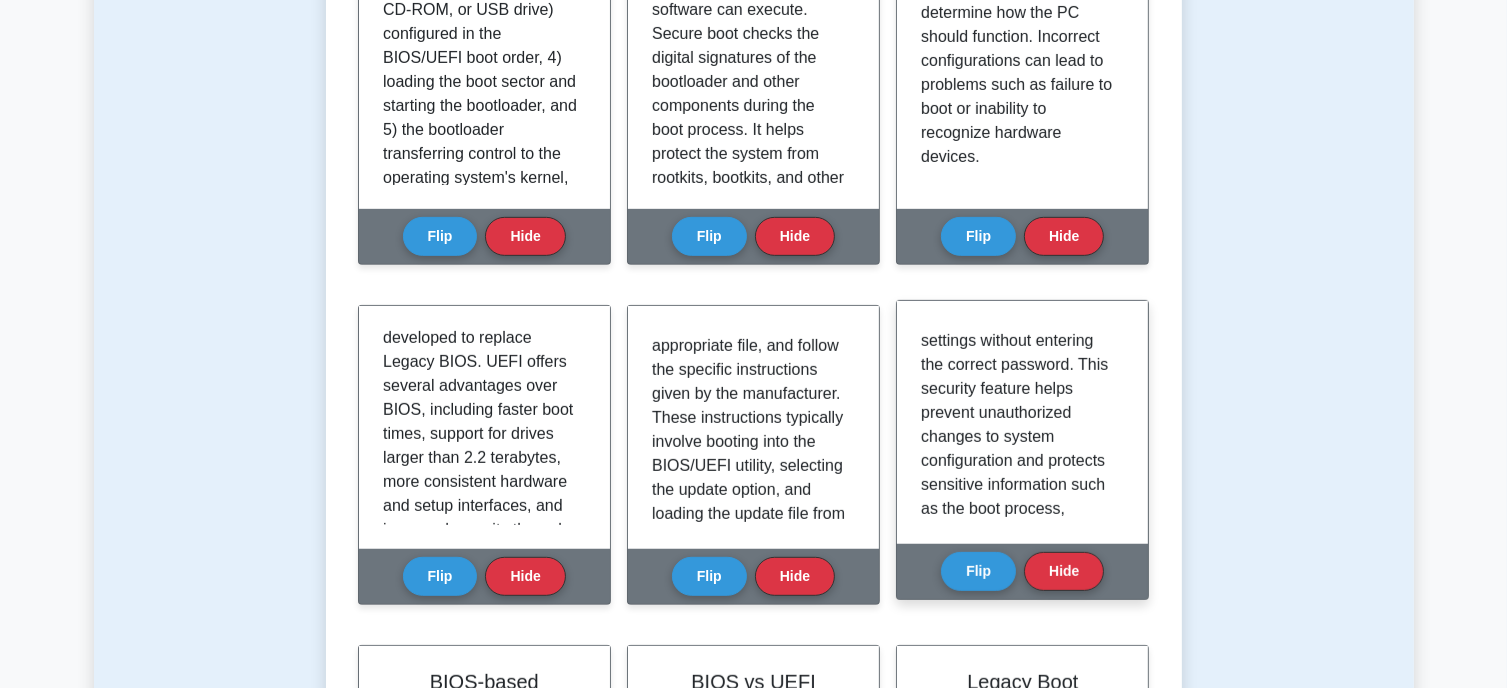 scroll, scrollTop: 500, scrollLeft: 0, axis: vertical 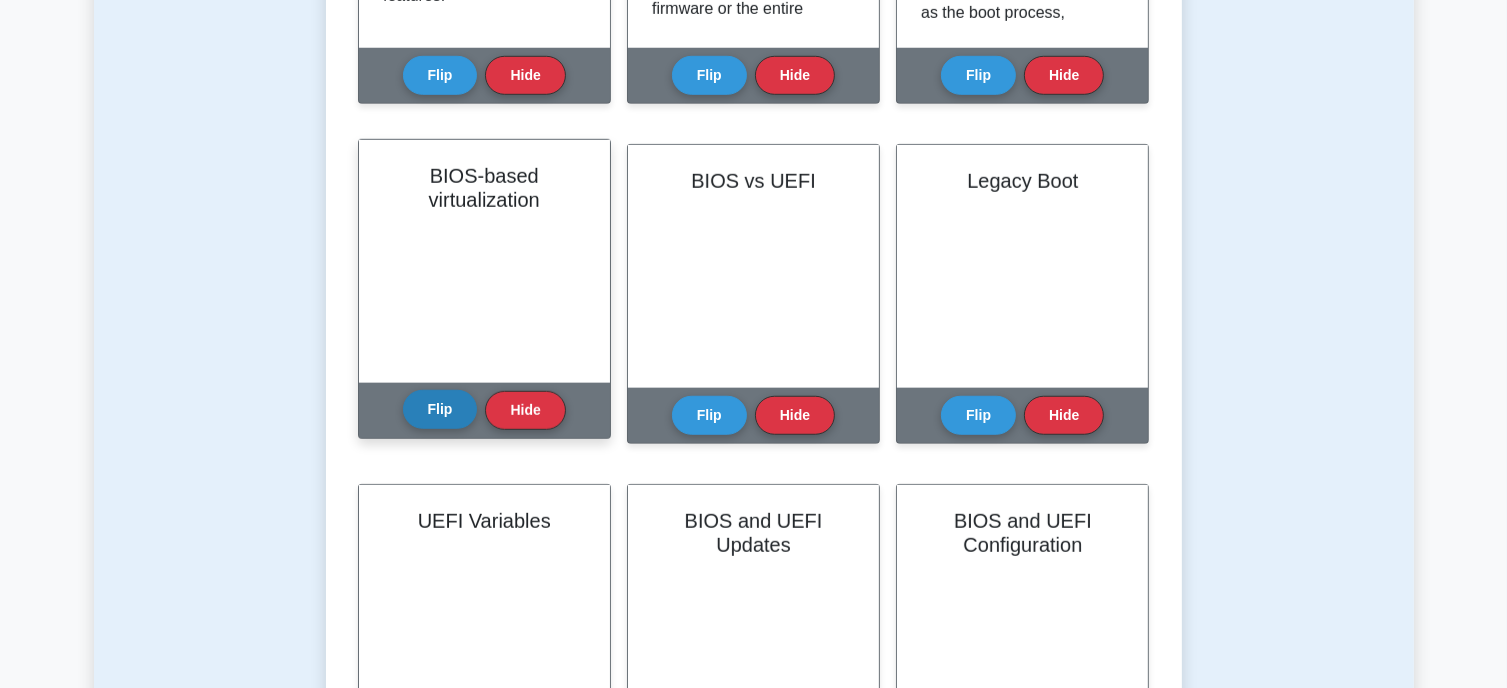 click on "Flip" at bounding box center [440, 409] 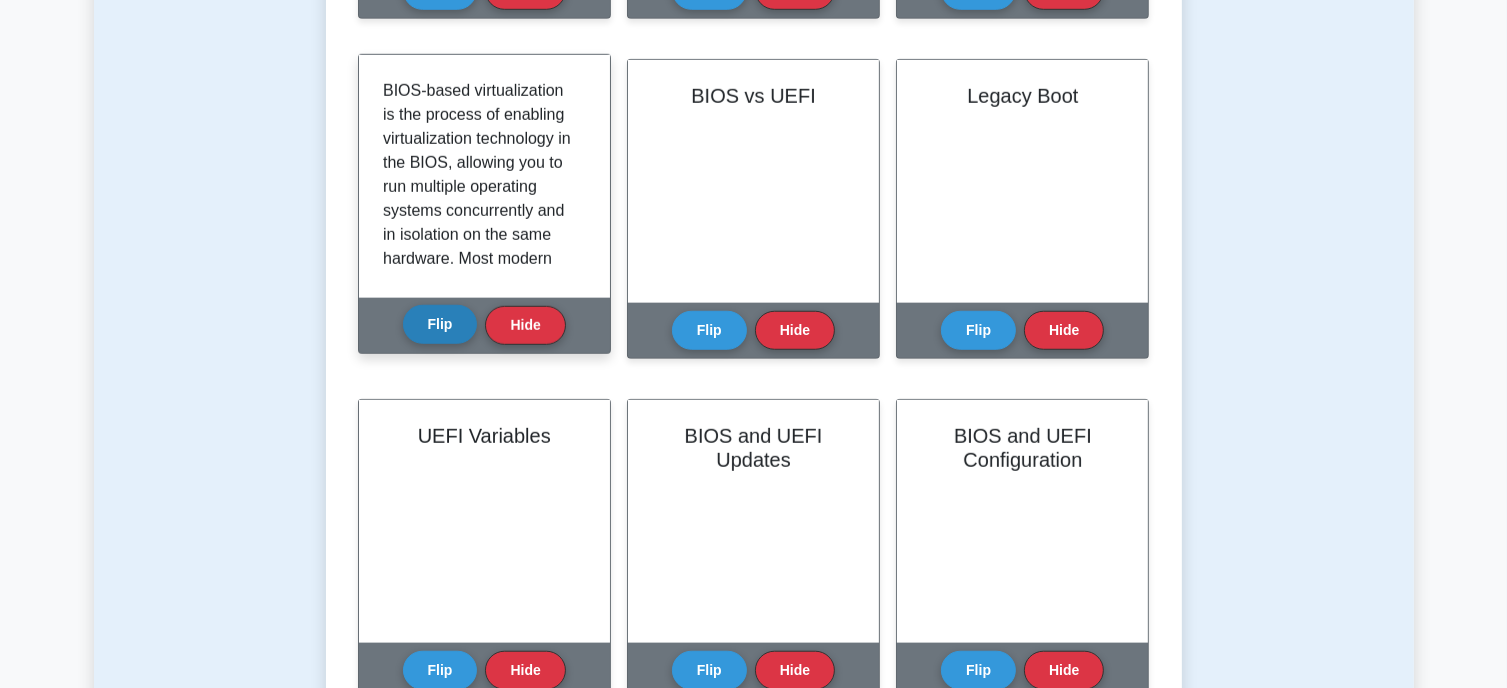 scroll, scrollTop: 1467, scrollLeft: 0, axis: vertical 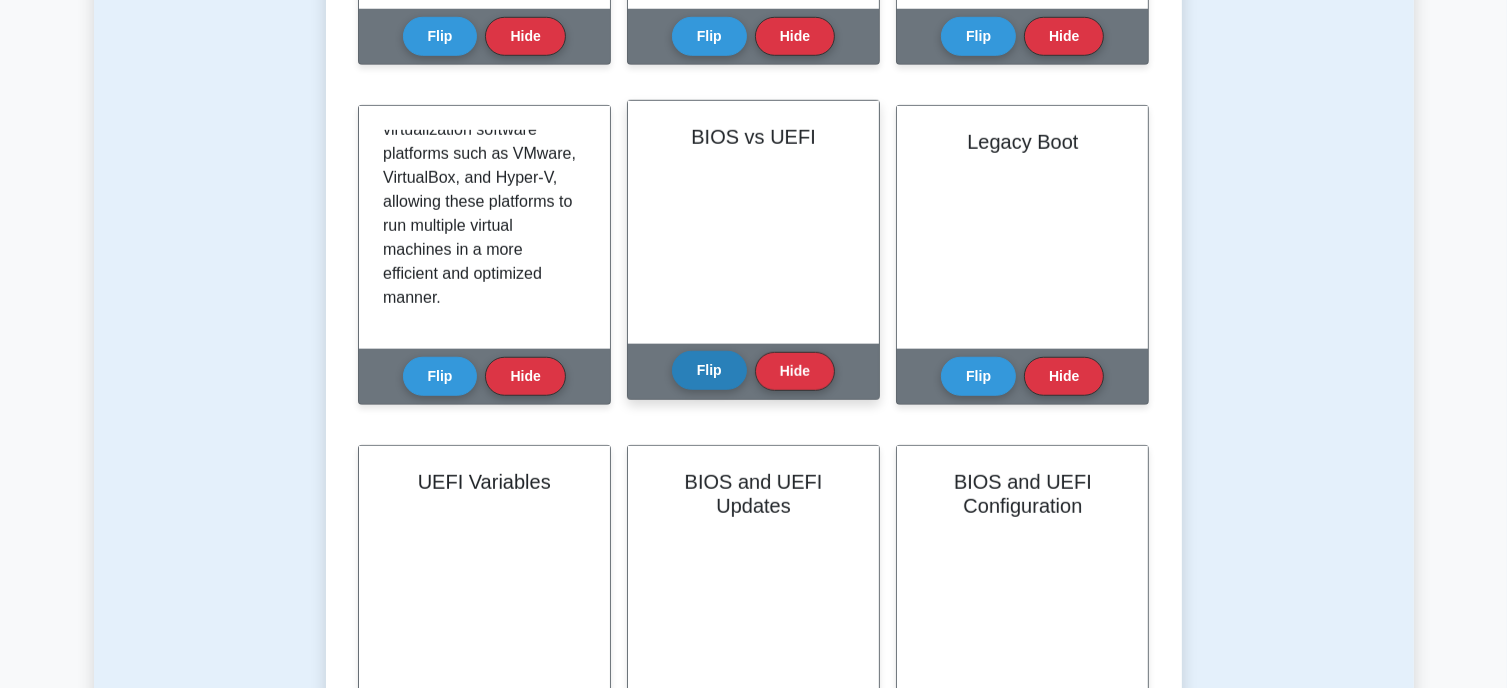 click on "Flip" at bounding box center [709, 370] 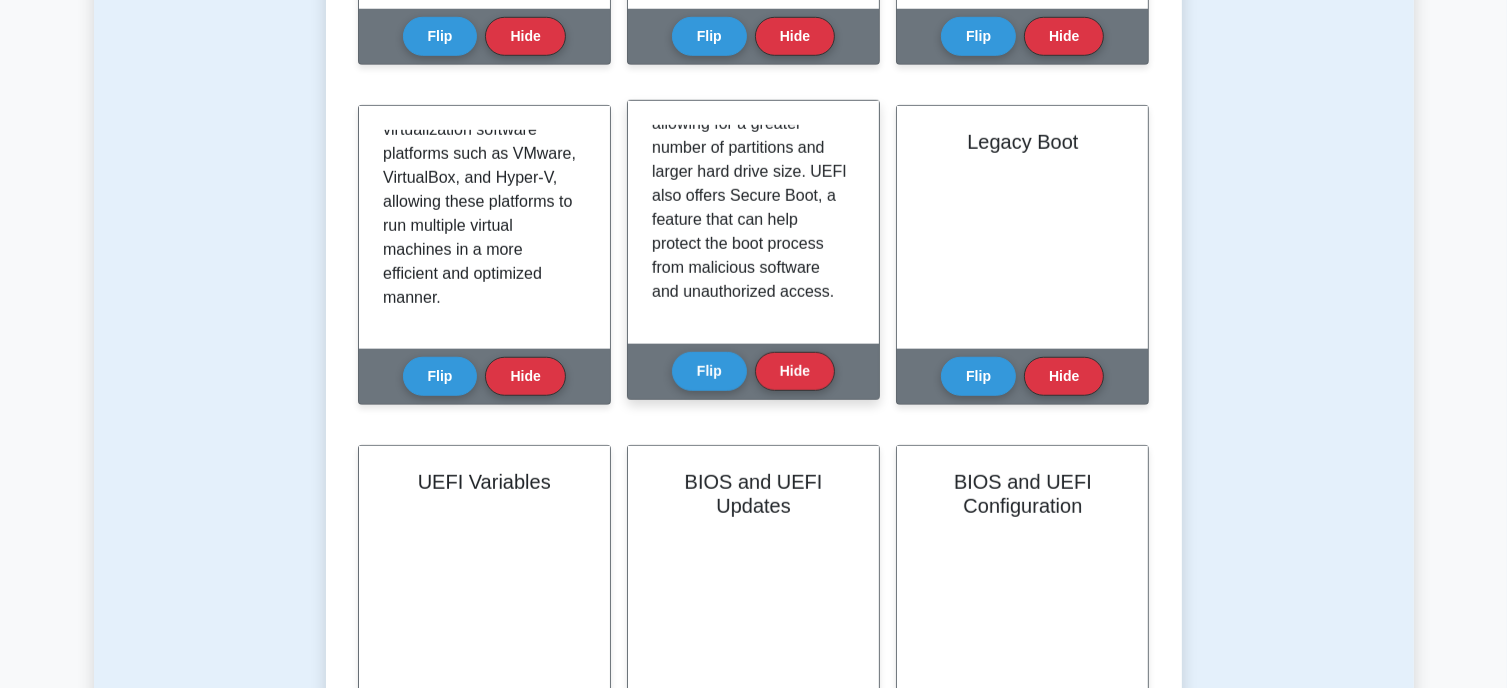 scroll, scrollTop: 660, scrollLeft: 0, axis: vertical 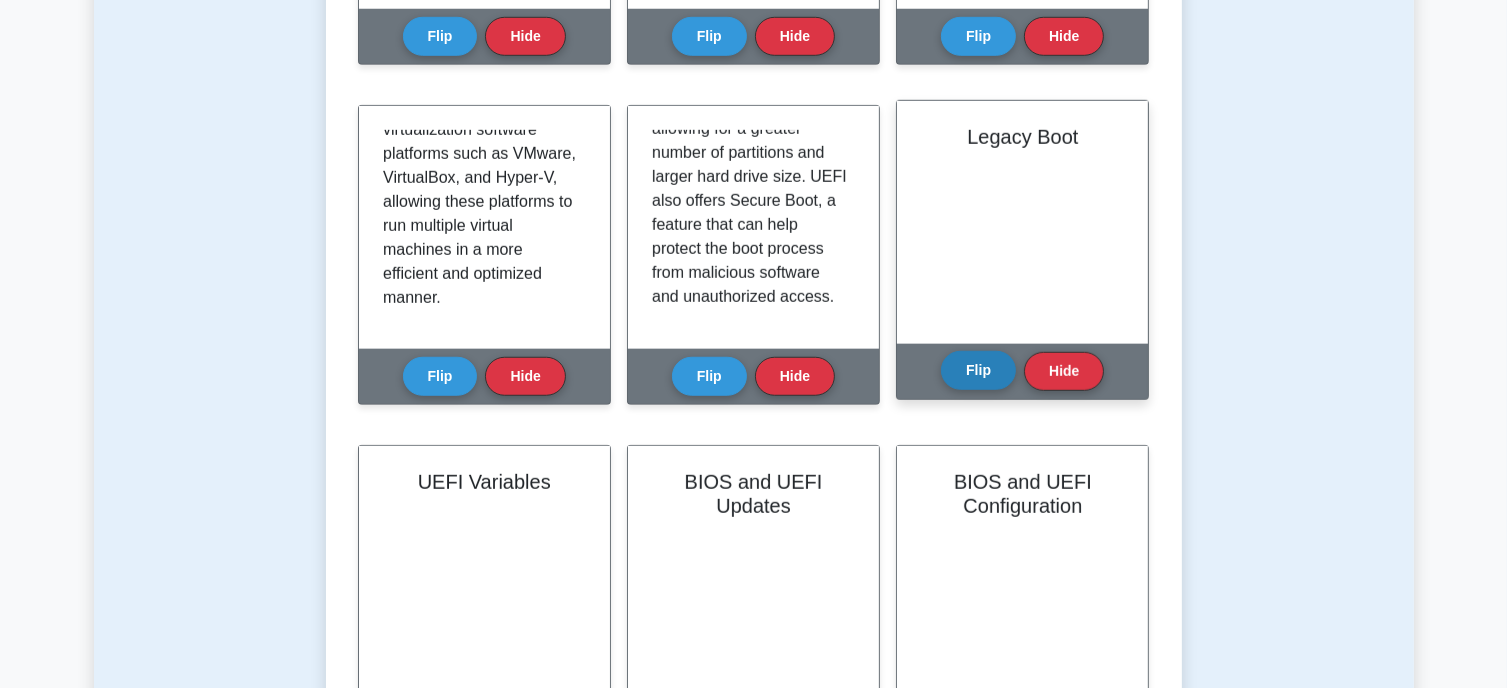click on "Flip" at bounding box center [978, 370] 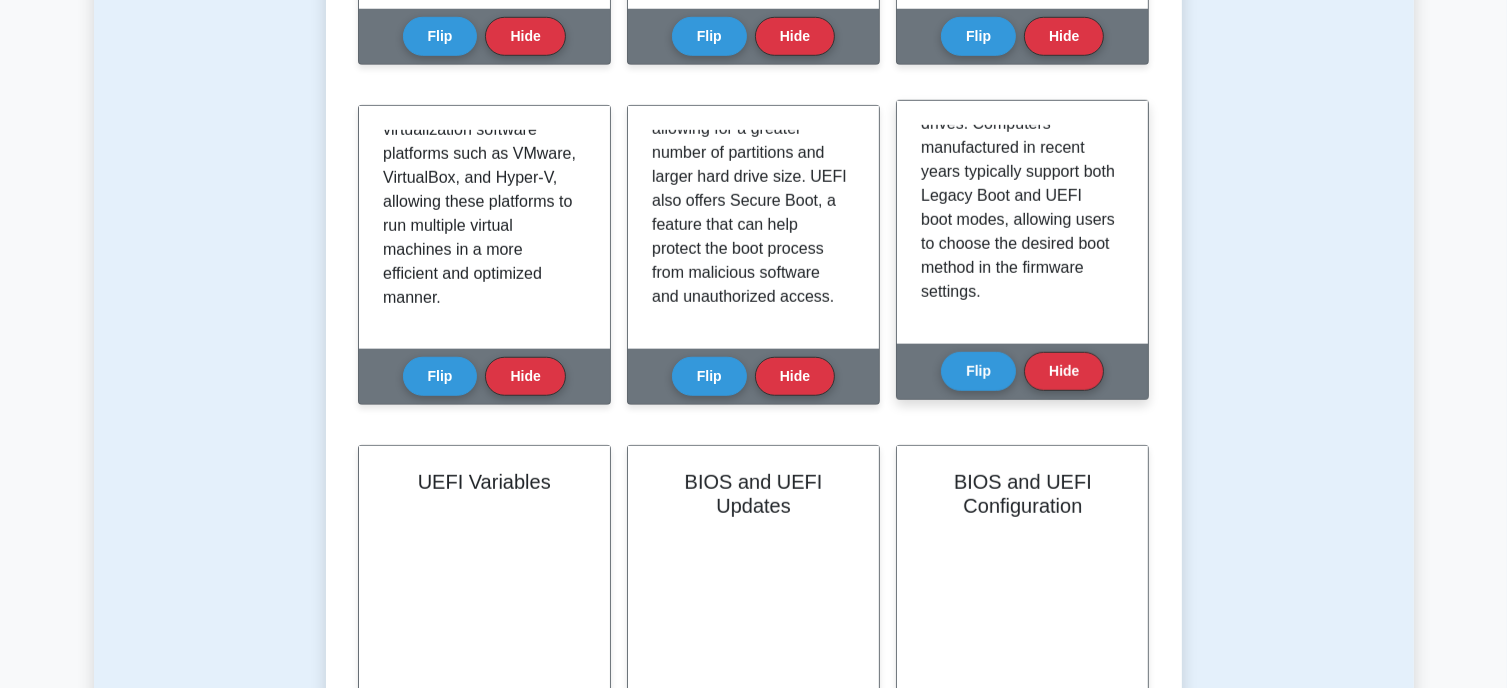 scroll, scrollTop: 587, scrollLeft: 0, axis: vertical 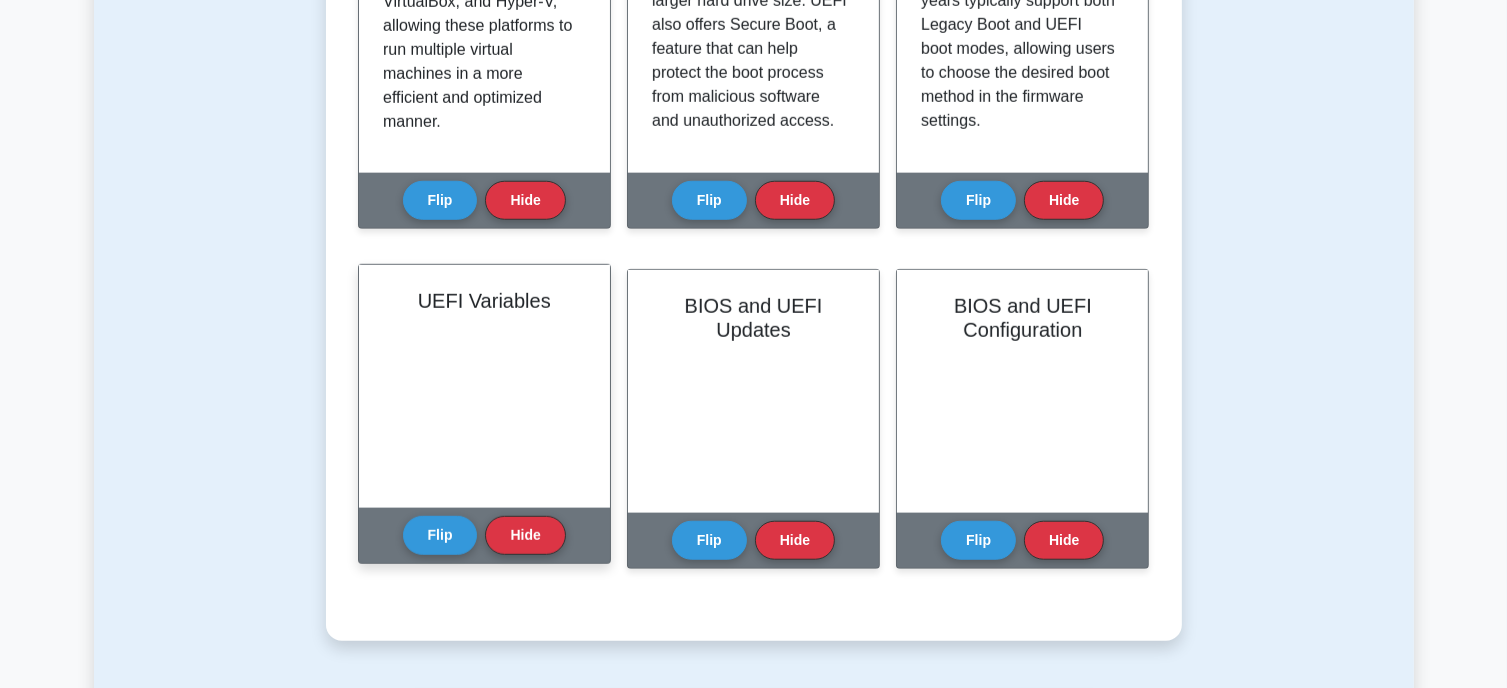 click on "Flip
Hide" at bounding box center (484, 535) 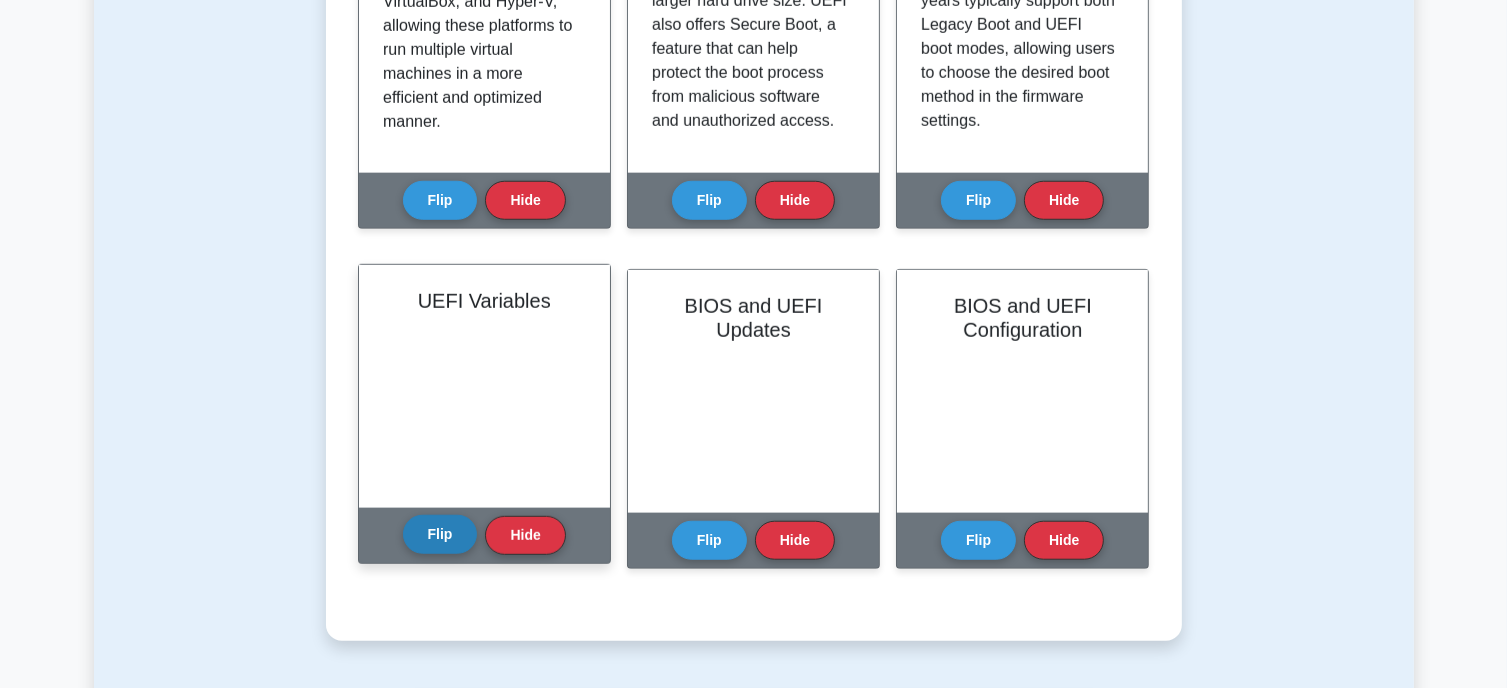 click on "Flip" at bounding box center [440, 534] 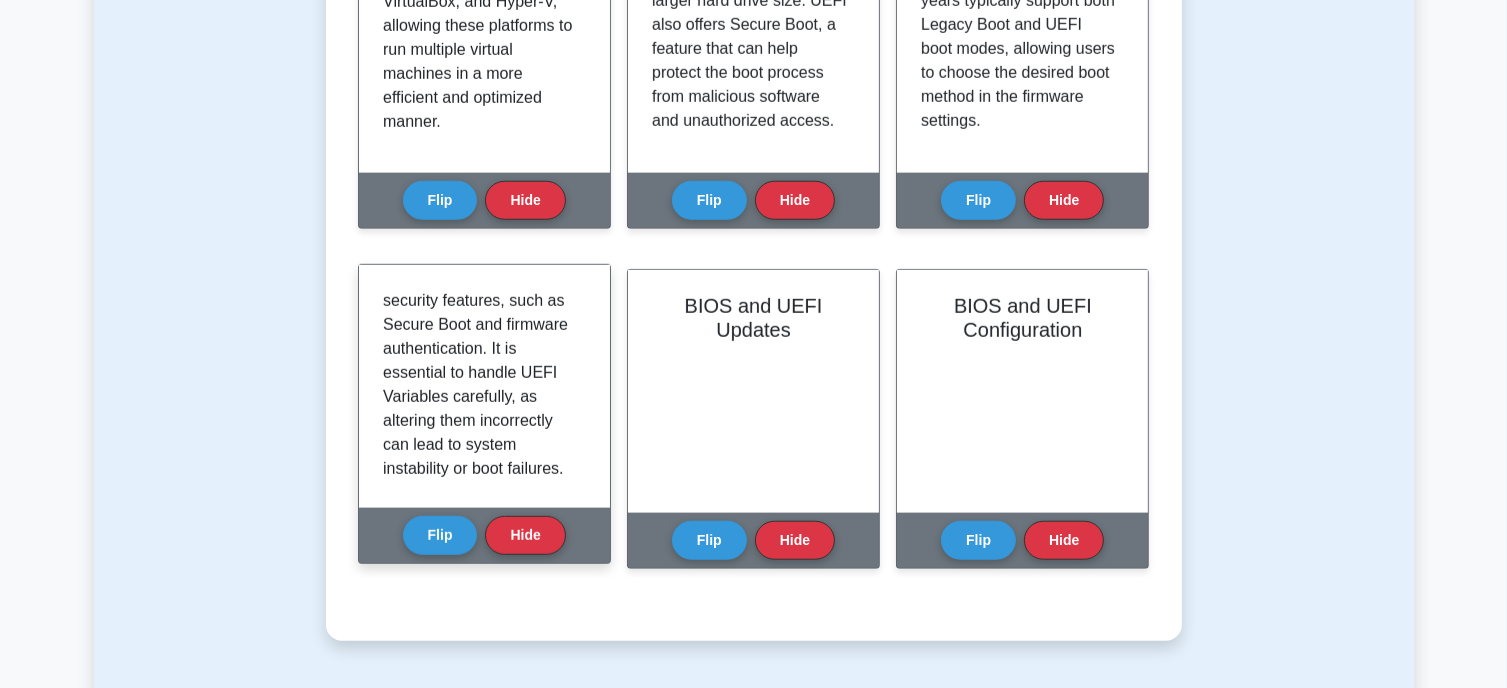 scroll, scrollTop: 612, scrollLeft: 0, axis: vertical 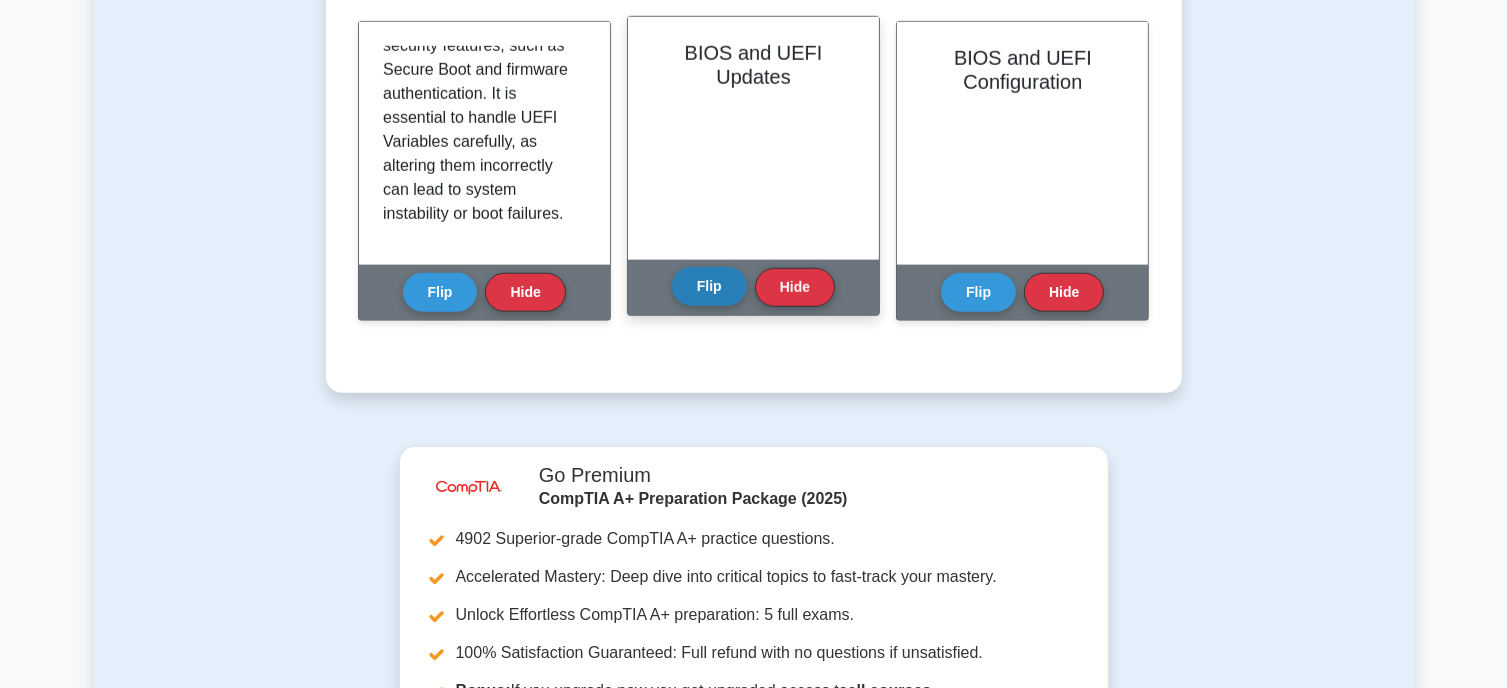 click on "Flip" at bounding box center (709, 286) 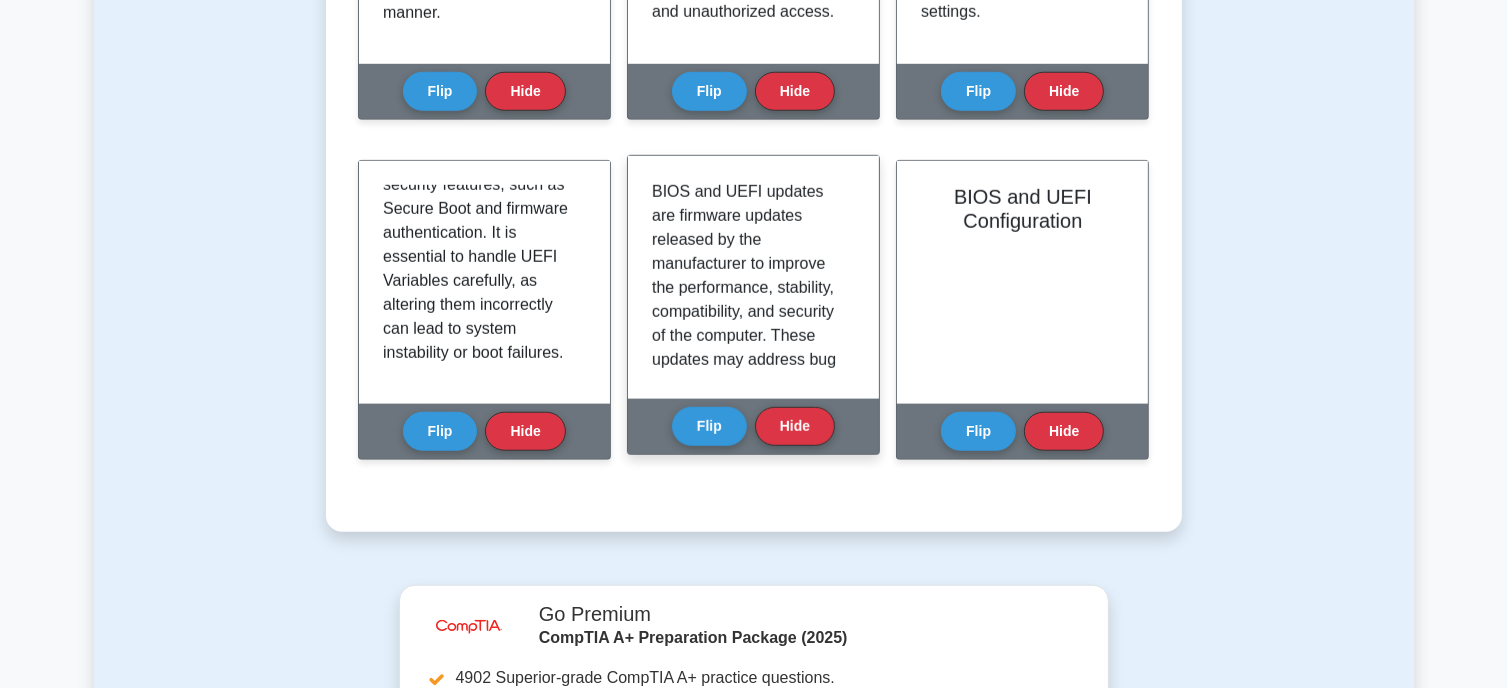 scroll, scrollTop: 1703, scrollLeft: 0, axis: vertical 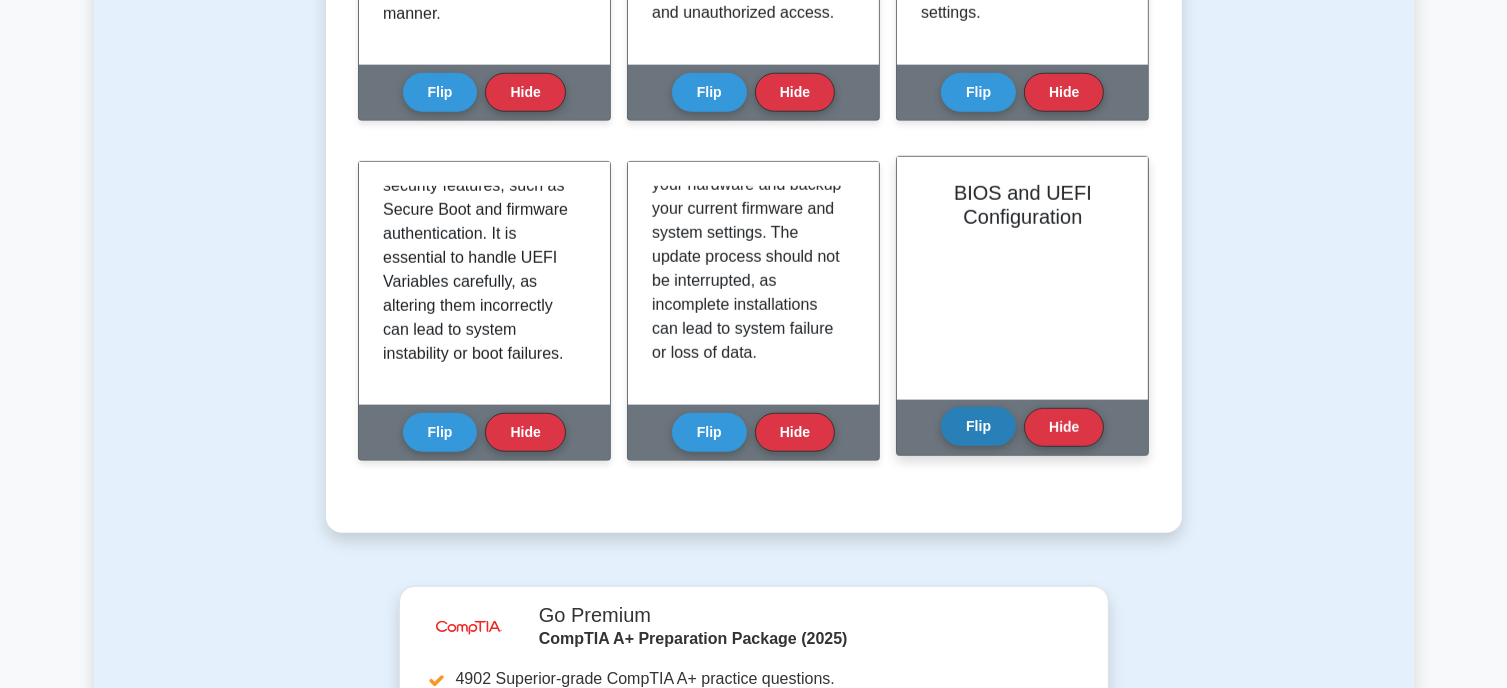 click on "Flip" at bounding box center [978, 426] 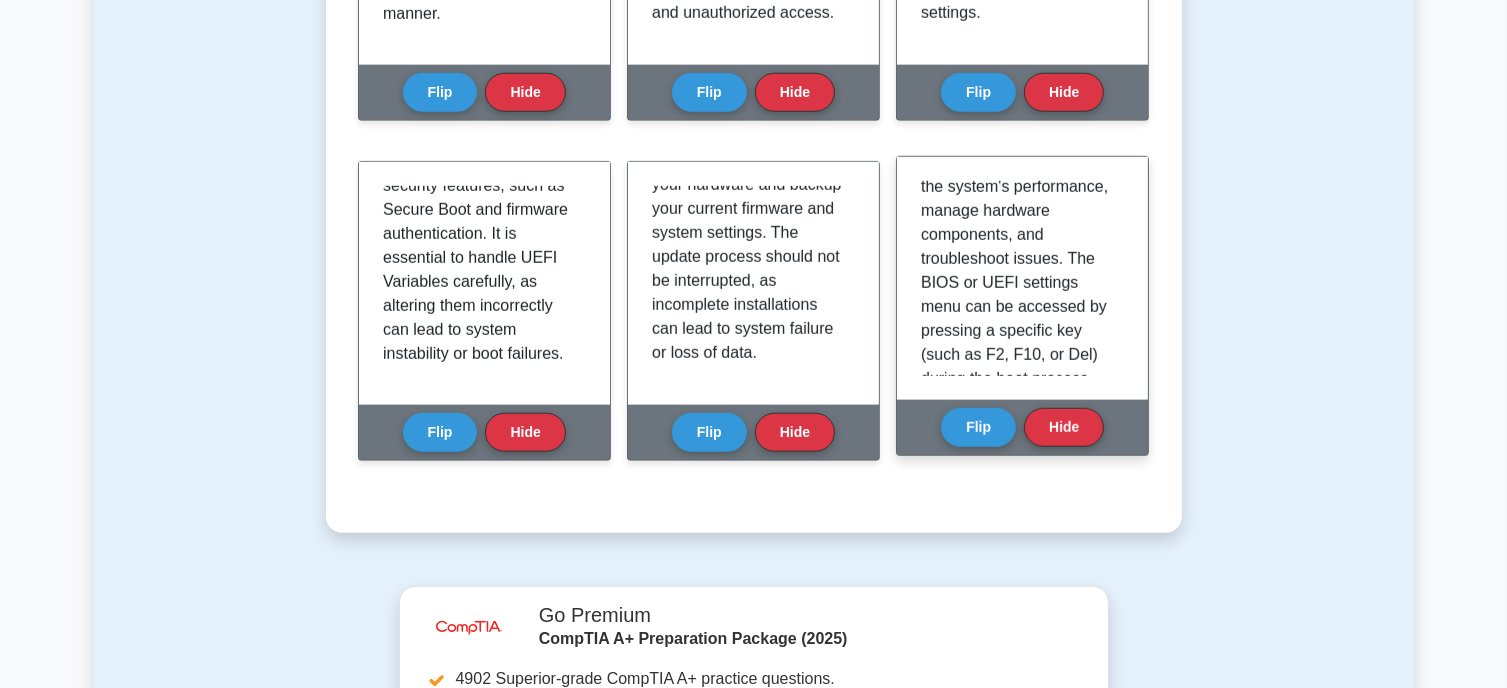 scroll, scrollTop: 0, scrollLeft: 0, axis: both 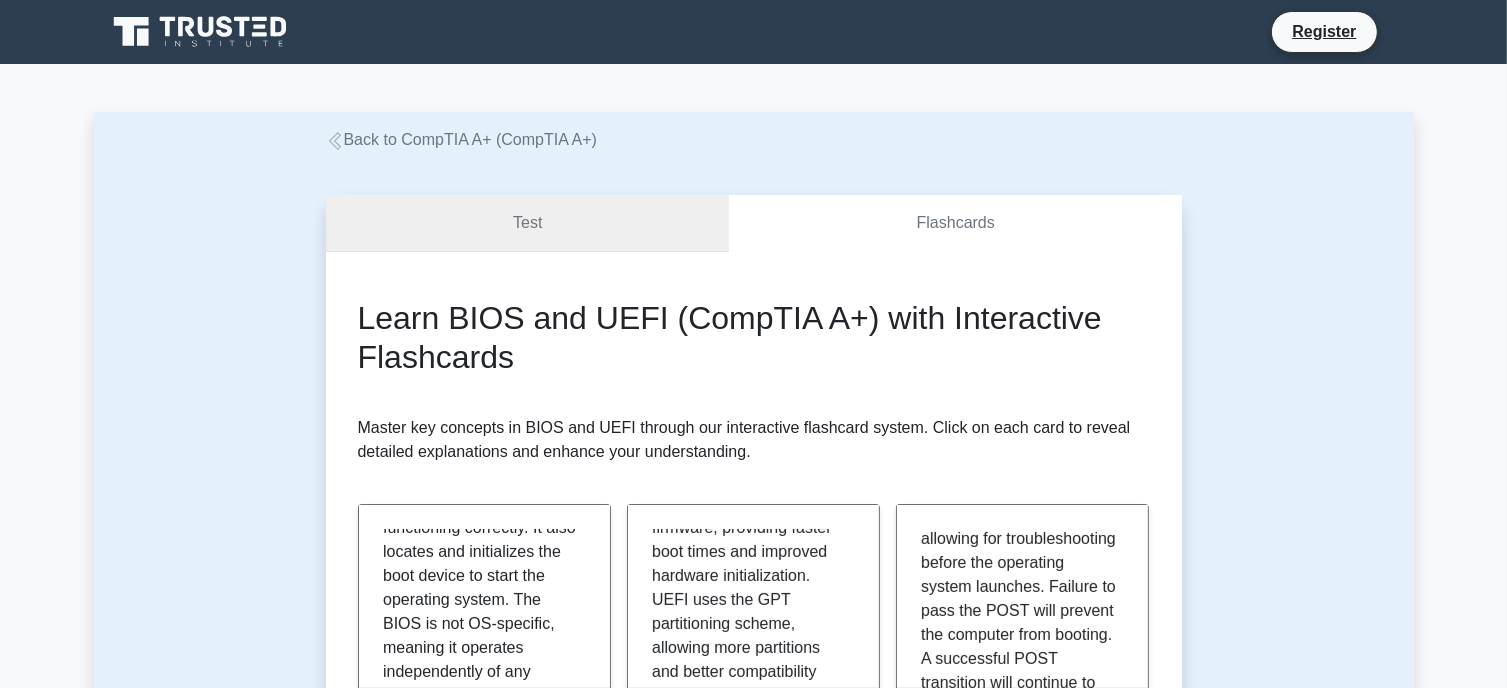 click on "Test" at bounding box center [528, 223] 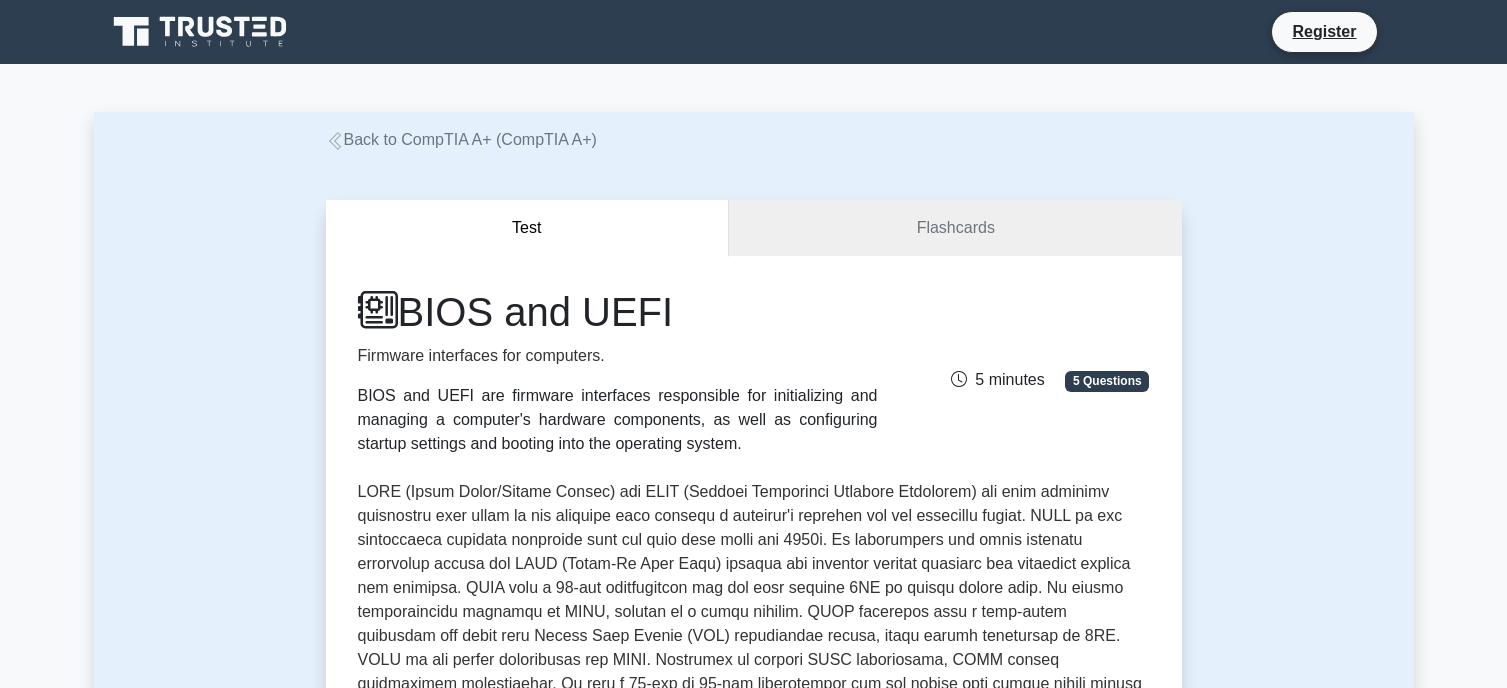 scroll, scrollTop: 0, scrollLeft: 0, axis: both 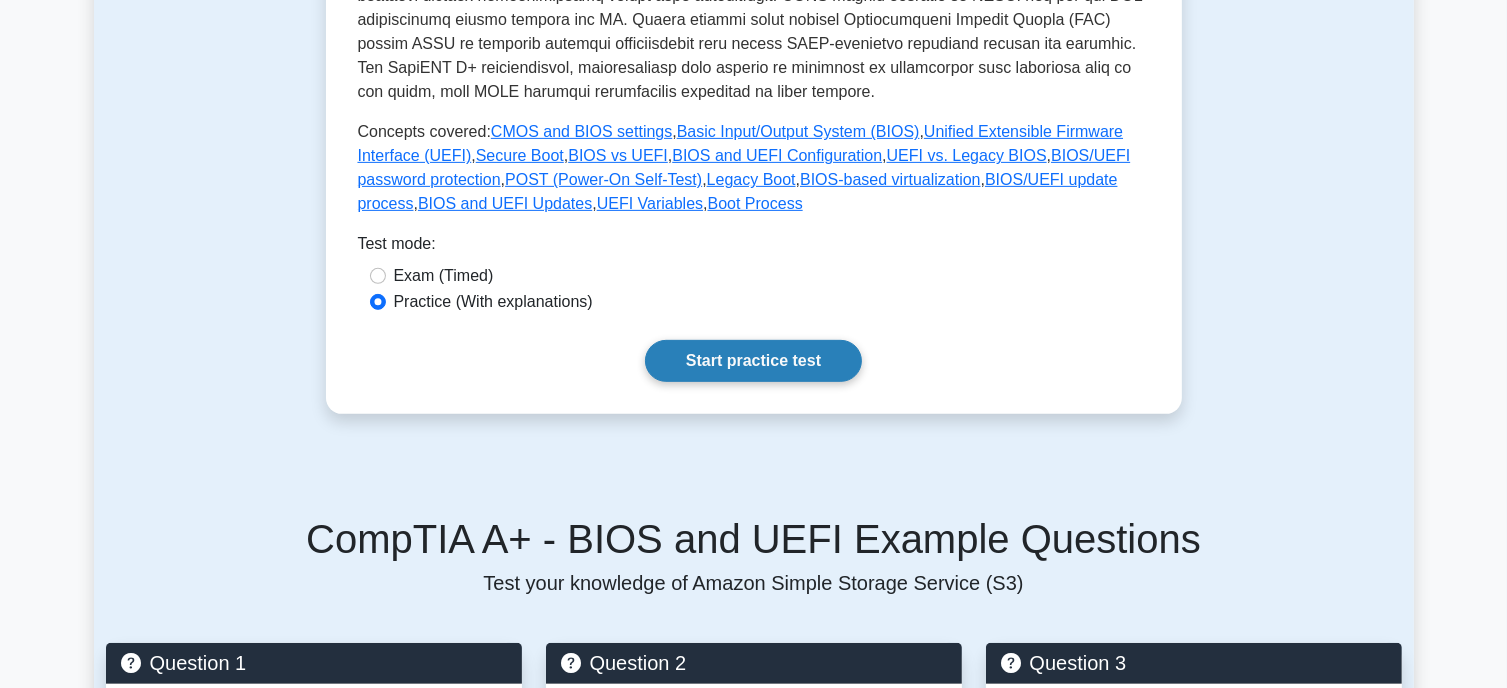 click on "Start practice test" at bounding box center [753, 361] 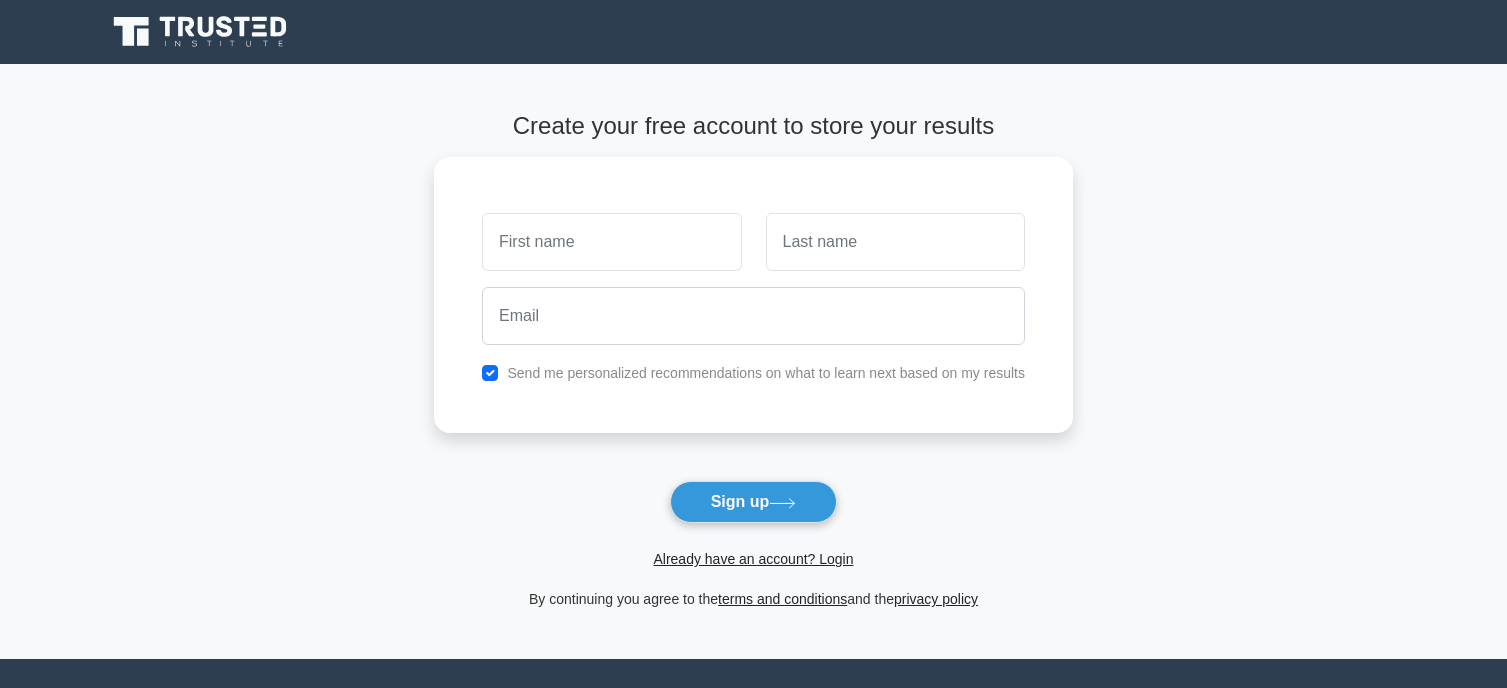 scroll, scrollTop: 0, scrollLeft: 0, axis: both 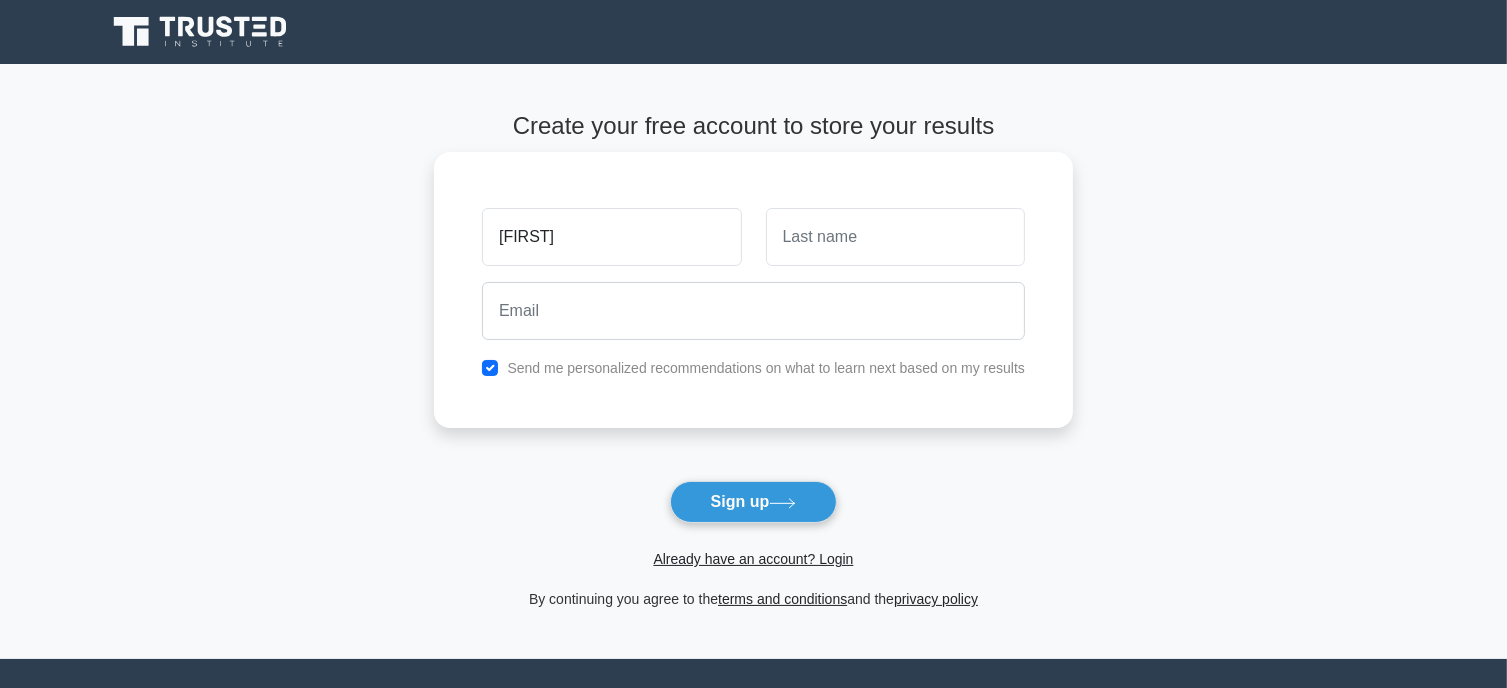 type on "[FIRST]" 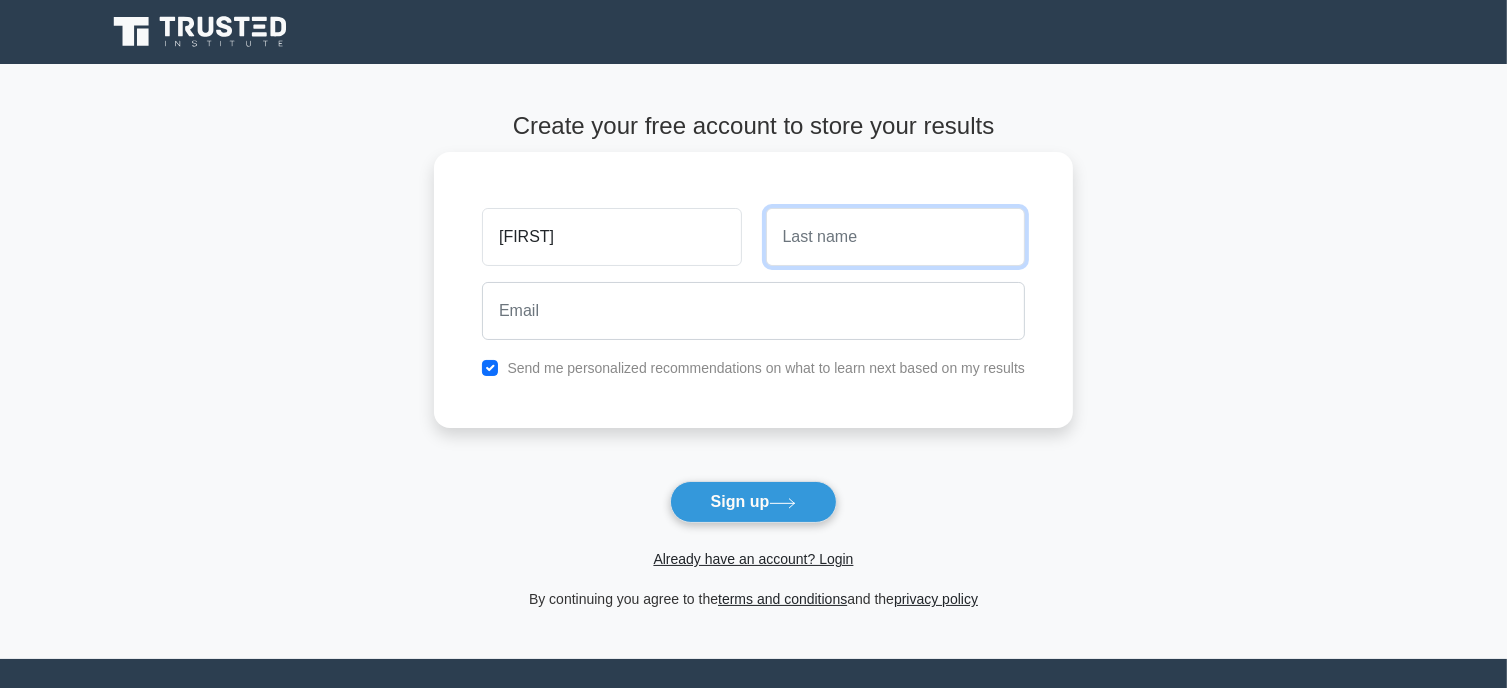 click at bounding box center (895, 237) 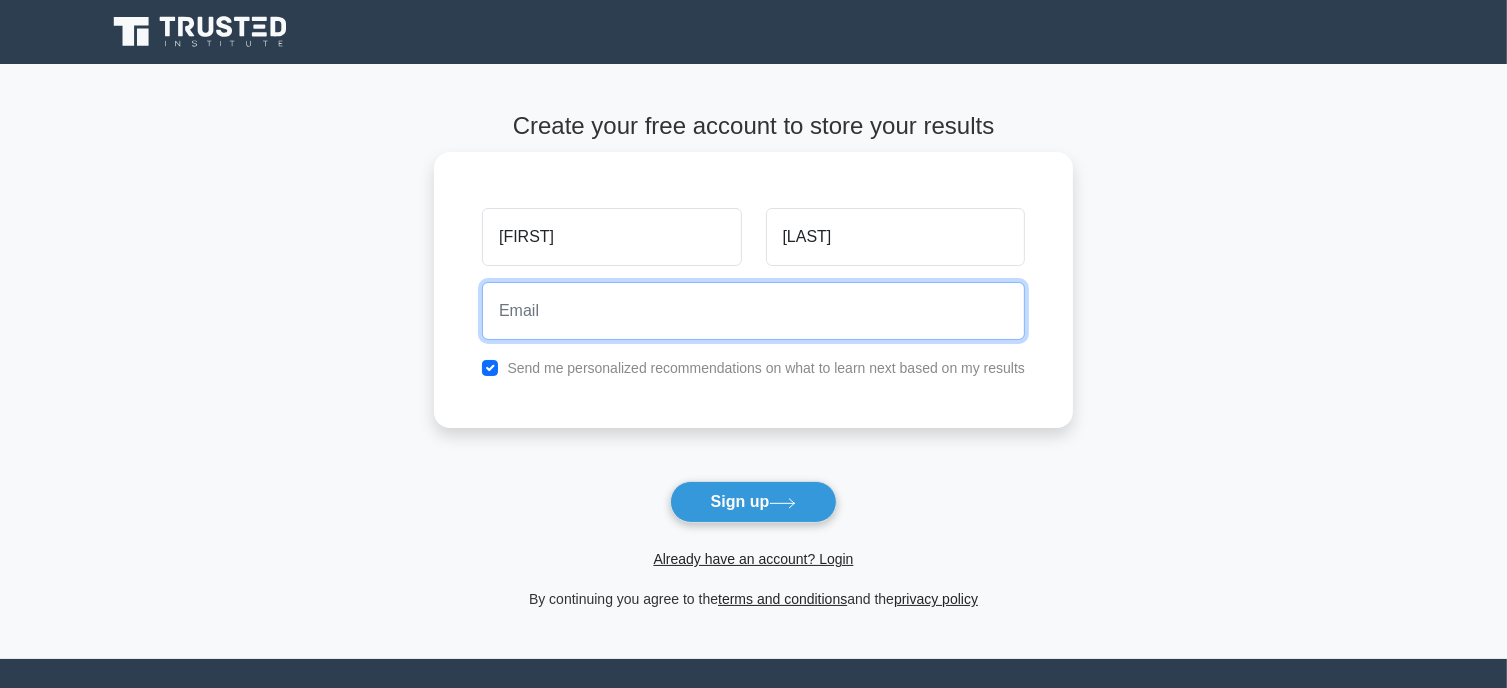 click at bounding box center (753, 311) 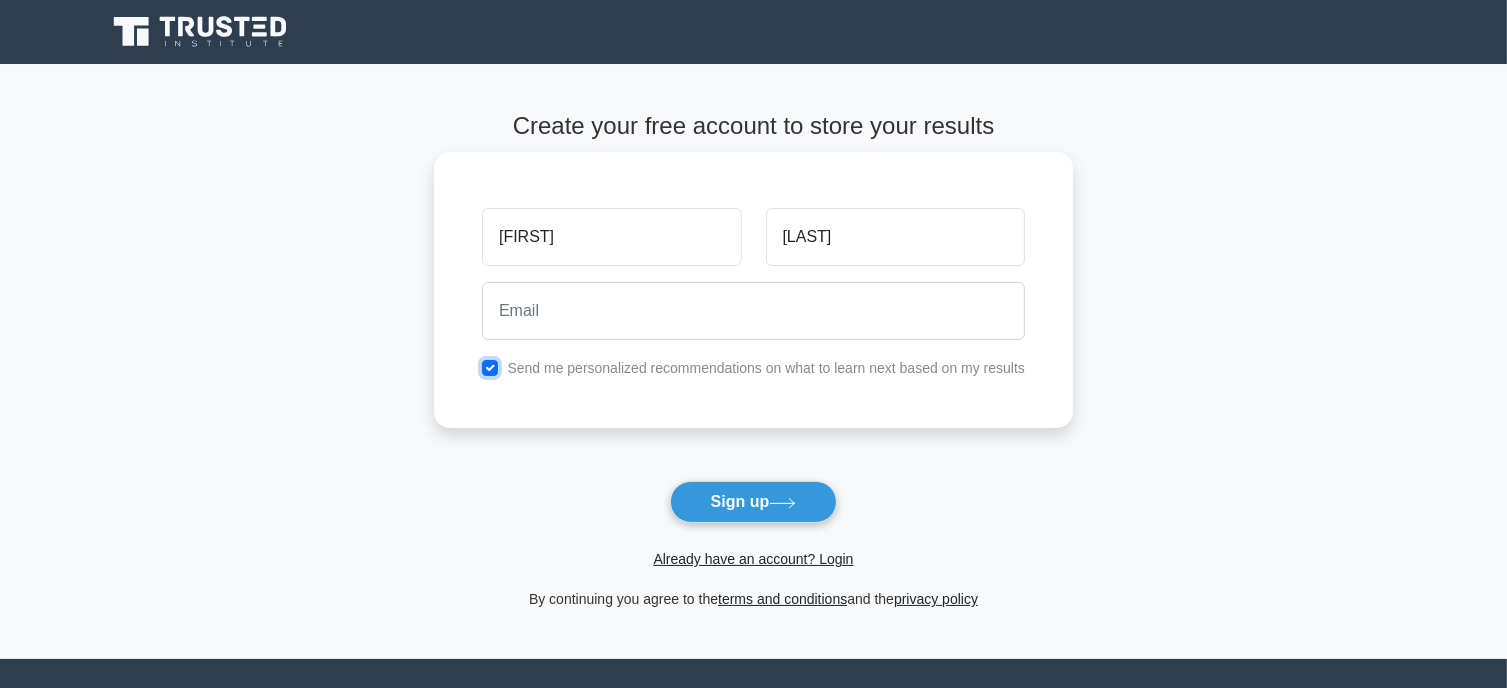 click at bounding box center [490, 368] 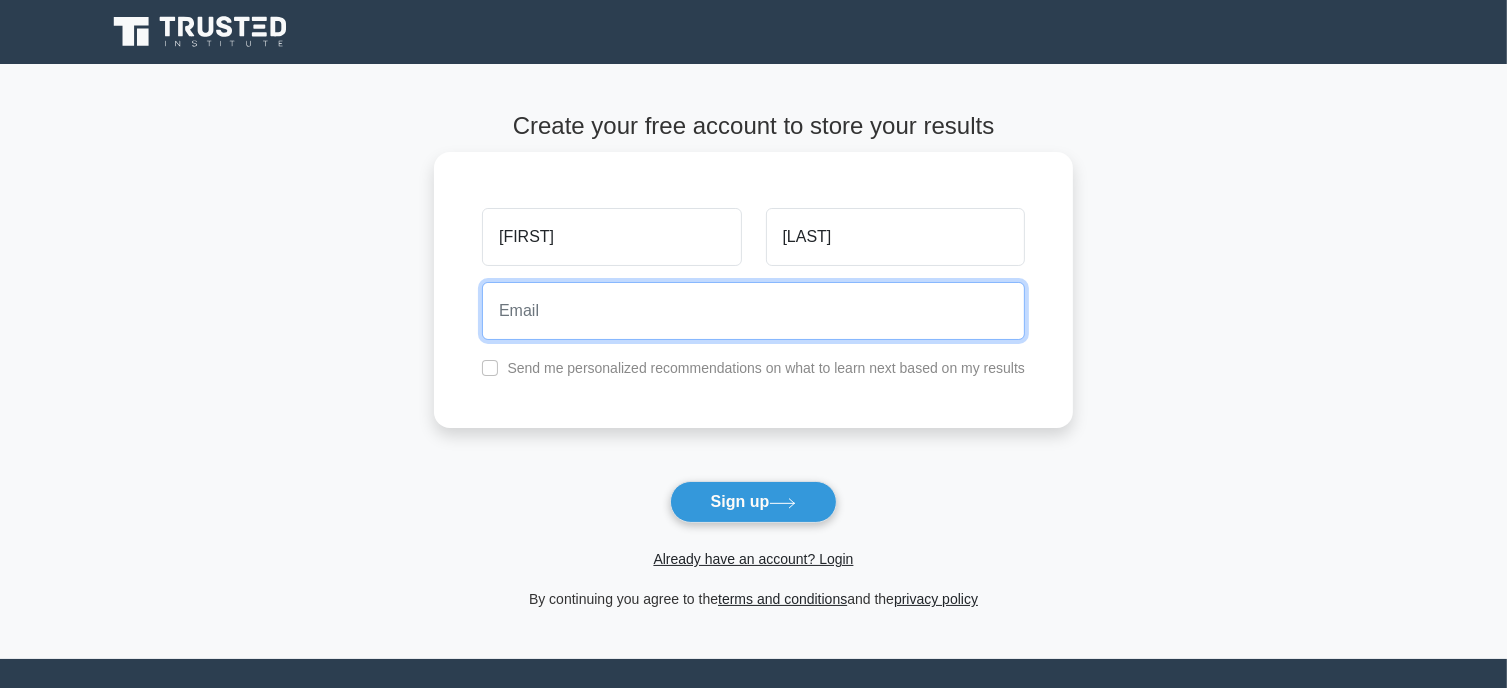 click at bounding box center (753, 311) 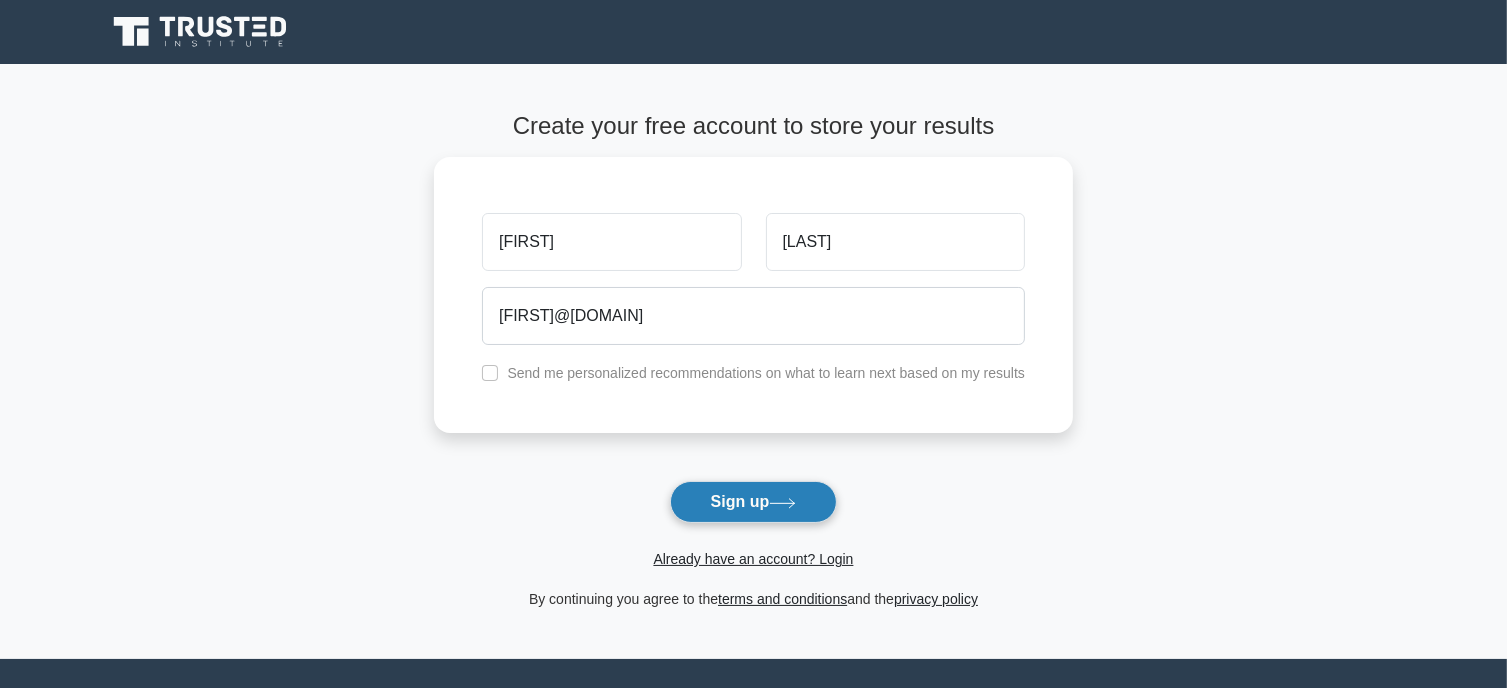 click on "Sign up" at bounding box center [754, 502] 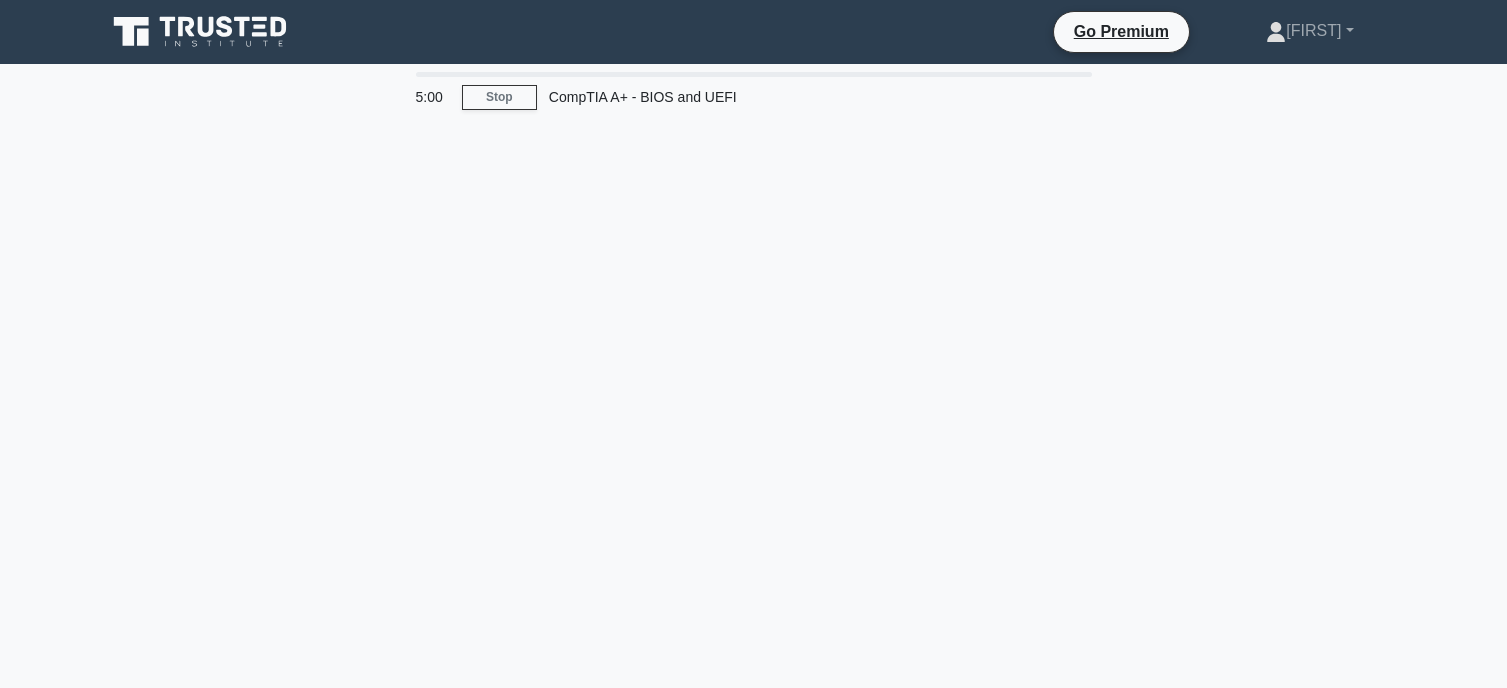 scroll, scrollTop: 0, scrollLeft: 0, axis: both 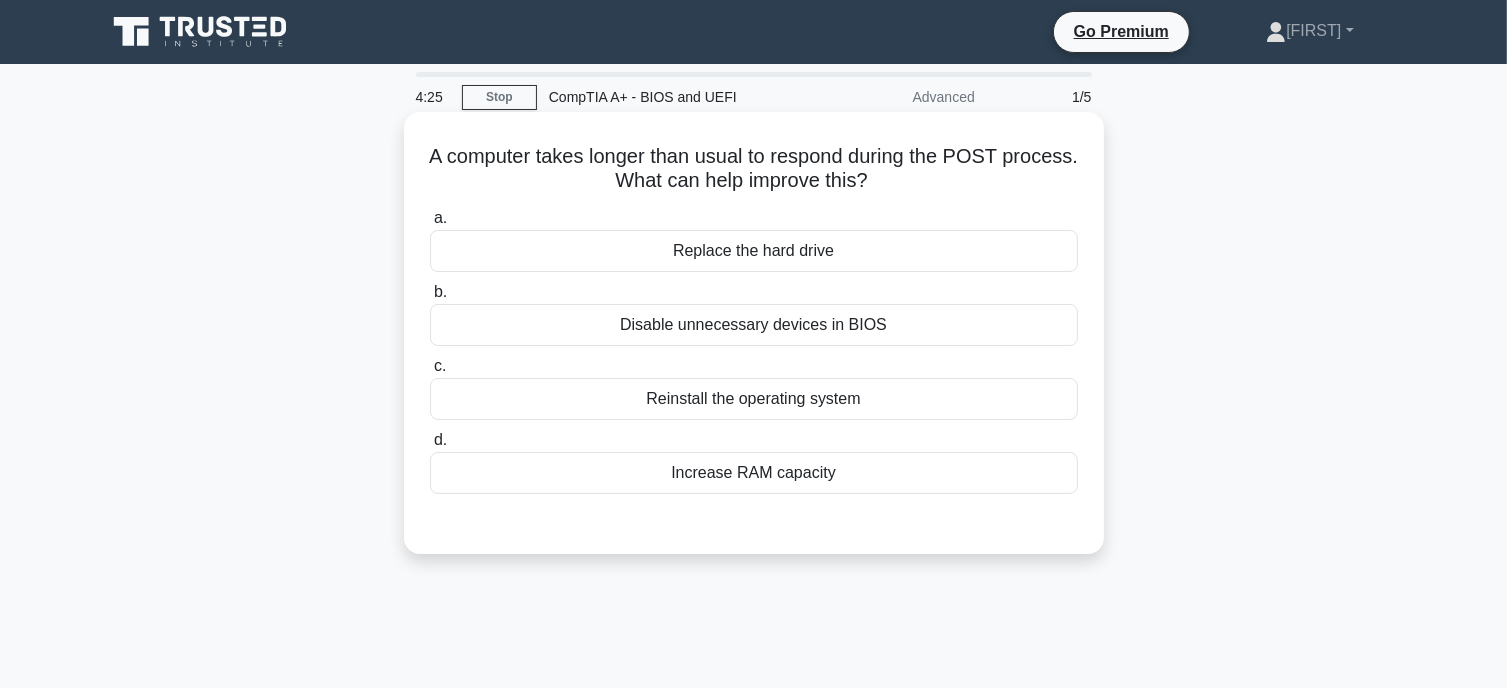 click on "Disable unnecessary devices in BIOS" at bounding box center [754, 325] 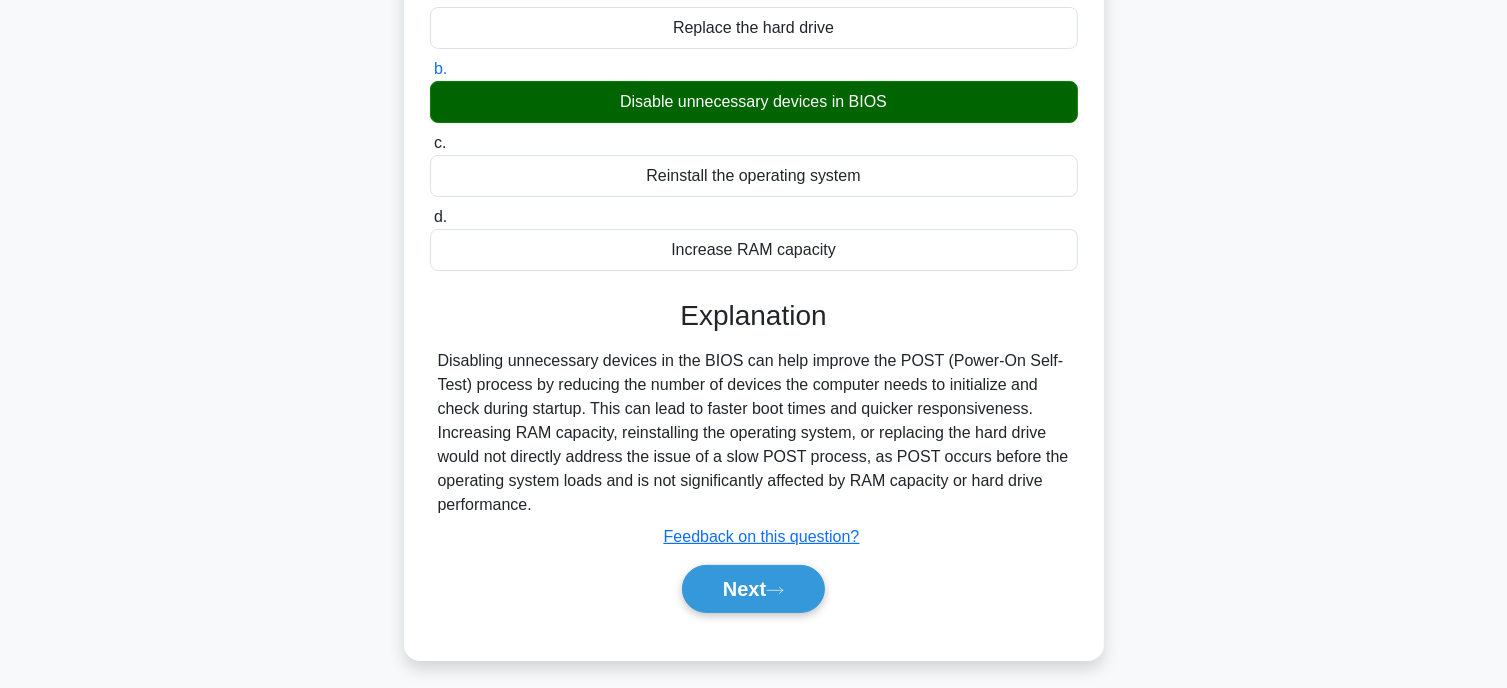 scroll, scrollTop: 240, scrollLeft: 0, axis: vertical 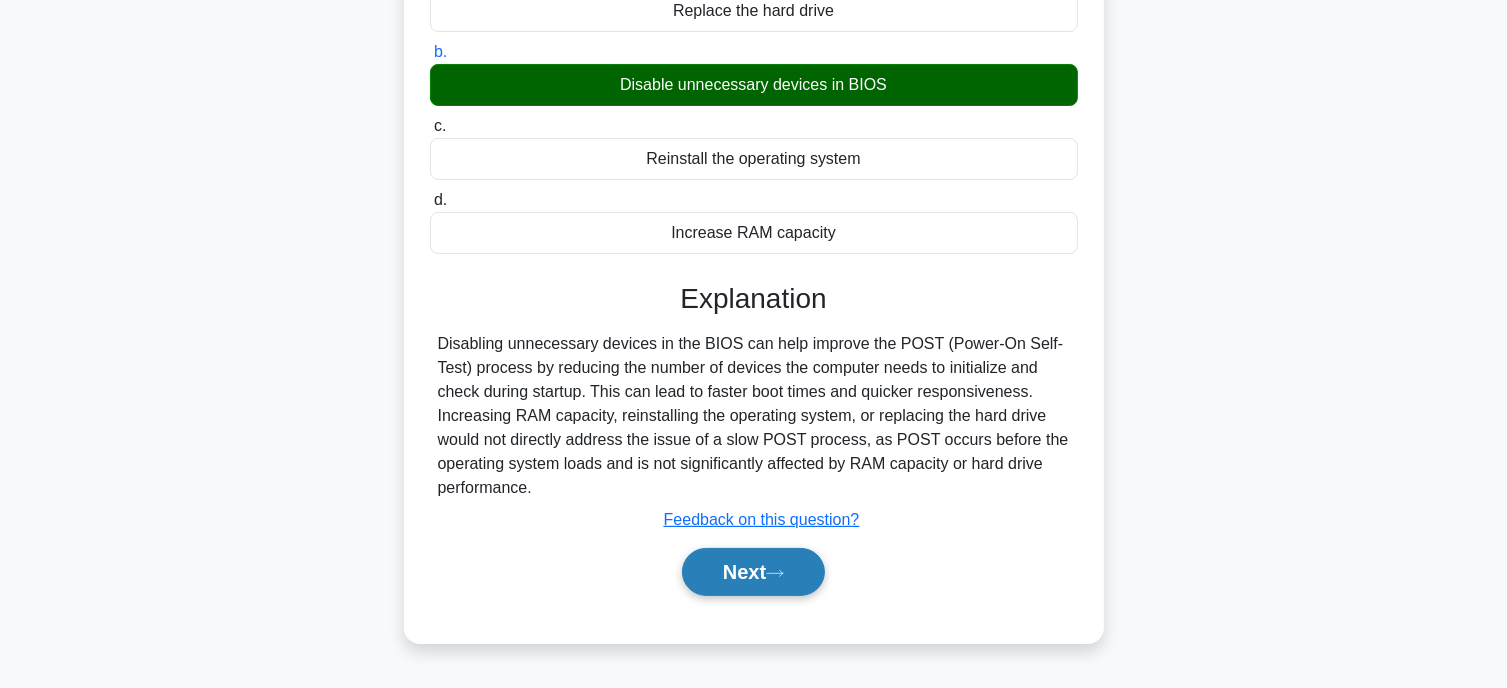 click on "Next" at bounding box center (753, 572) 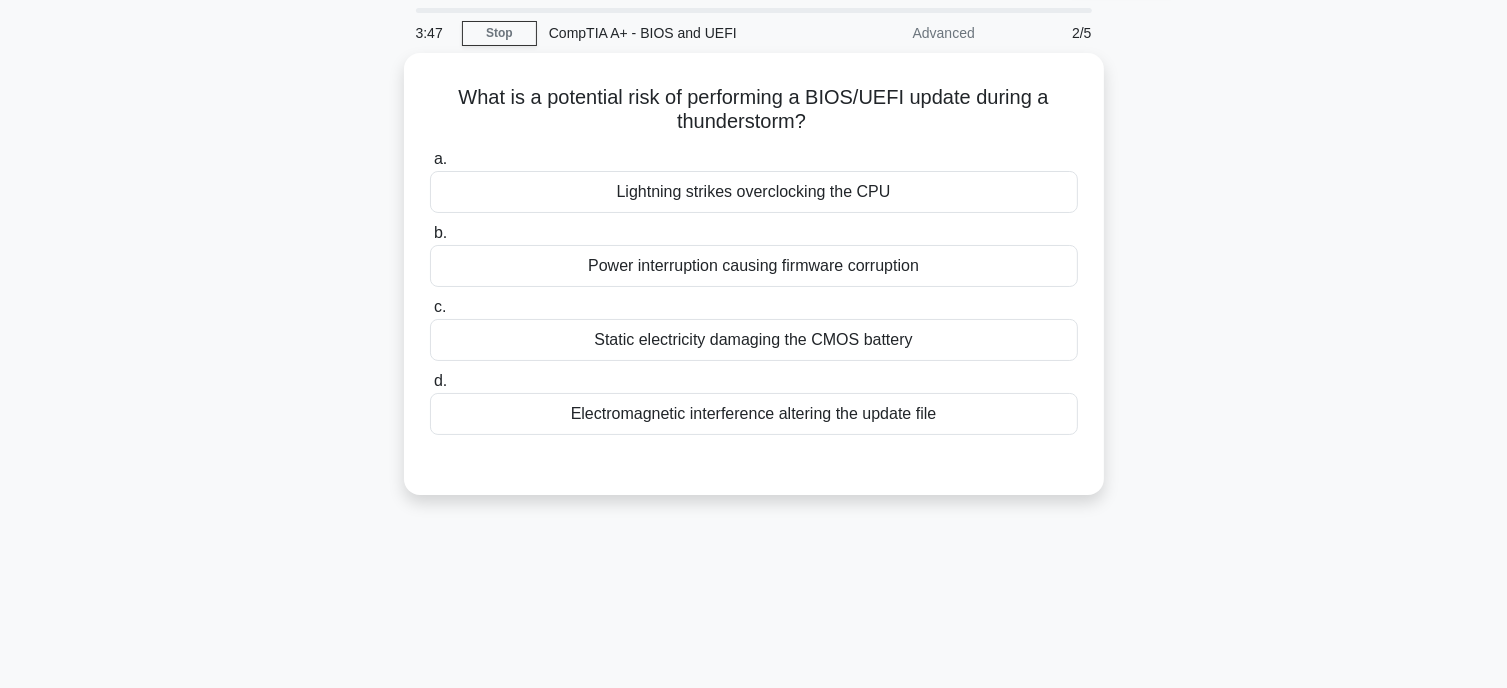 scroll, scrollTop: 62, scrollLeft: 0, axis: vertical 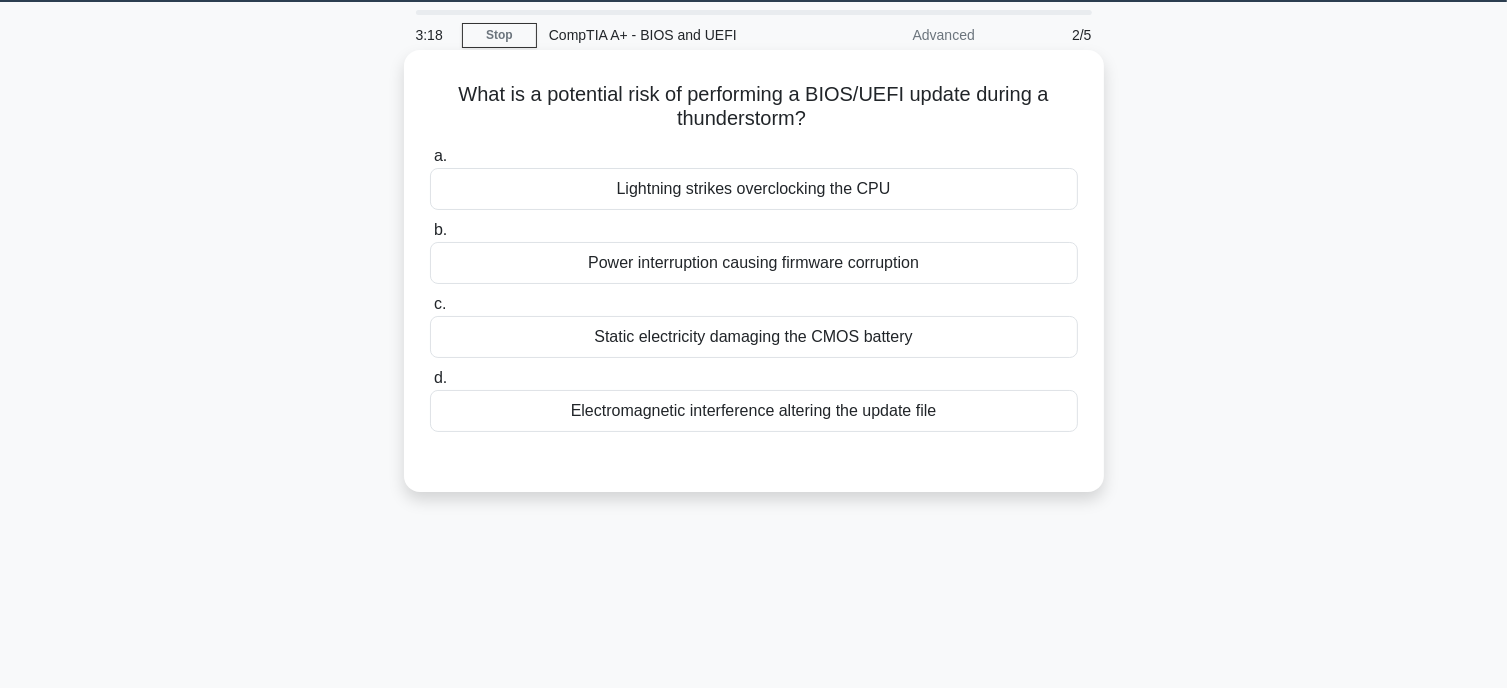 click on "Static electricity damaging the CMOS battery" at bounding box center (754, 337) 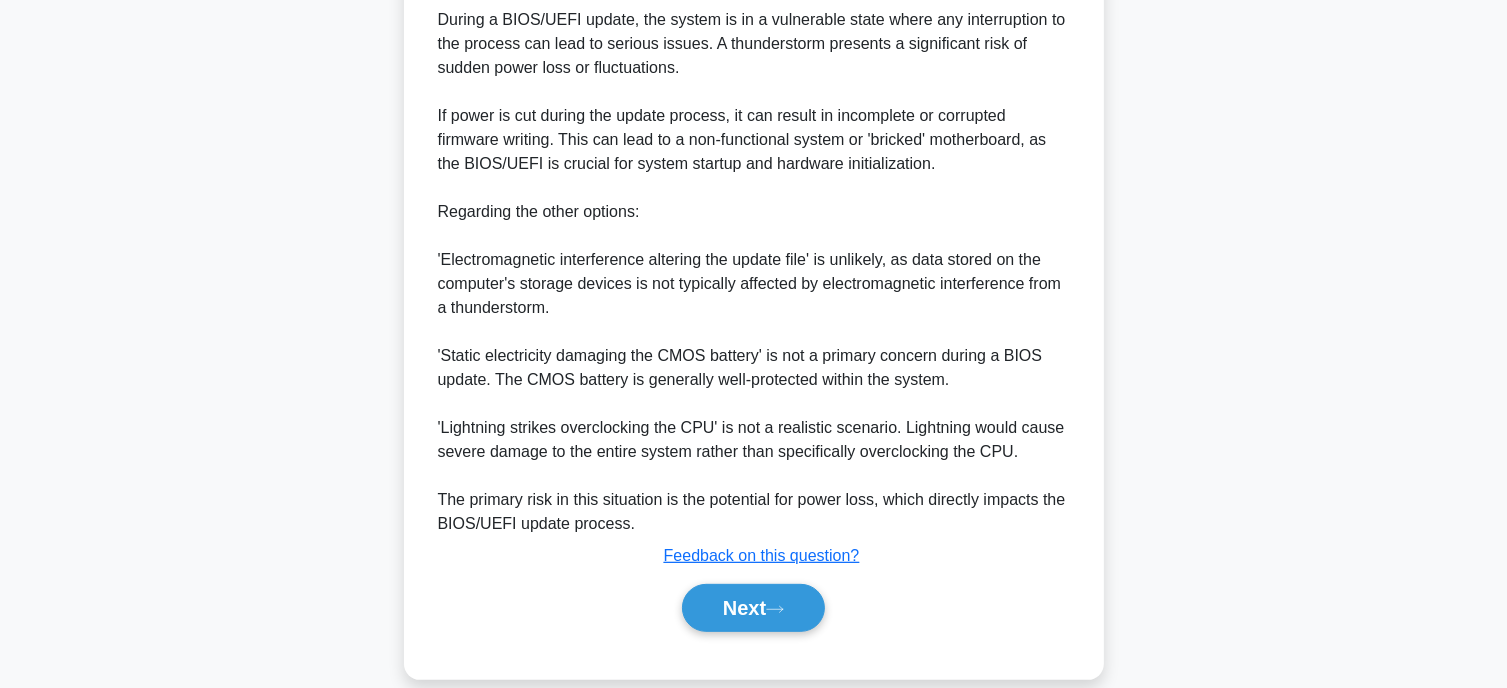 scroll, scrollTop: 620, scrollLeft: 0, axis: vertical 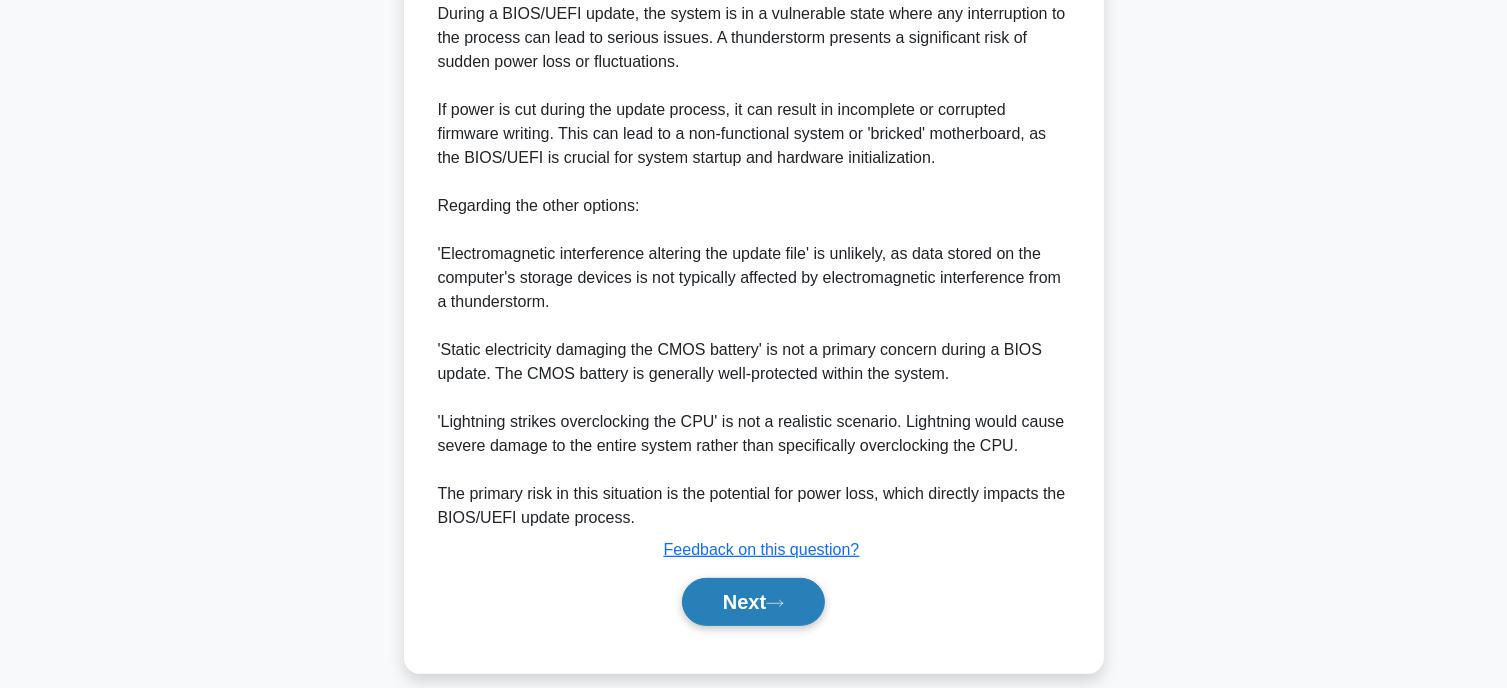 click on "Next" at bounding box center [753, 602] 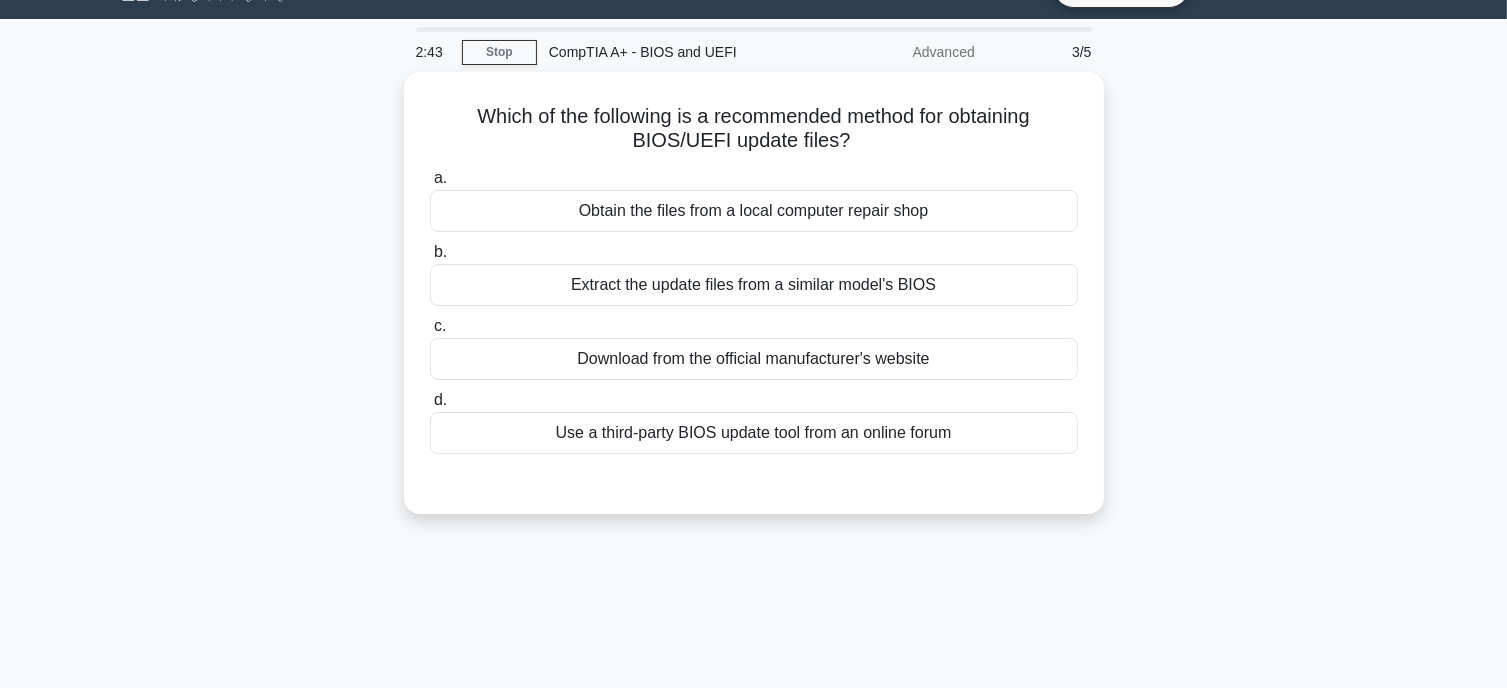 scroll, scrollTop: 44, scrollLeft: 0, axis: vertical 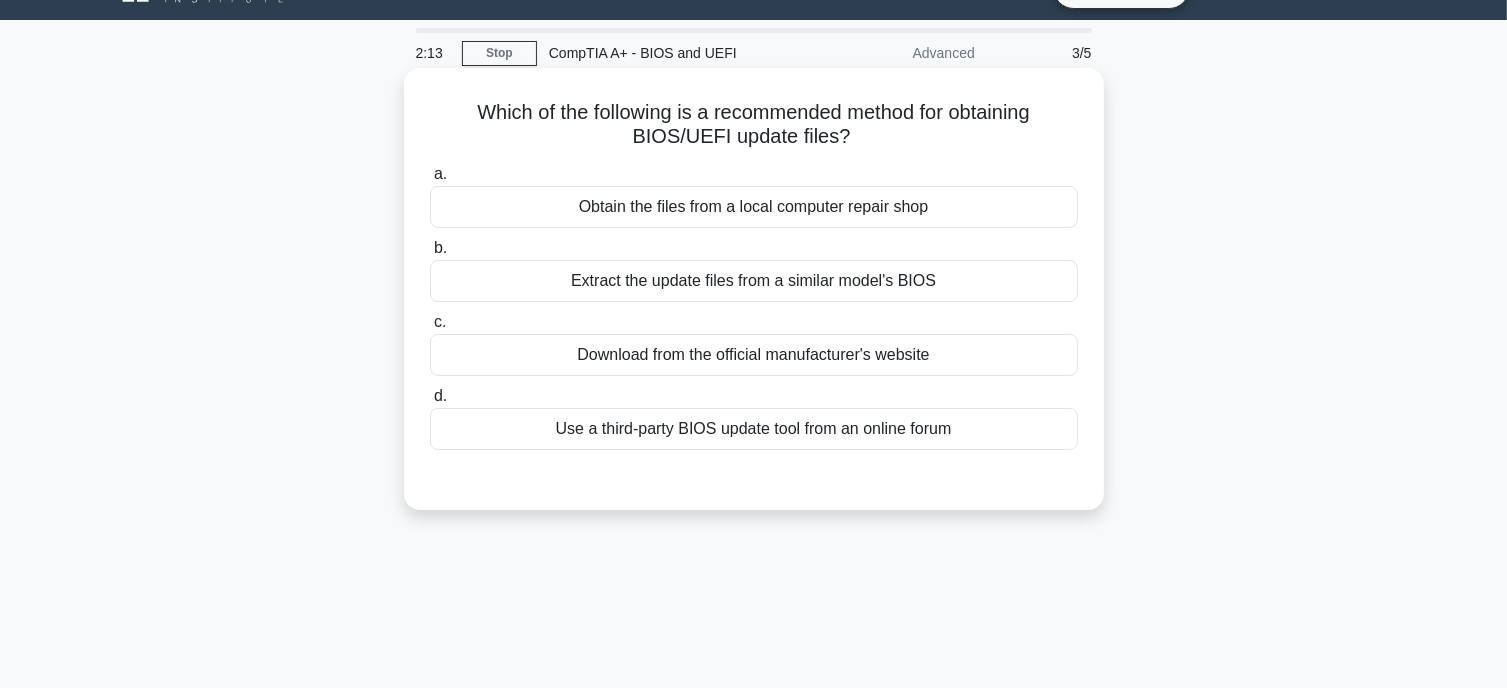 click on "Download from the official manufacturer's website" at bounding box center (754, 355) 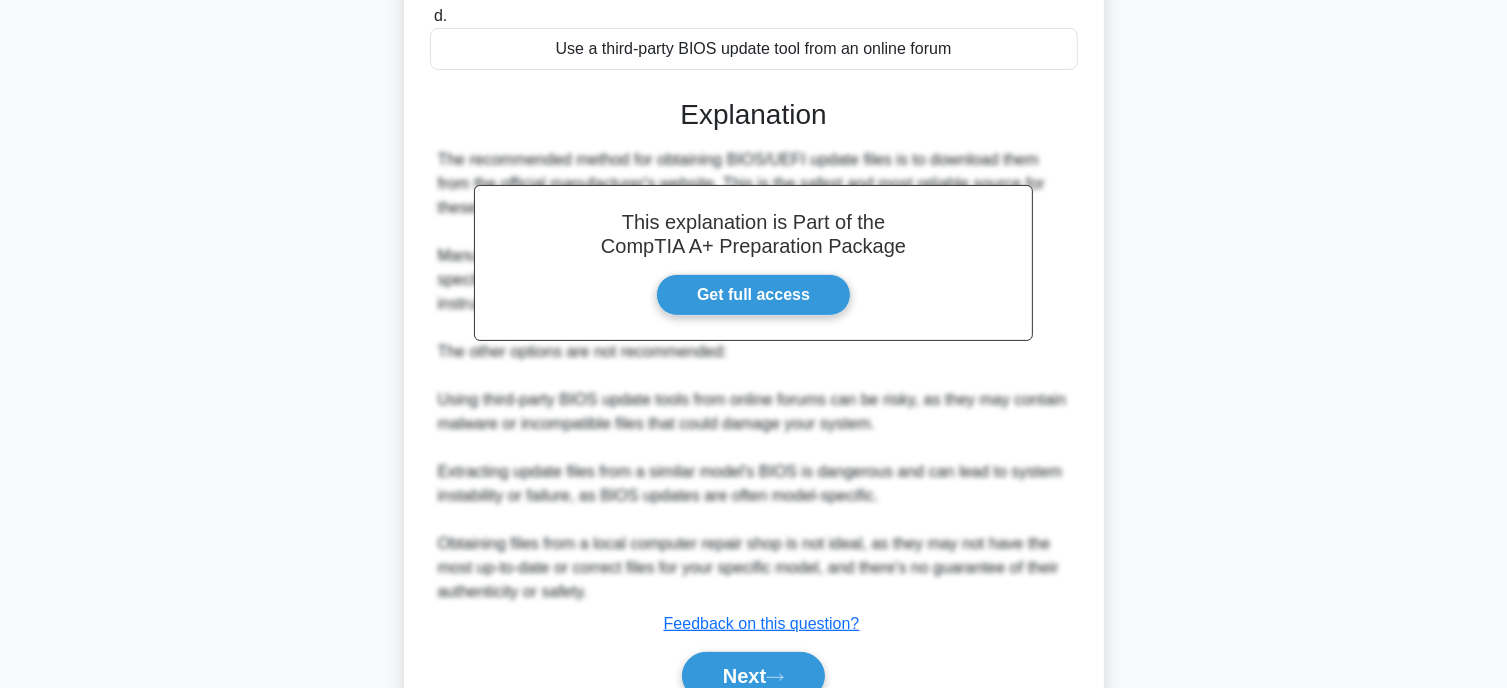 scroll, scrollTop: 520, scrollLeft: 0, axis: vertical 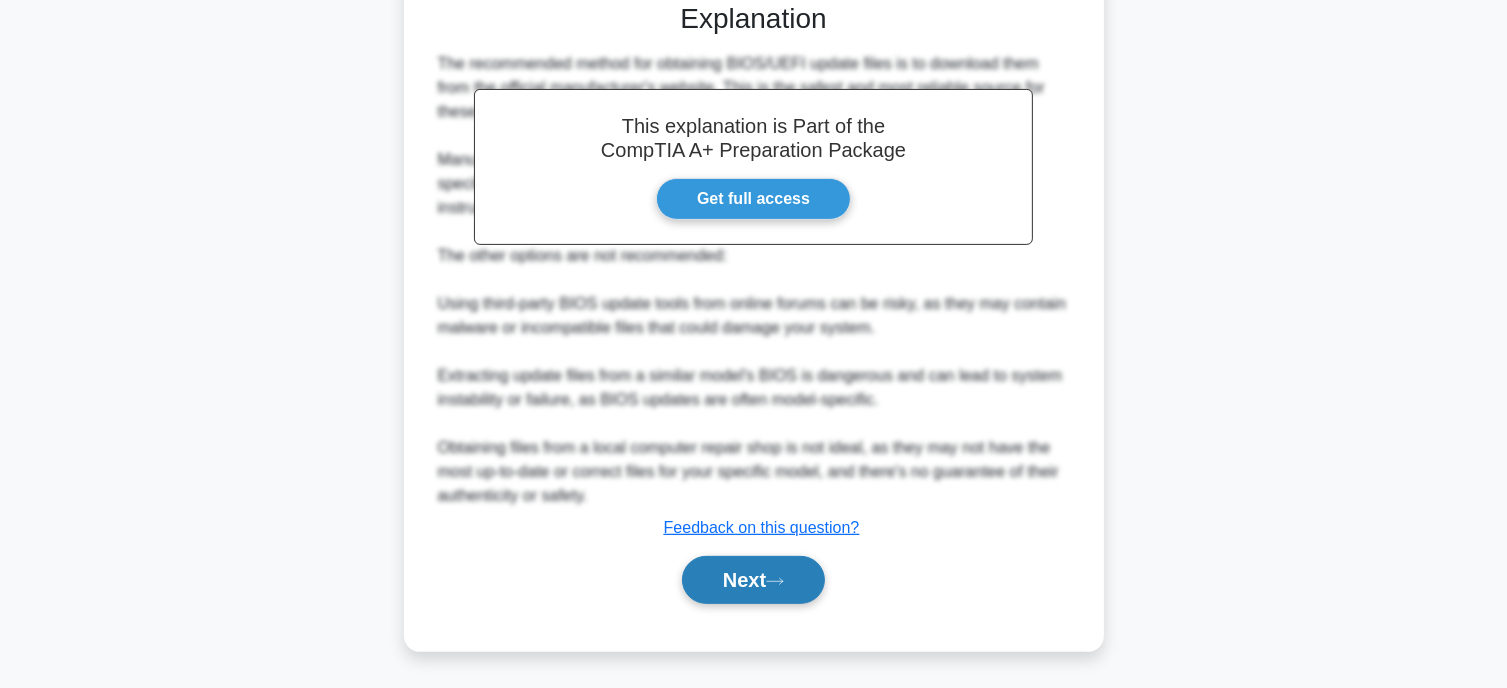 click on "Next" at bounding box center (753, 580) 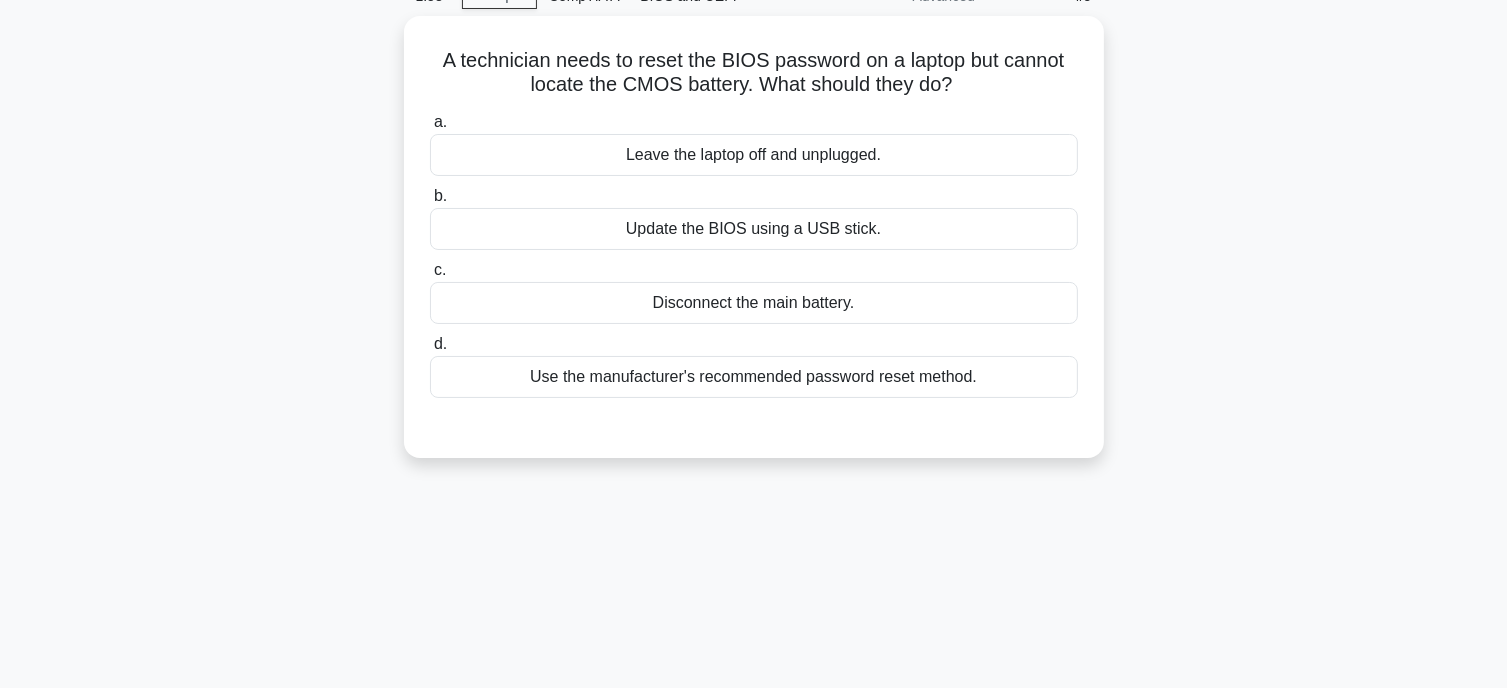 scroll, scrollTop: 104, scrollLeft: 0, axis: vertical 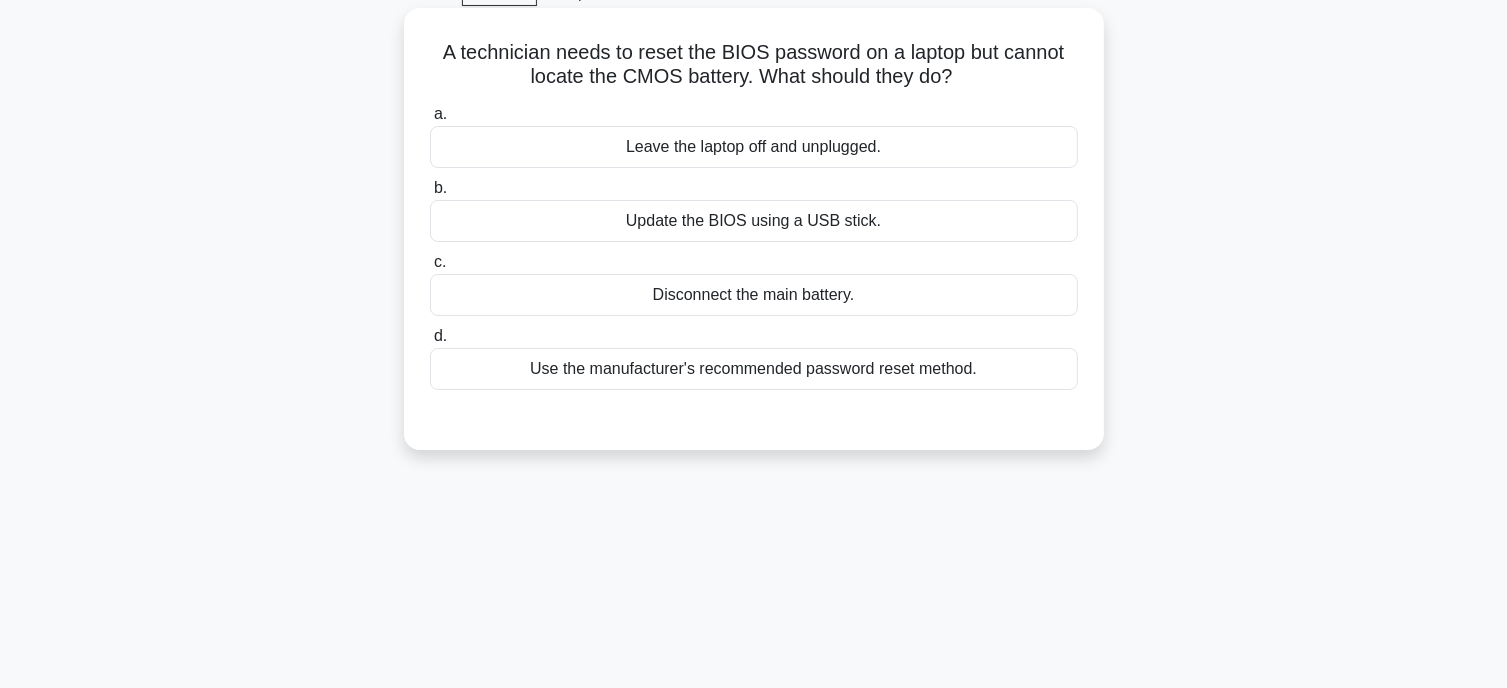 click on "Use the manufacturer's recommended password reset method." at bounding box center [754, 369] 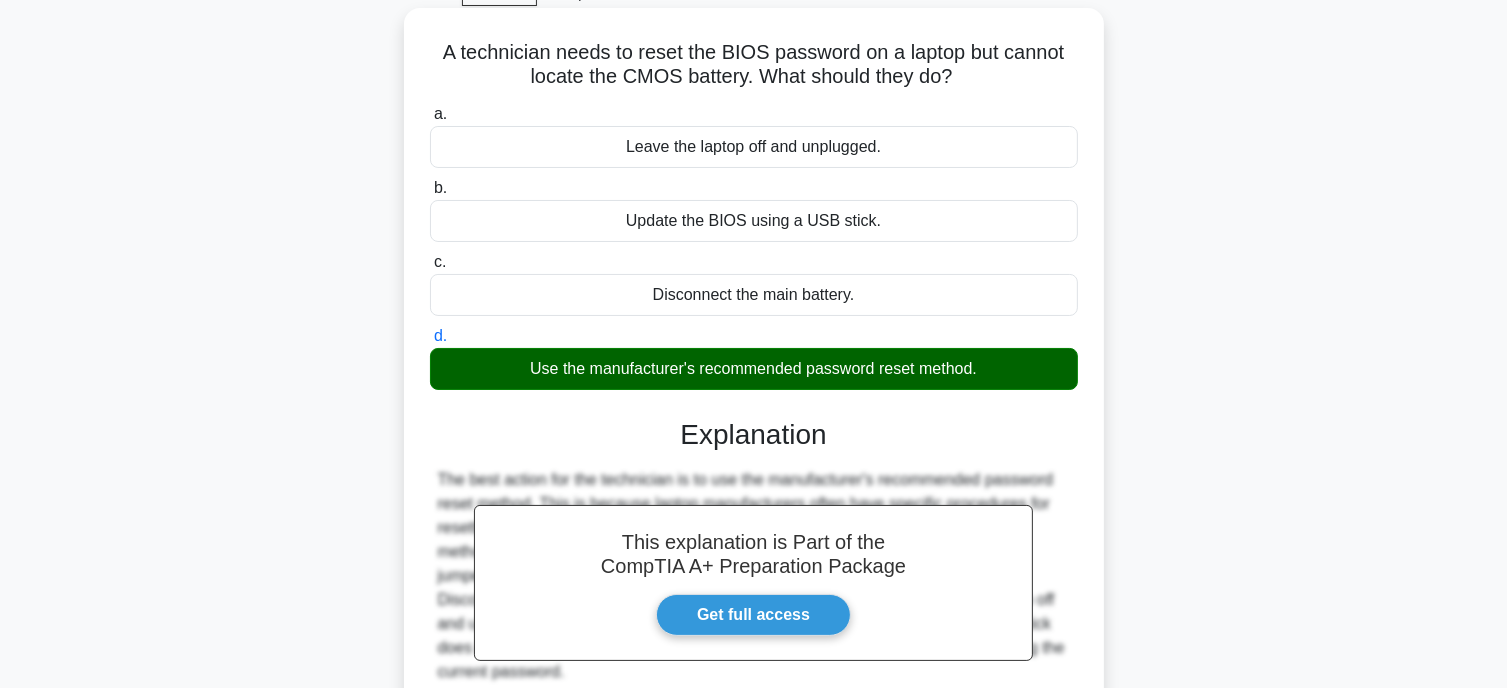 scroll, scrollTop: 392, scrollLeft: 0, axis: vertical 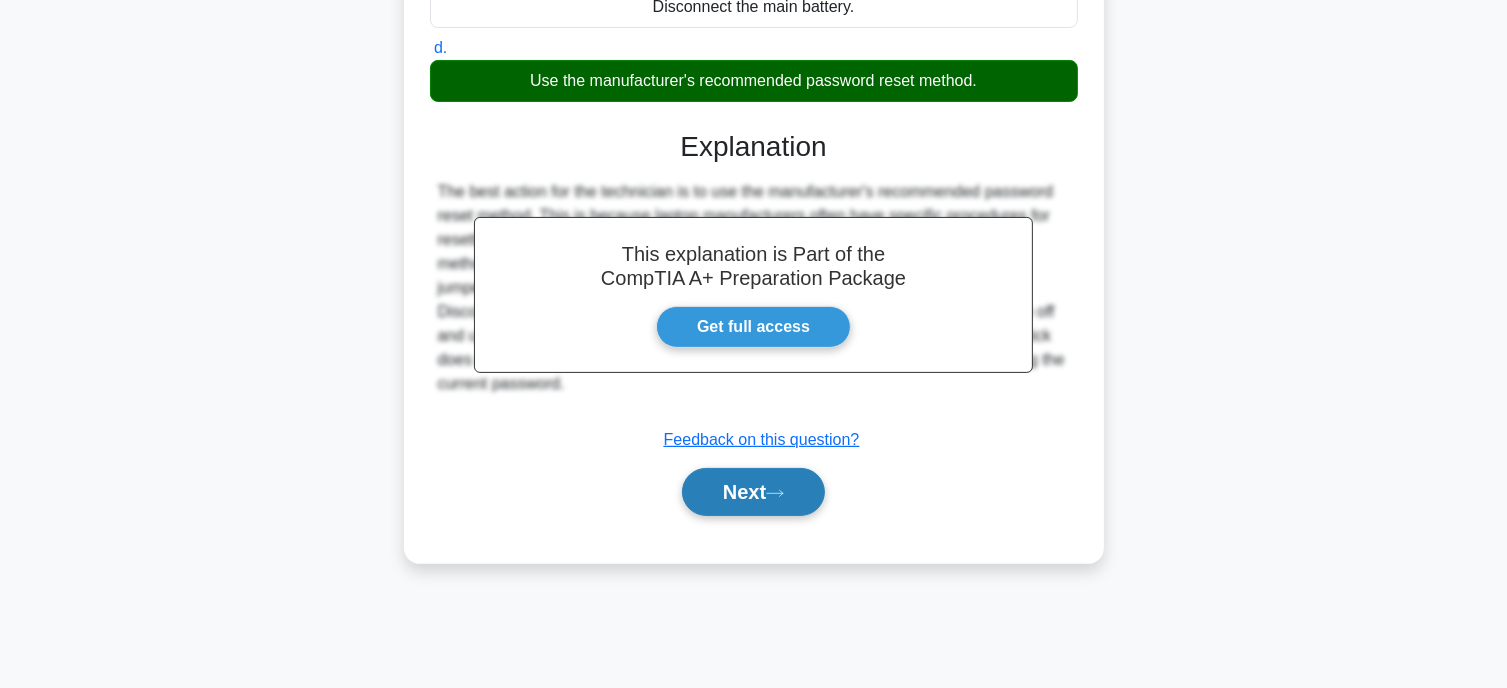 click on "Next" at bounding box center (753, 492) 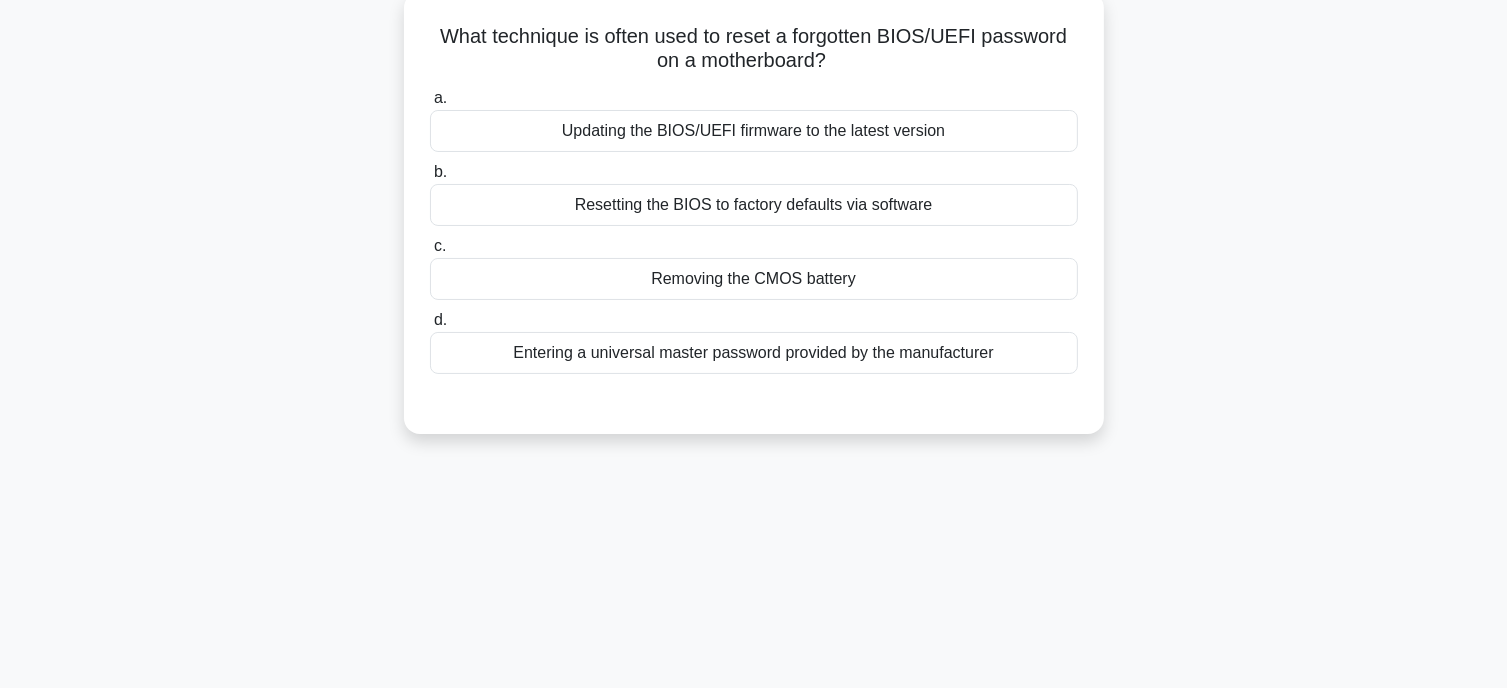 scroll, scrollTop: 124, scrollLeft: 0, axis: vertical 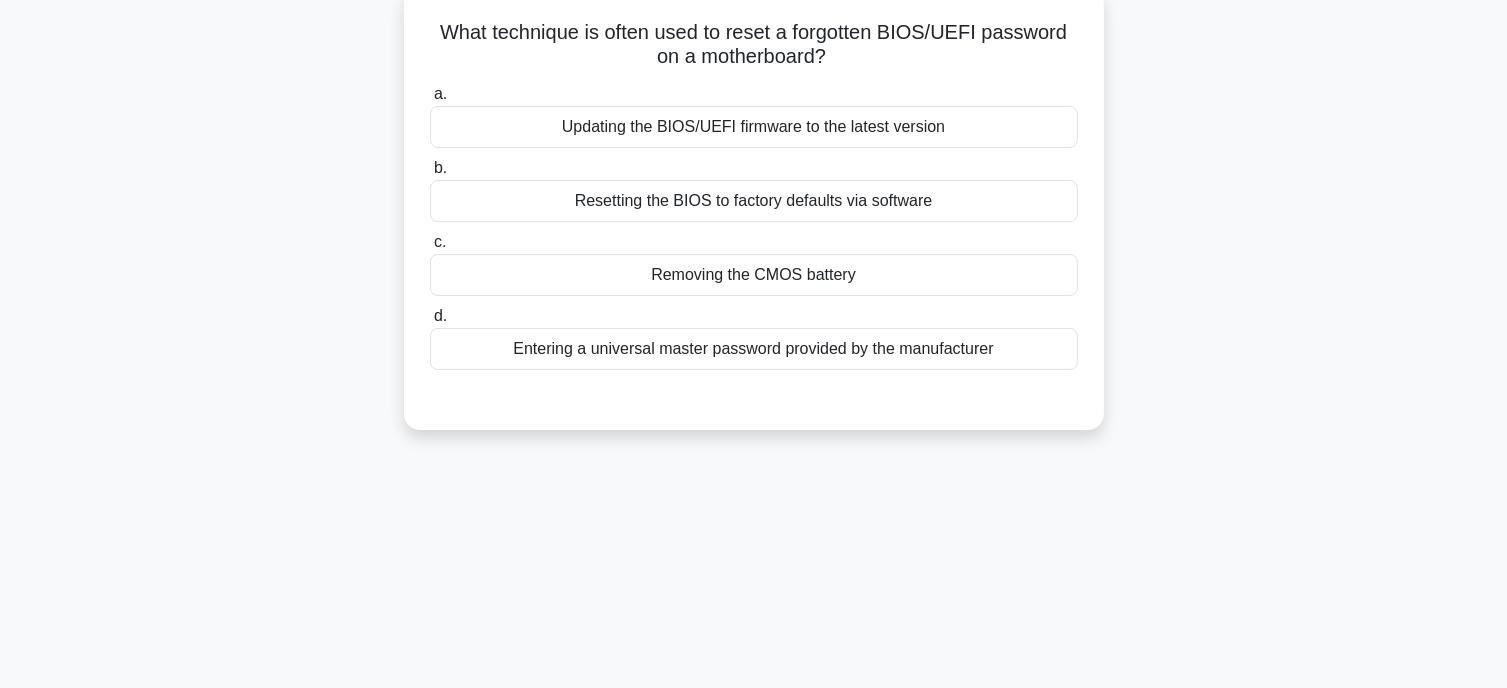 click on "Entering a universal master password provided by the manufacturer" at bounding box center (754, 349) 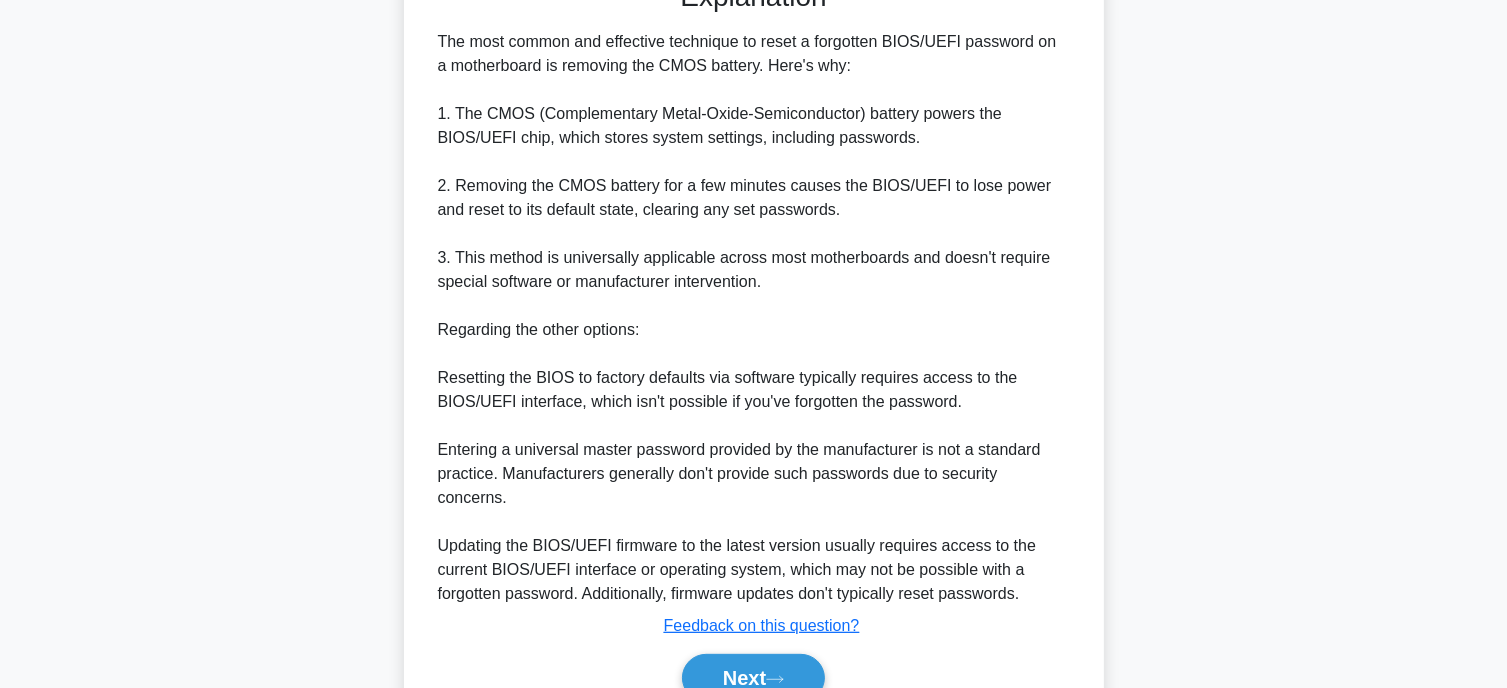 scroll, scrollTop: 617, scrollLeft: 0, axis: vertical 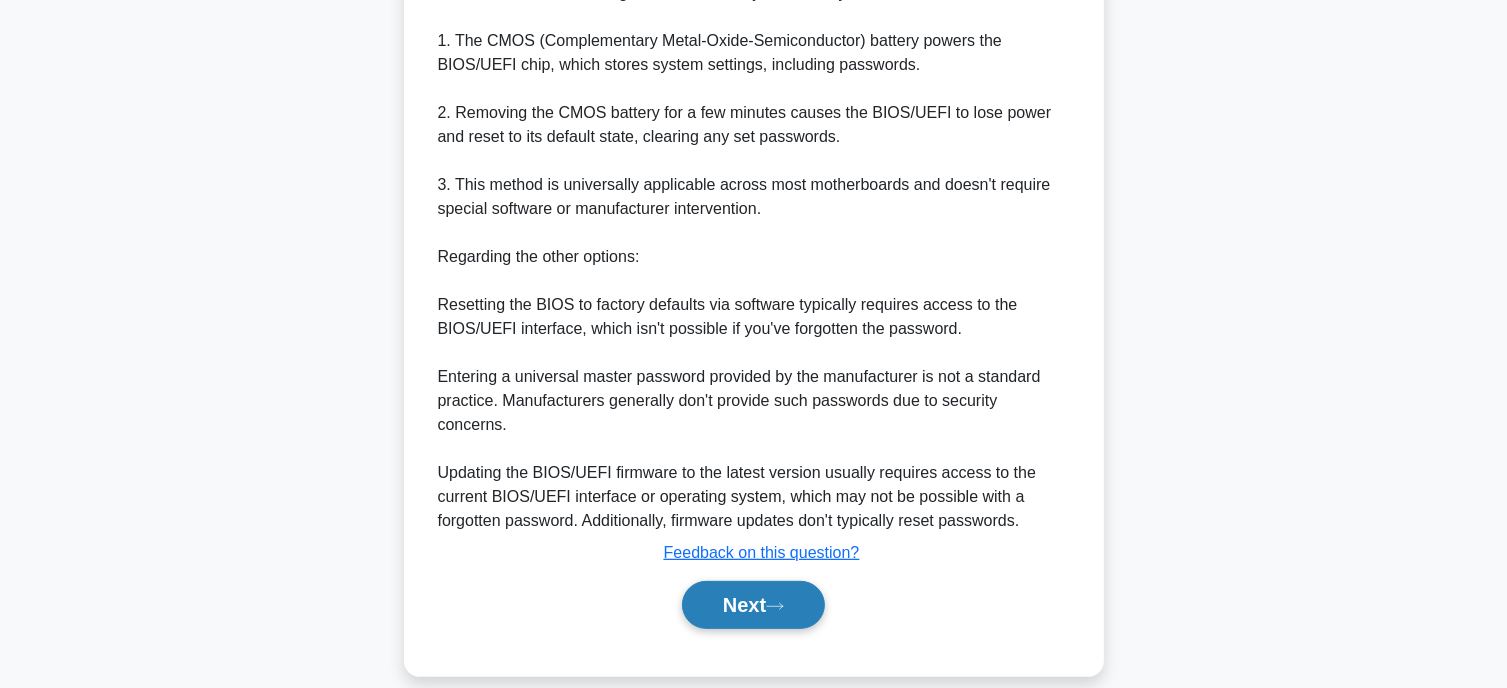 click on "Next" at bounding box center (753, 605) 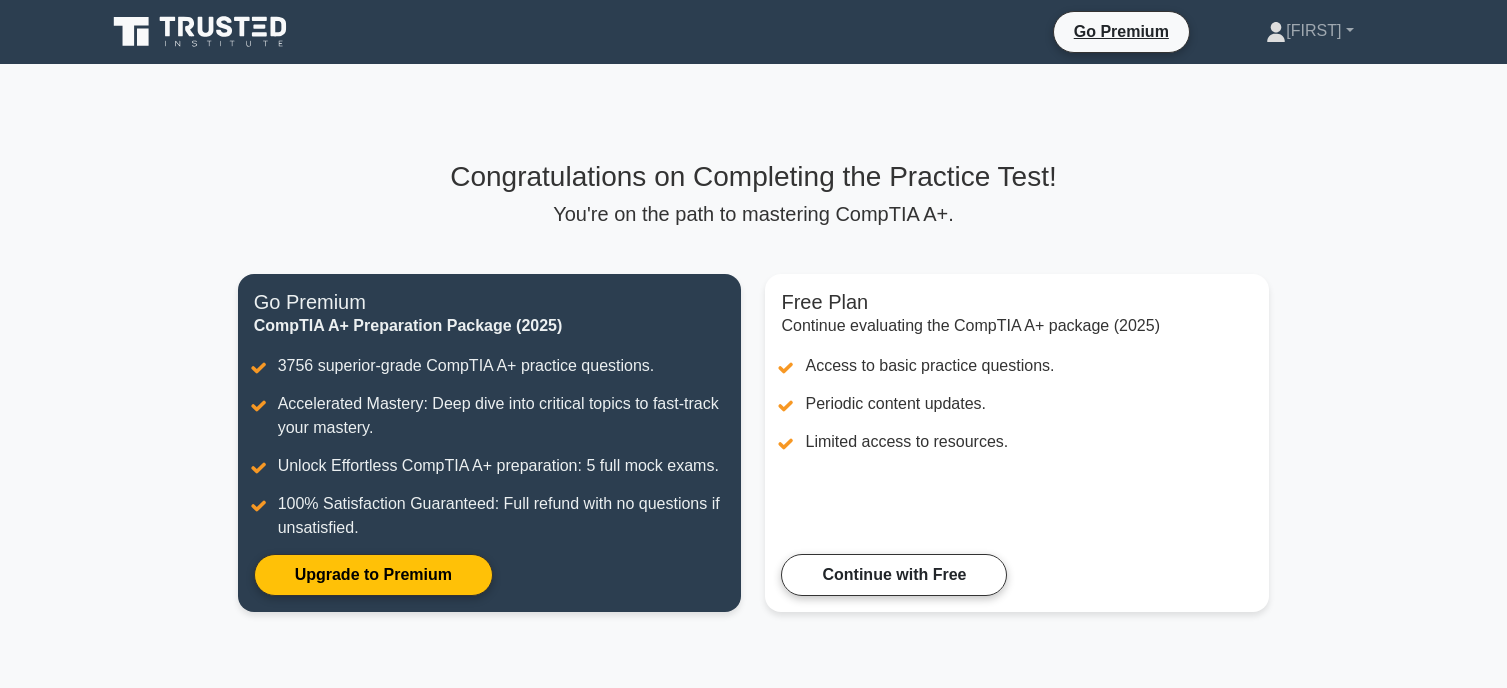 scroll, scrollTop: 0, scrollLeft: 0, axis: both 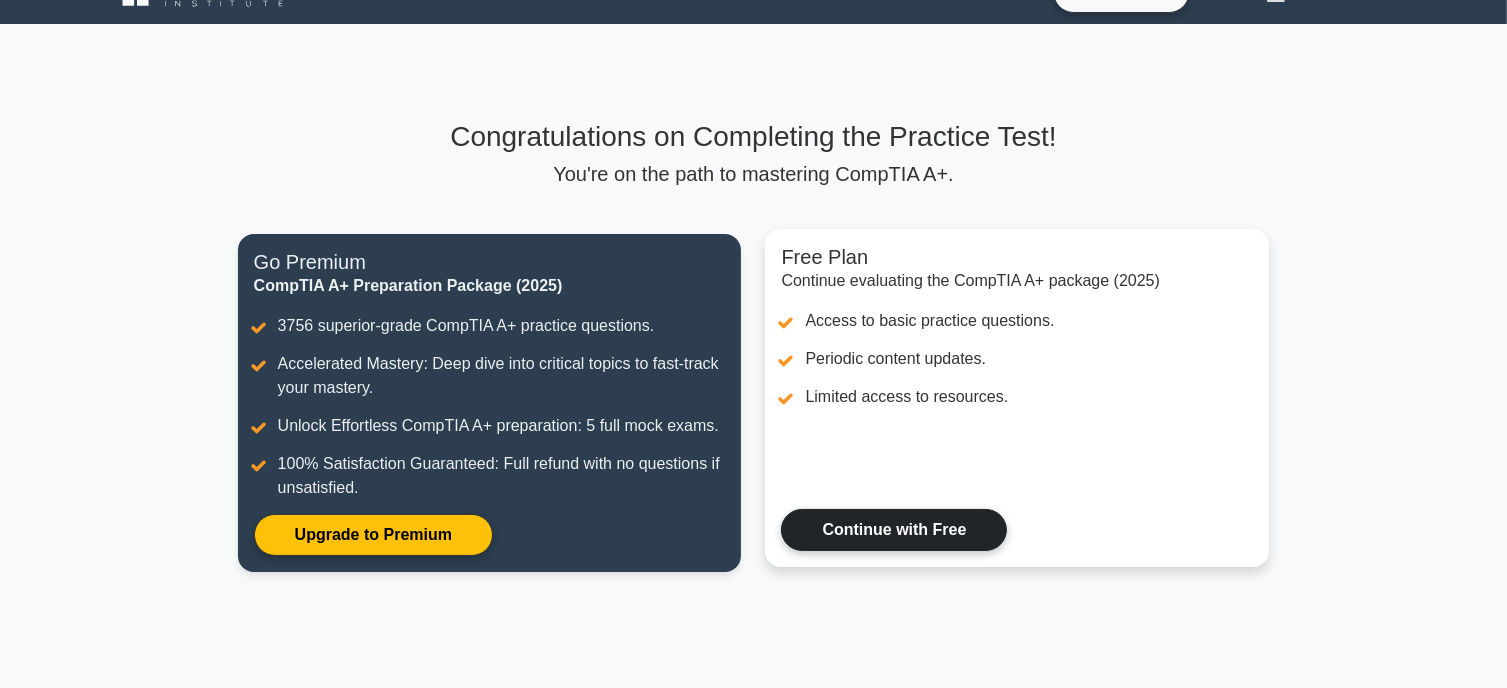 click on "Continue with Free" at bounding box center [894, 530] 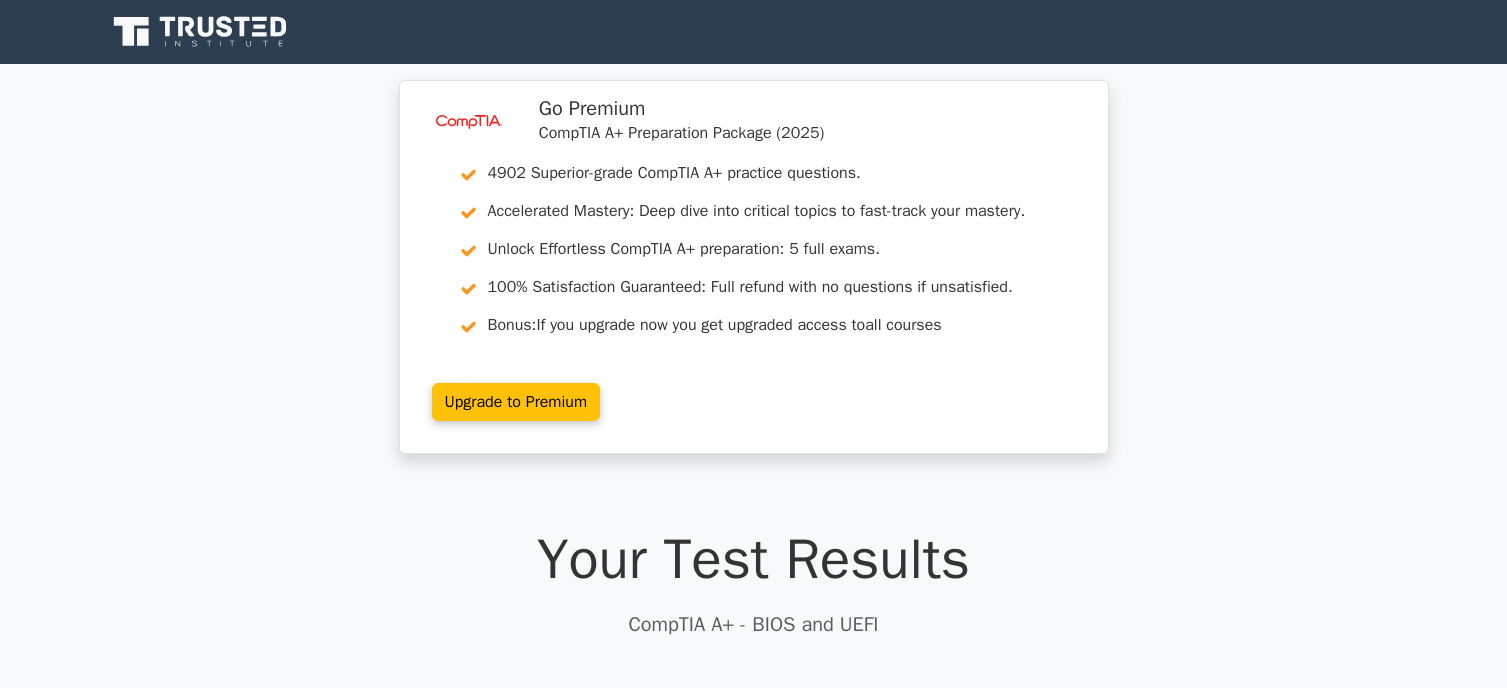 scroll, scrollTop: 0, scrollLeft: 0, axis: both 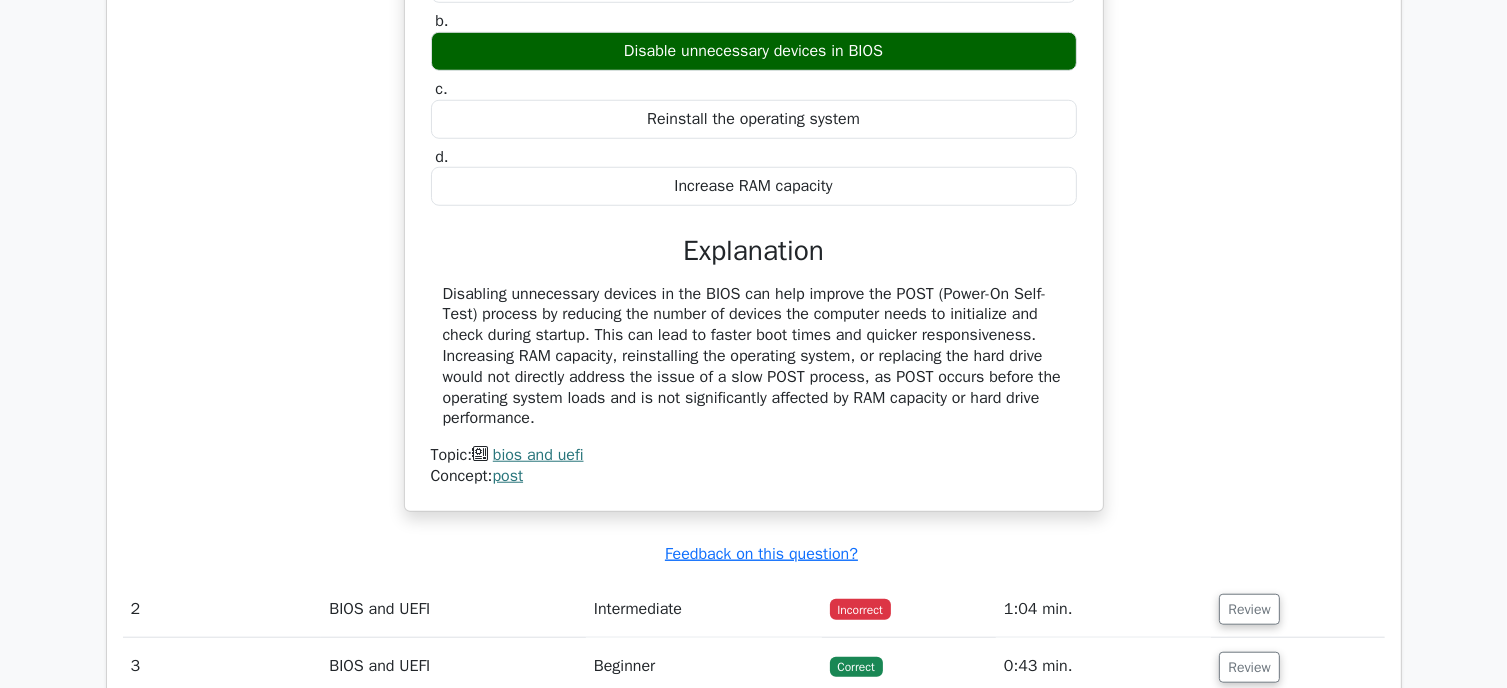 click on "Incorrect" at bounding box center (860, 609) 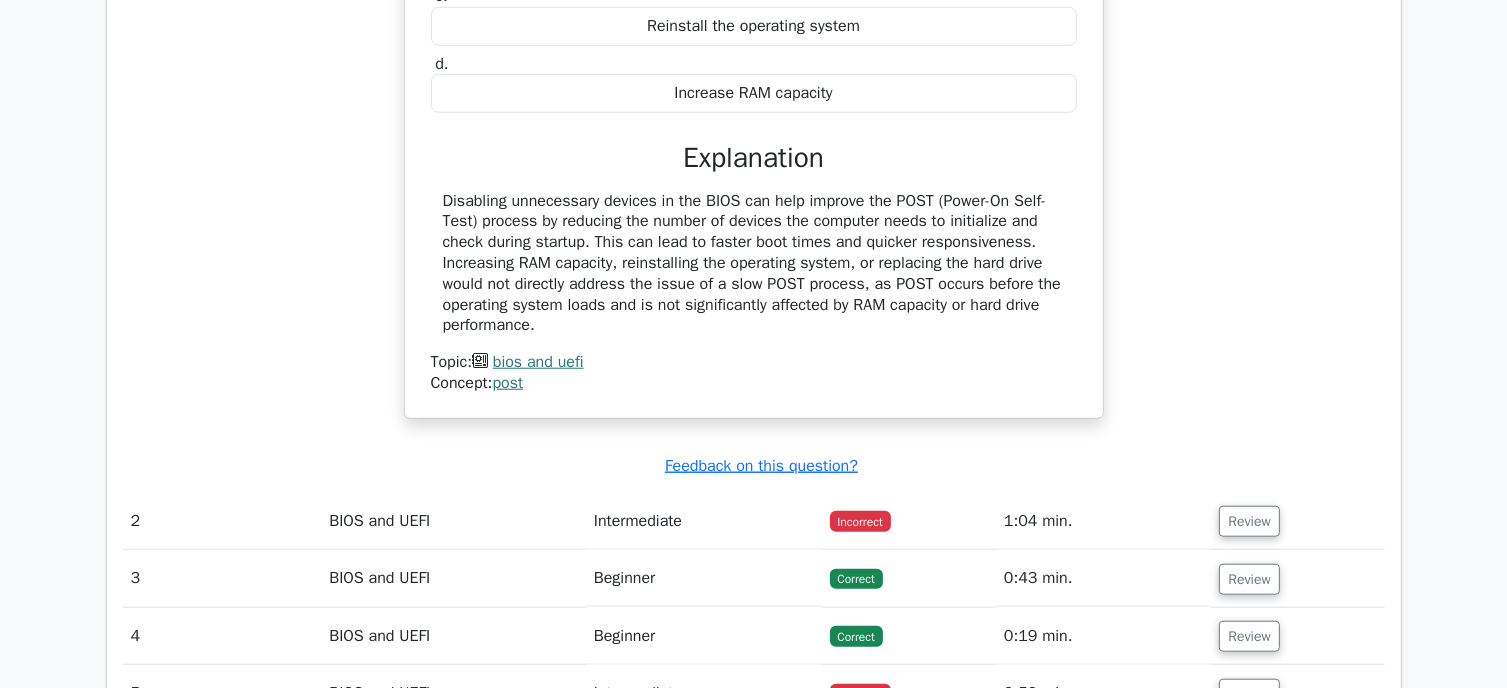 scroll, scrollTop: 1723, scrollLeft: 0, axis: vertical 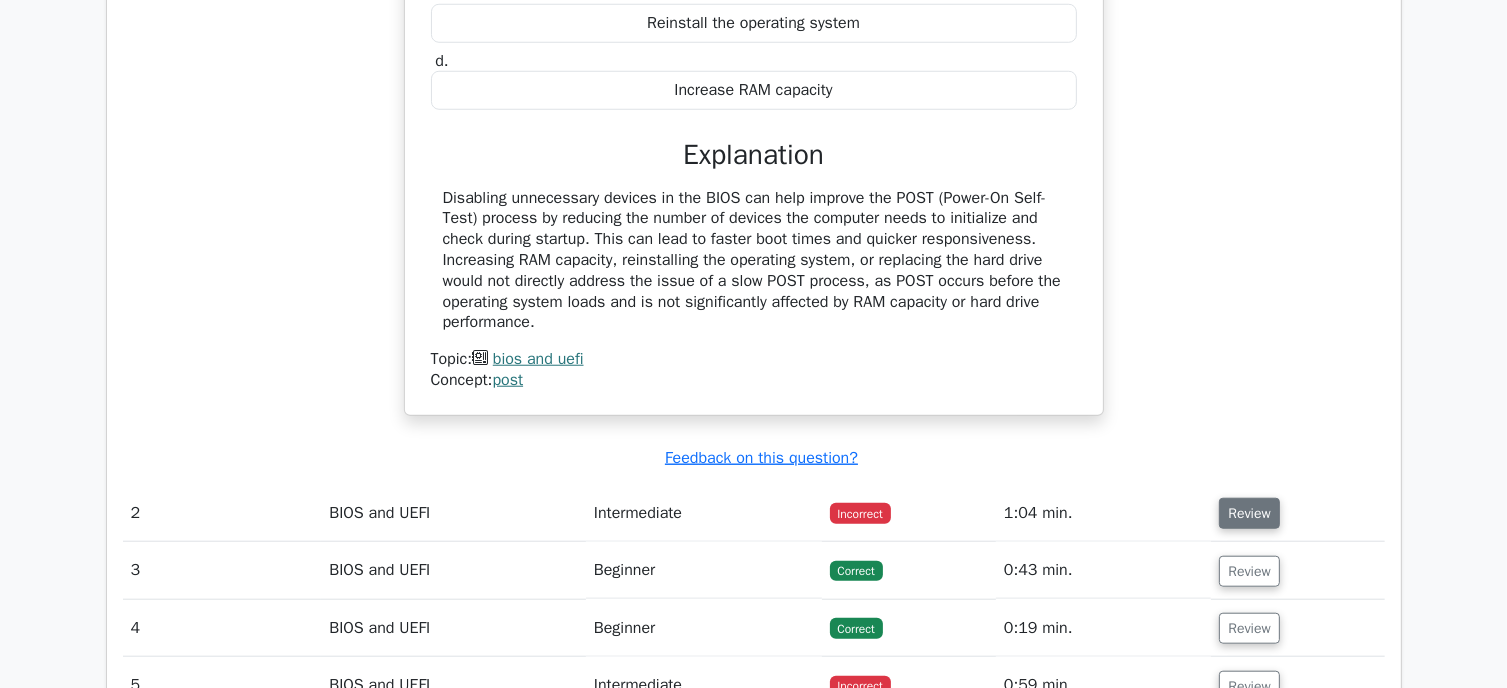click on "Review" at bounding box center (1249, 513) 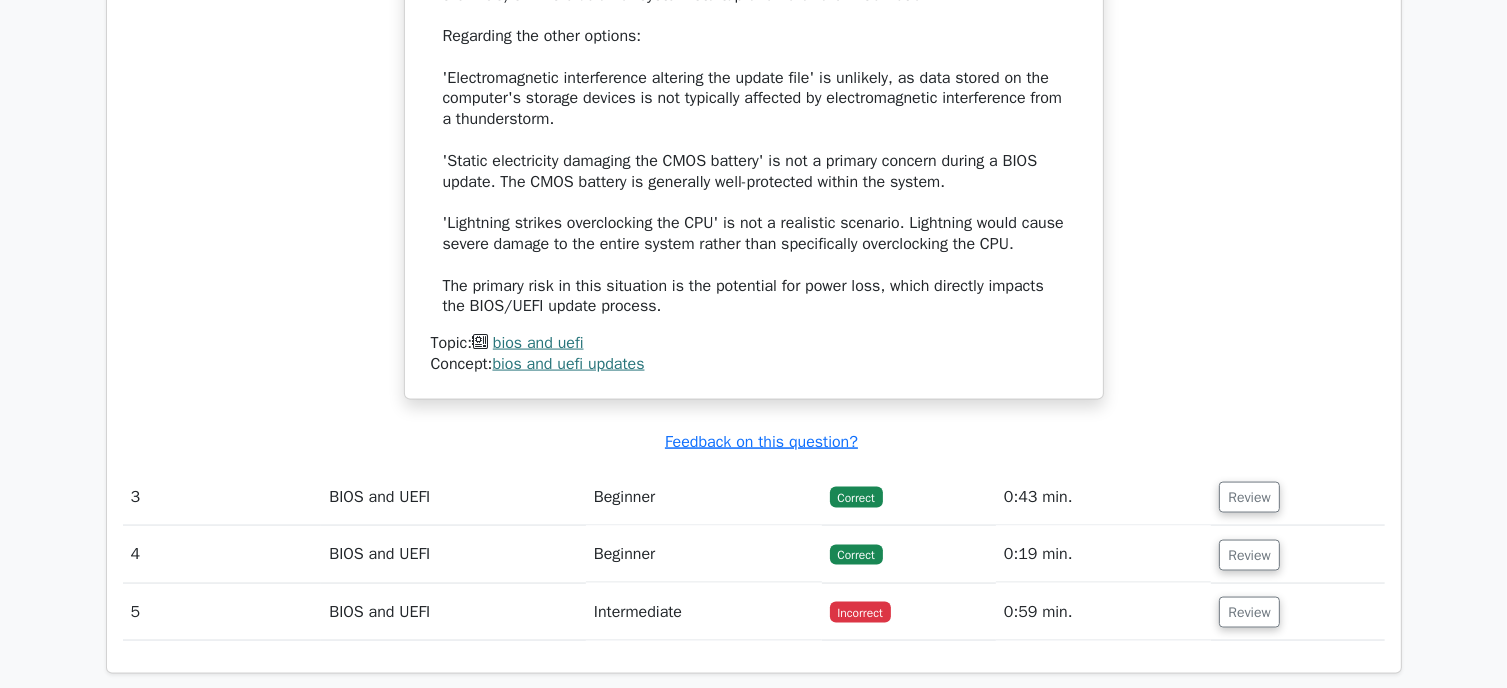 scroll, scrollTop: 2882, scrollLeft: 0, axis: vertical 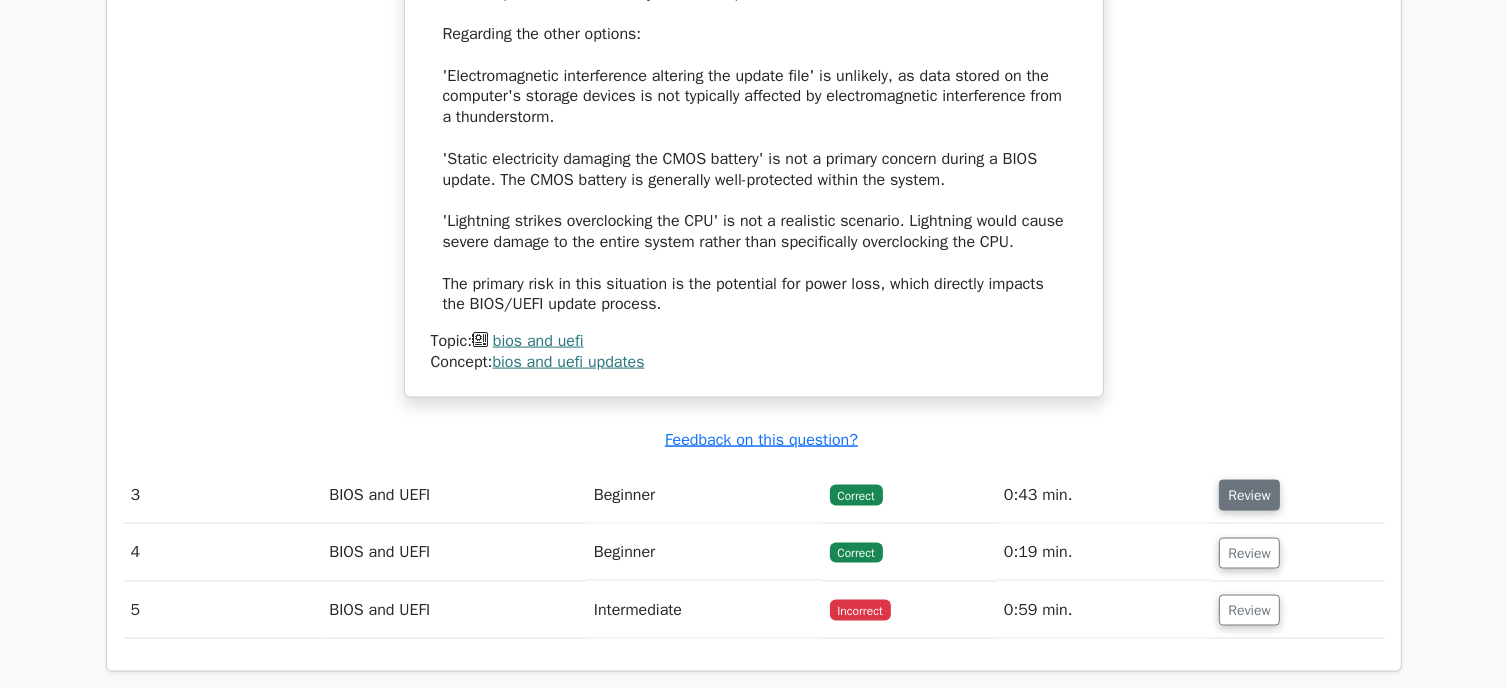 click on "Review" at bounding box center (1249, 495) 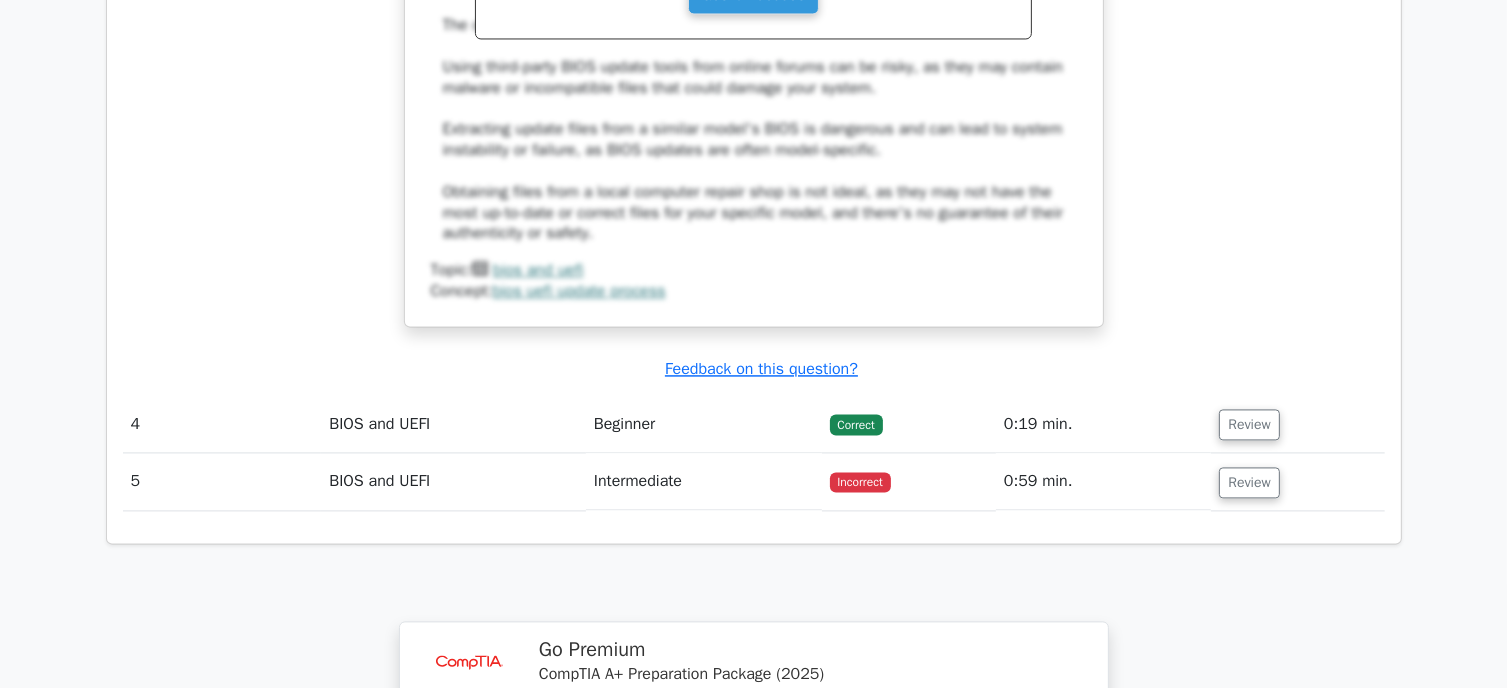 scroll, scrollTop: 3991, scrollLeft: 0, axis: vertical 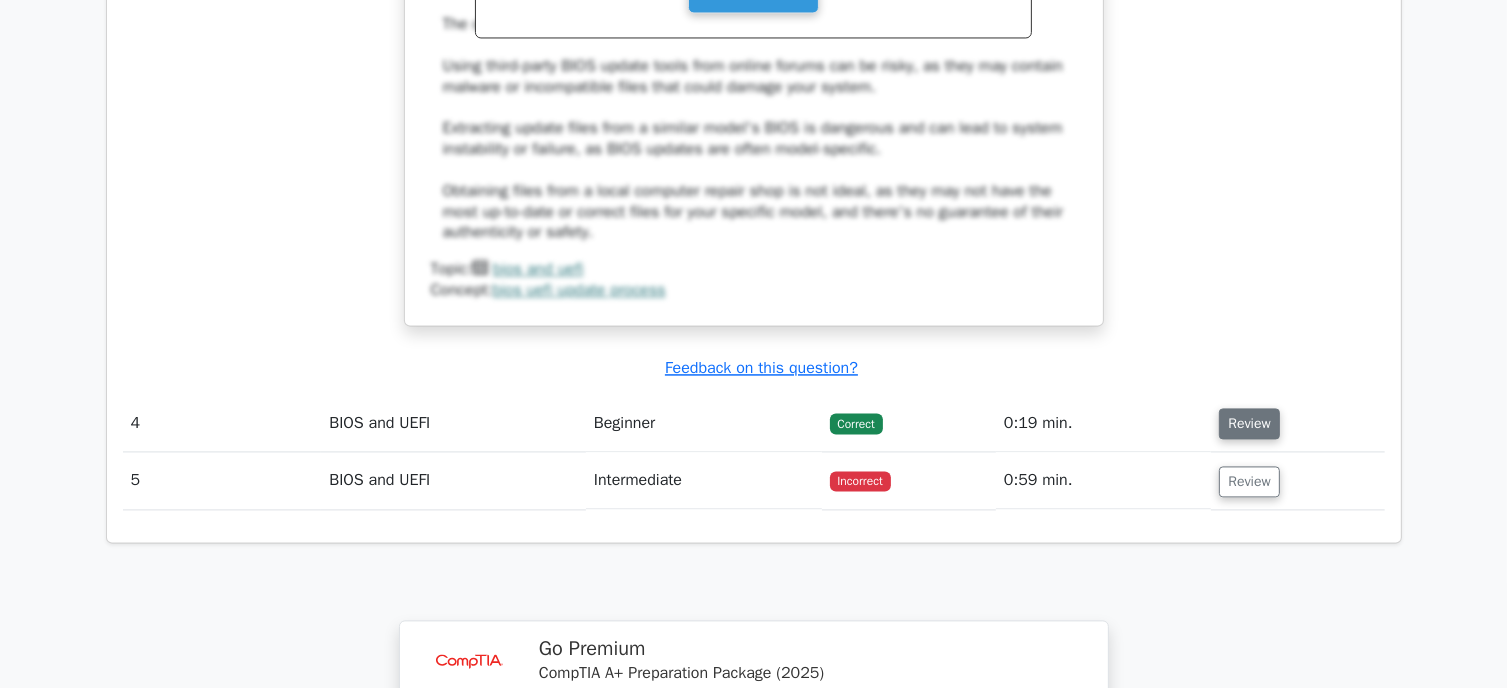click on "Review" at bounding box center [1249, 423] 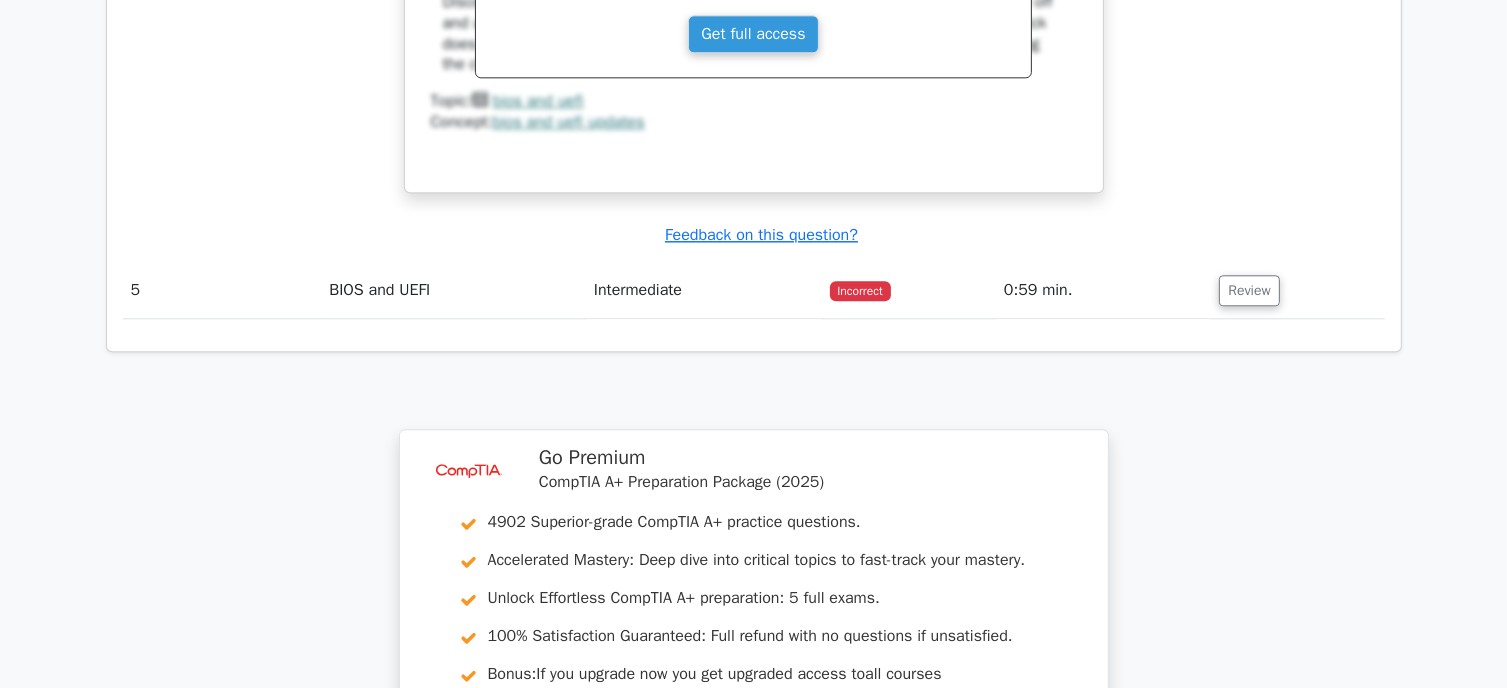 scroll, scrollTop: 4988, scrollLeft: 0, axis: vertical 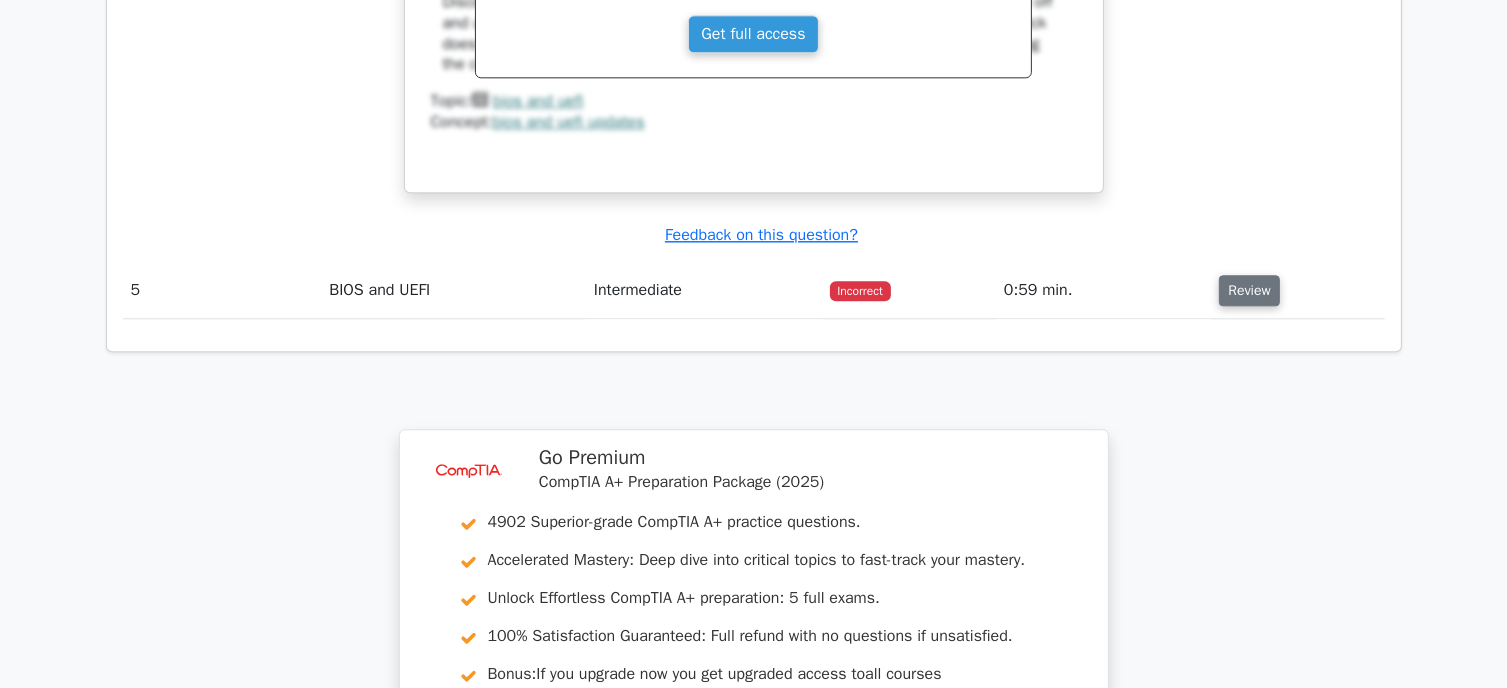 click on "Review" at bounding box center (1249, 290) 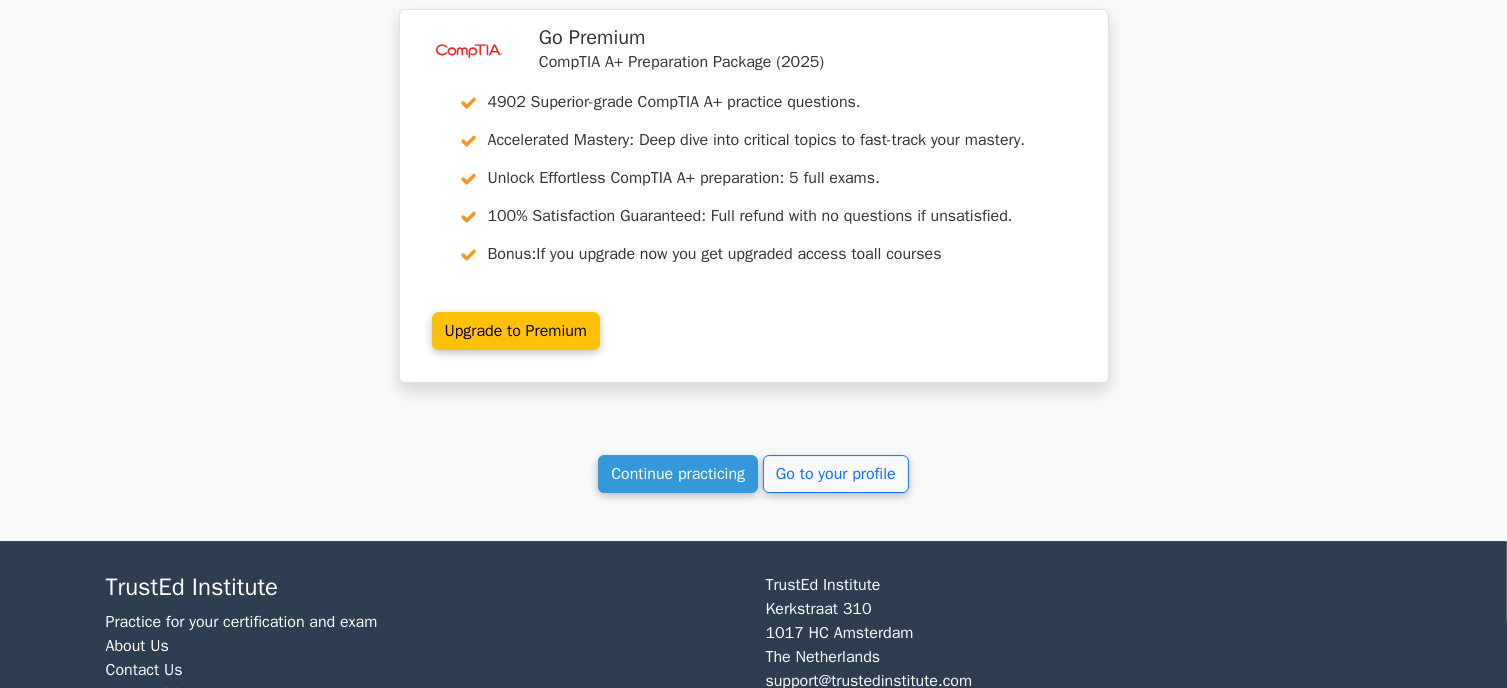scroll, scrollTop: 6486, scrollLeft: 0, axis: vertical 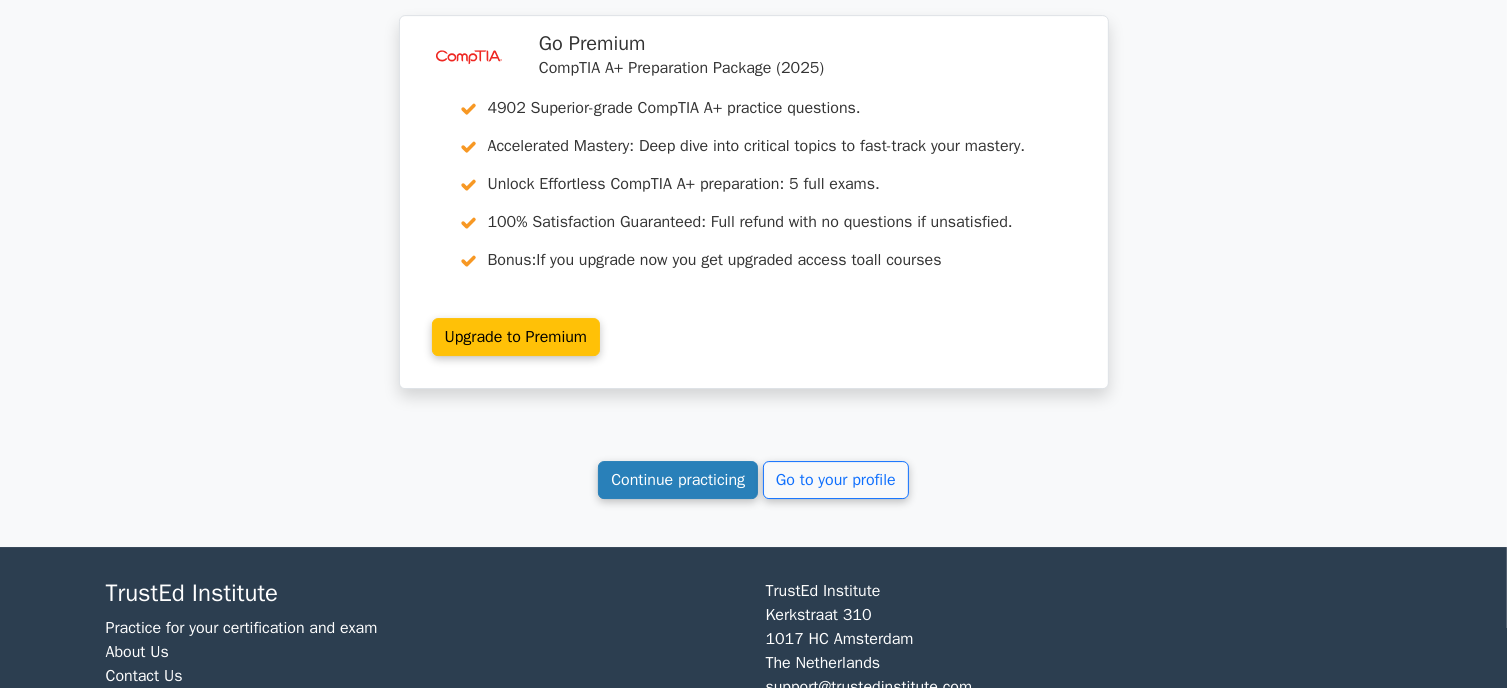 click on "Continue practicing" at bounding box center (678, 480) 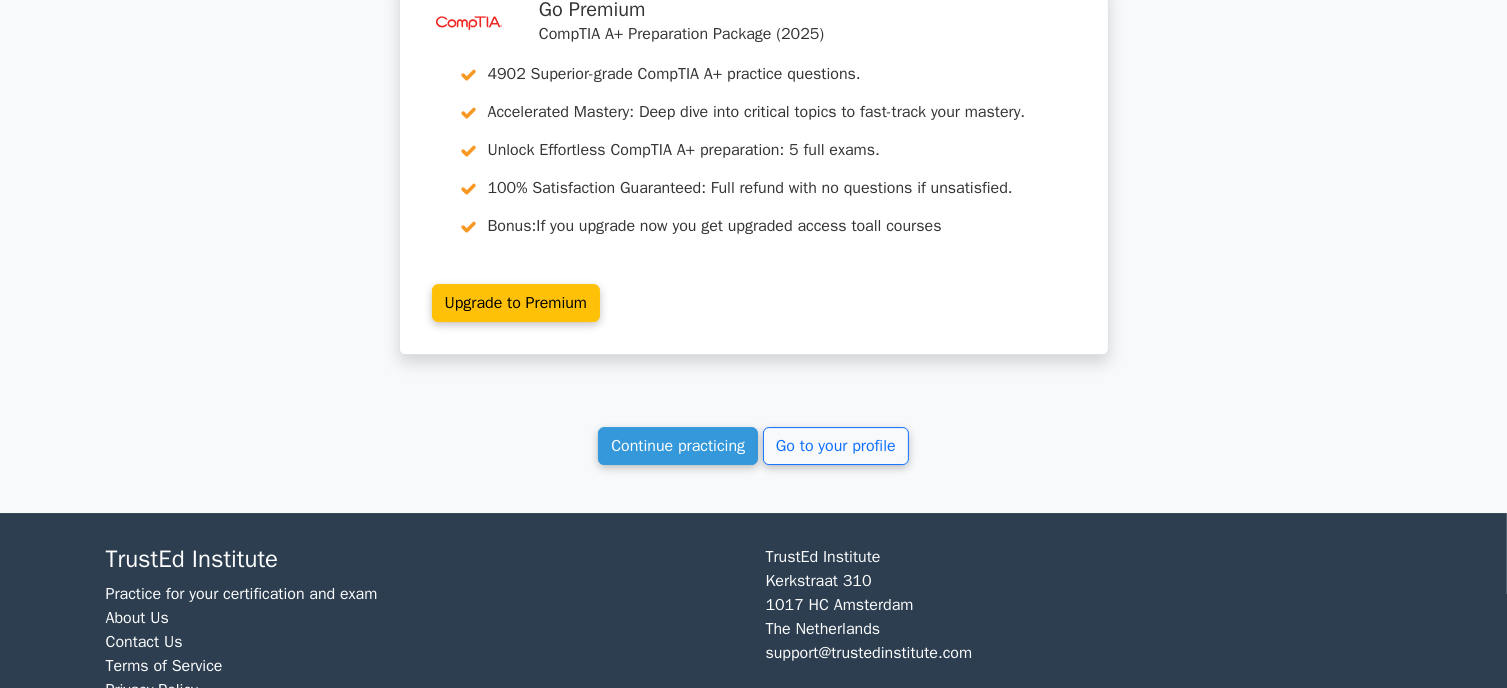 scroll, scrollTop: 6581, scrollLeft: 0, axis: vertical 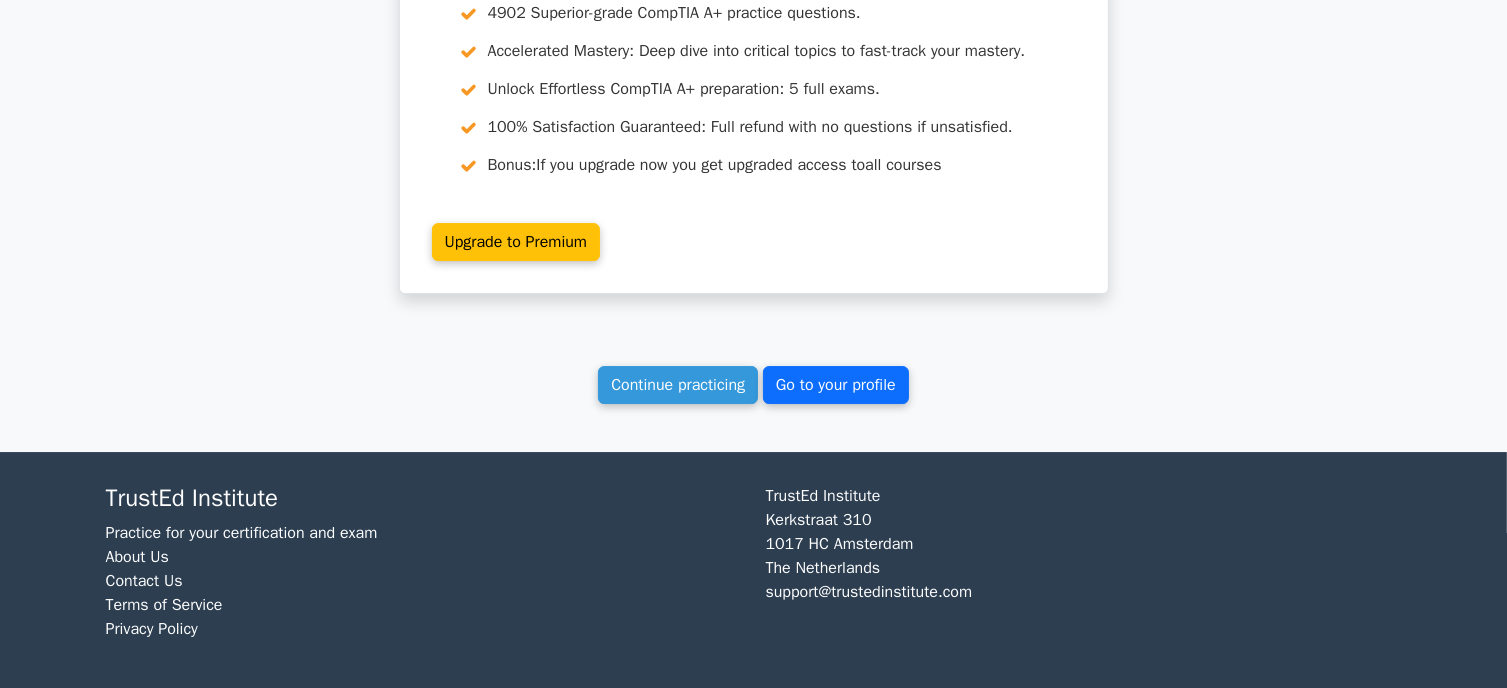 click on "Go to your profile" at bounding box center [836, 385] 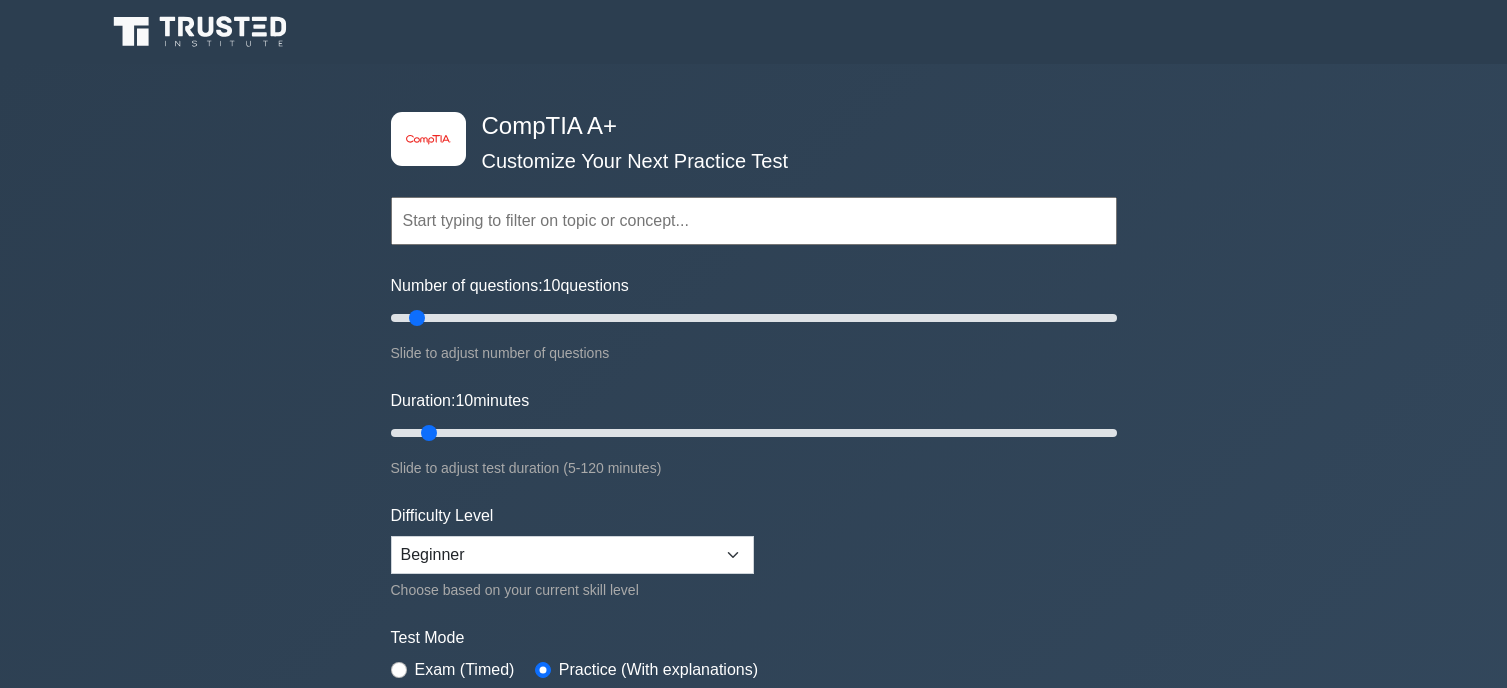 scroll, scrollTop: 0, scrollLeft: 0, axis: both 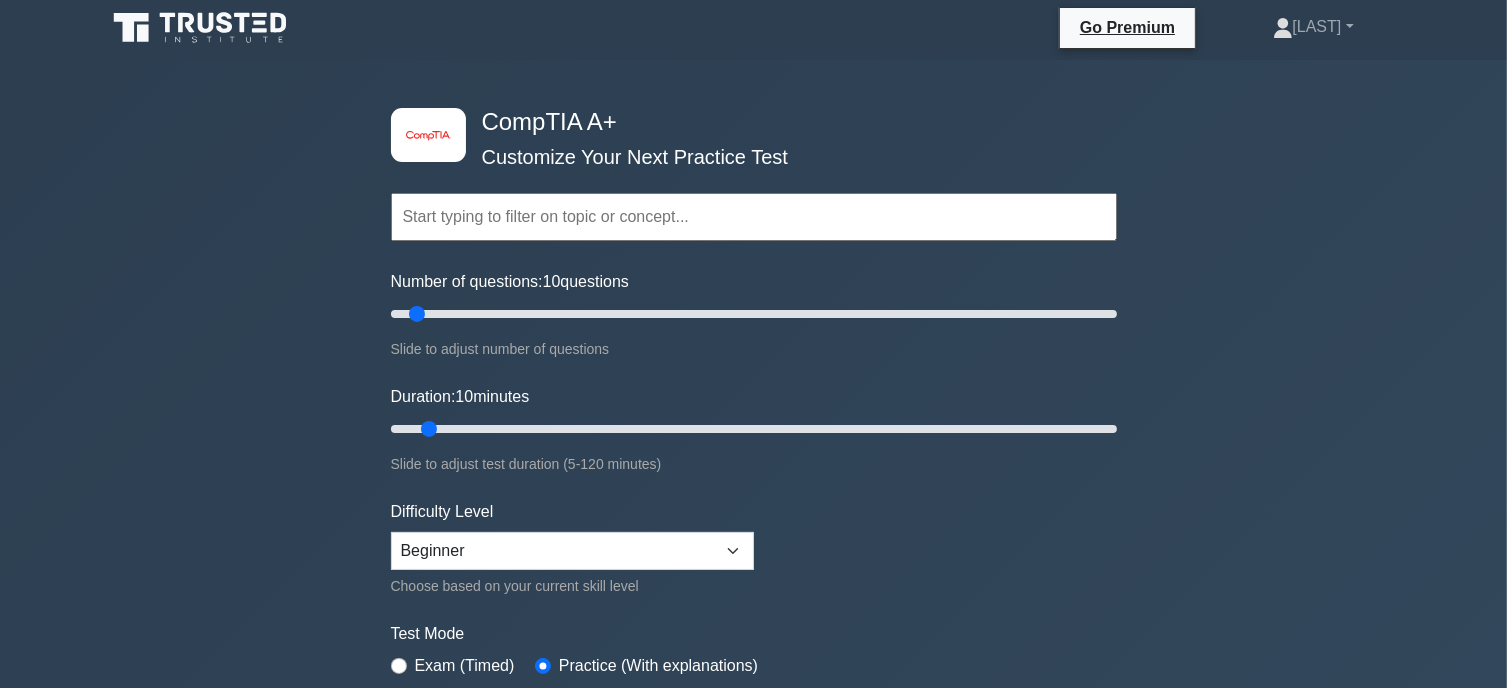 click at bounding box center [754, 217] 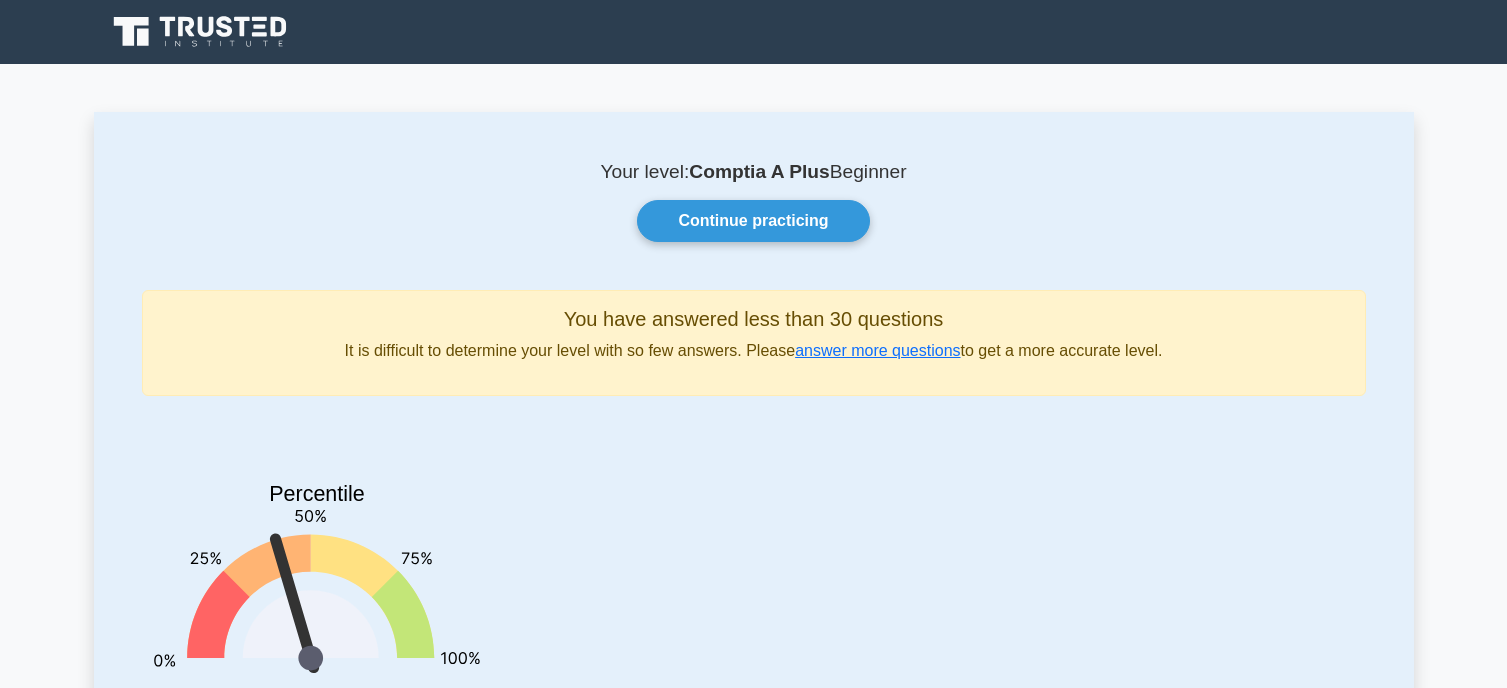 scroll, scrollTop: 0, scrollLeft: 0, axis: both 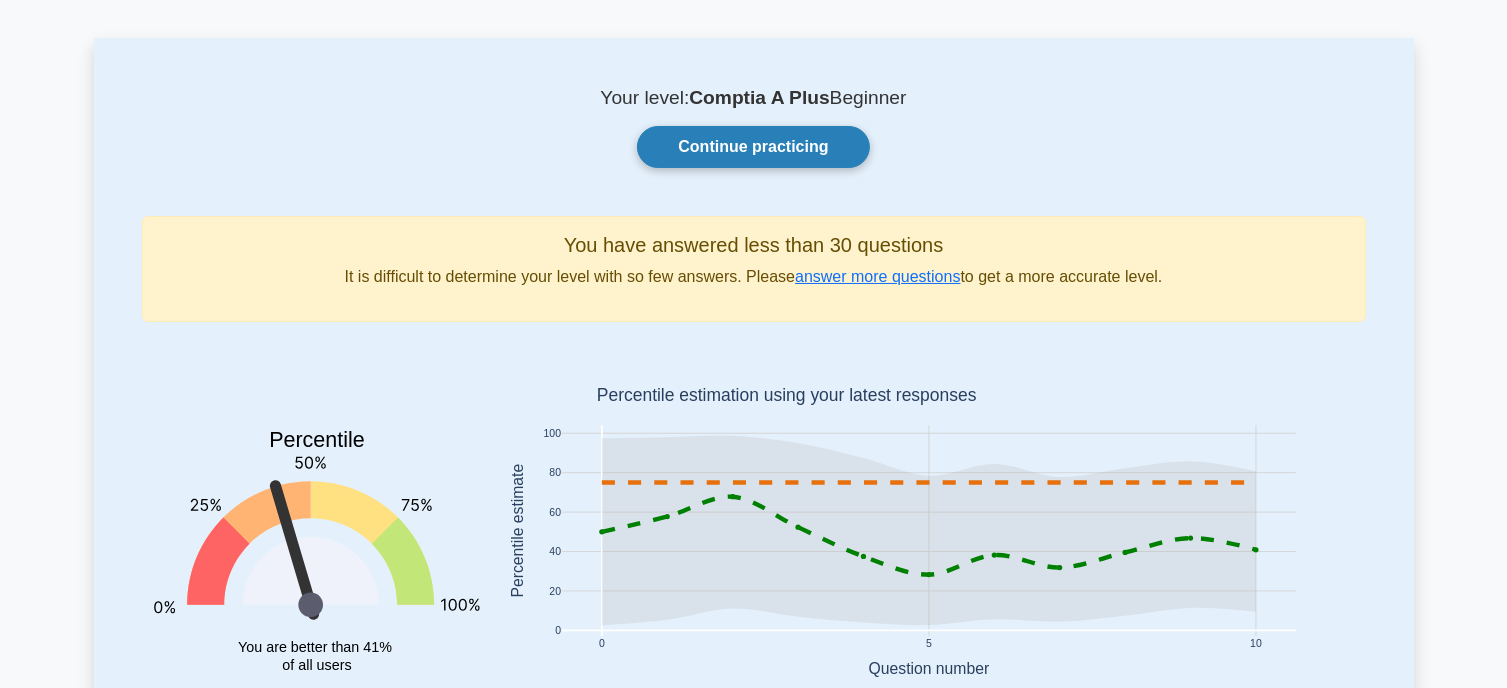 click on "Continue practicing" at bounding box center (753, 147) 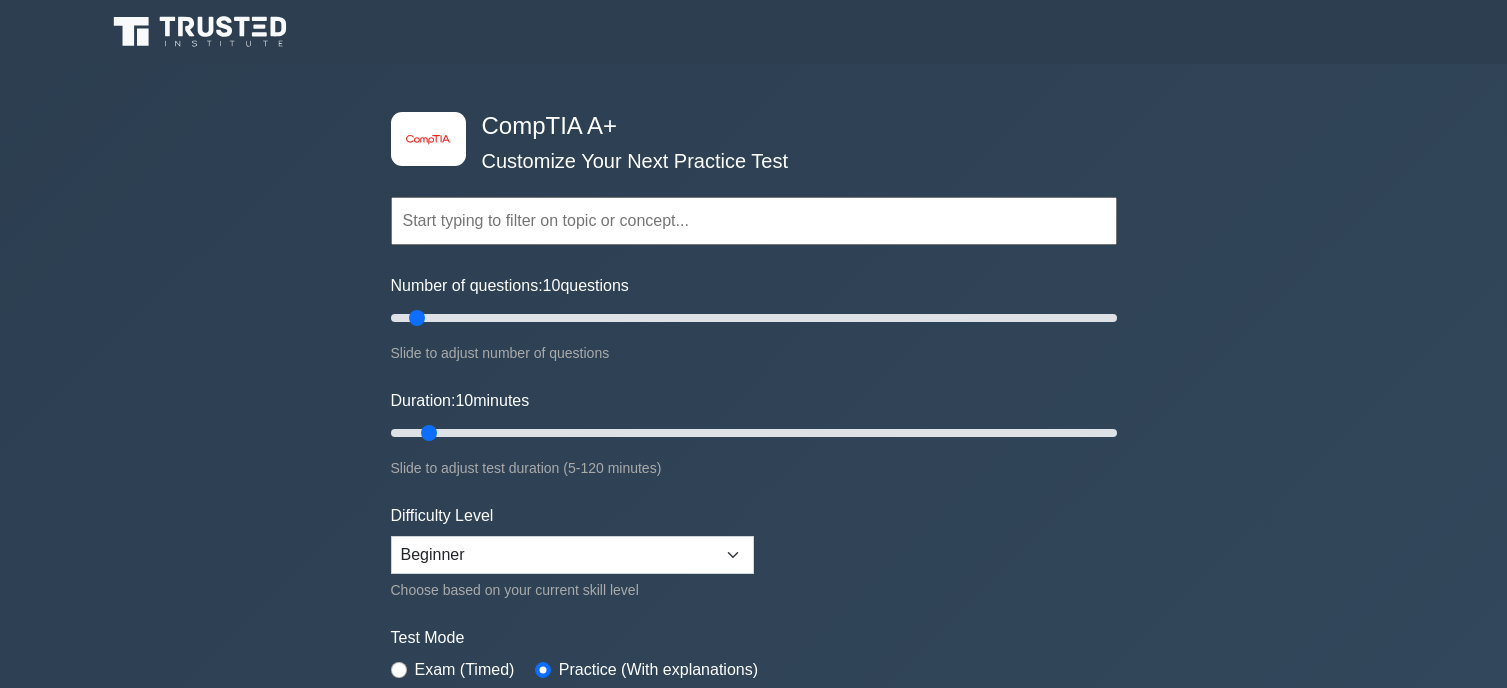 scroll, scrollTop: 0, scrollLeft: 0, axis: both 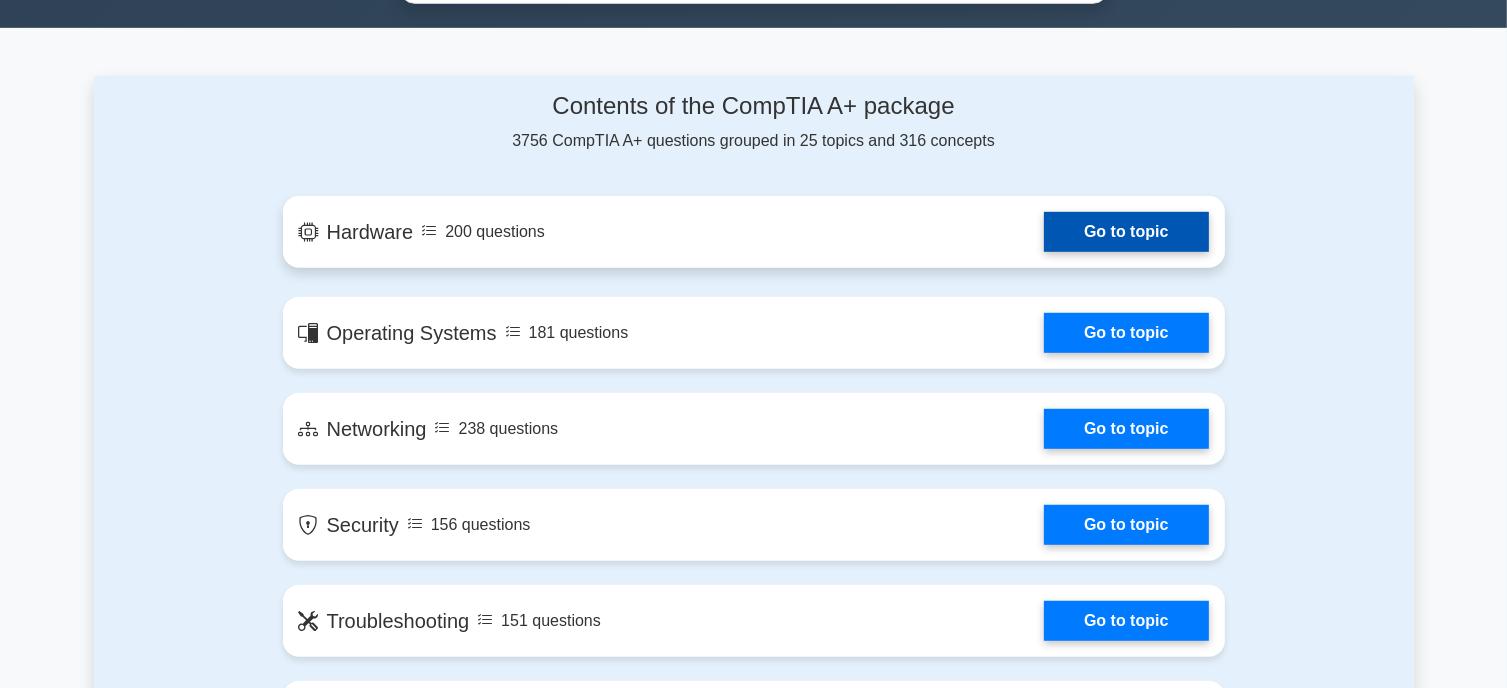 click on "Go to topic" at bounding box center [1126, 232] 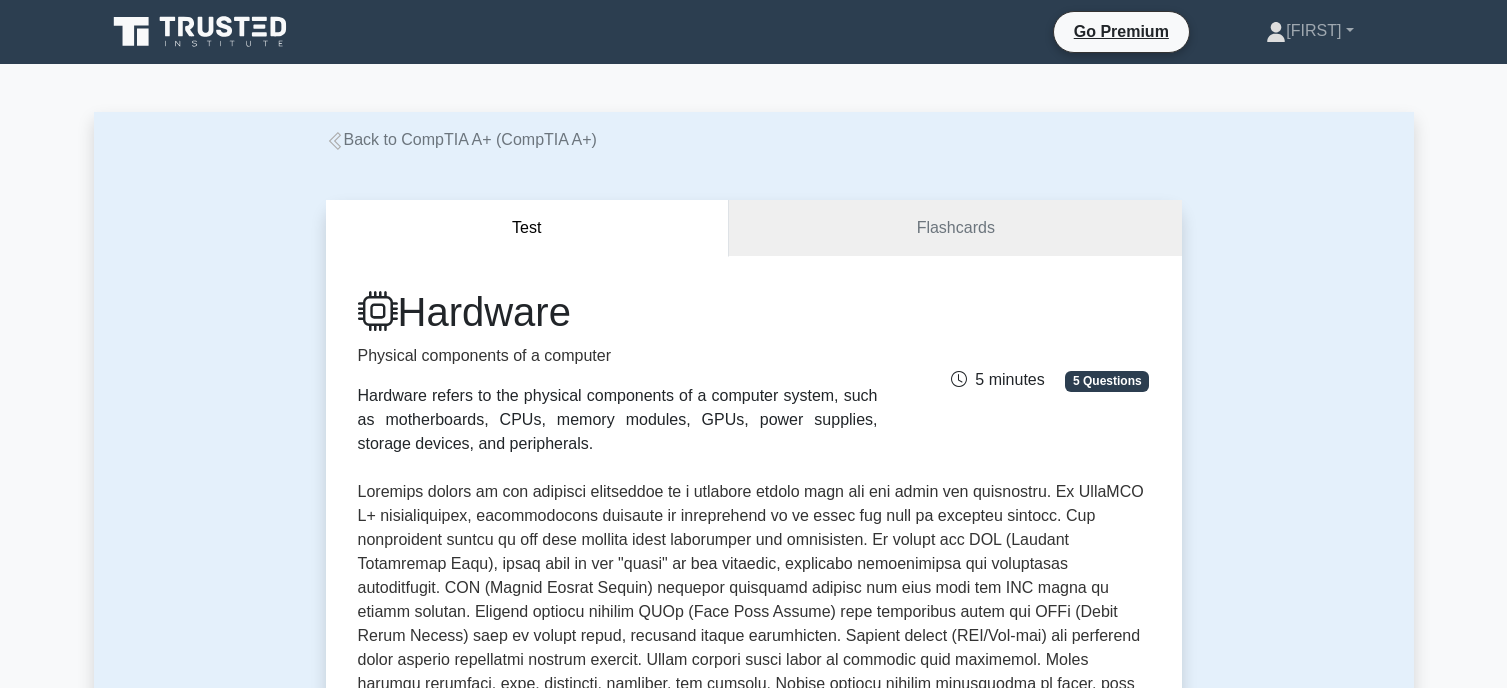 scroll, scrollTop: 0, scrollLeft: 0, axis: both 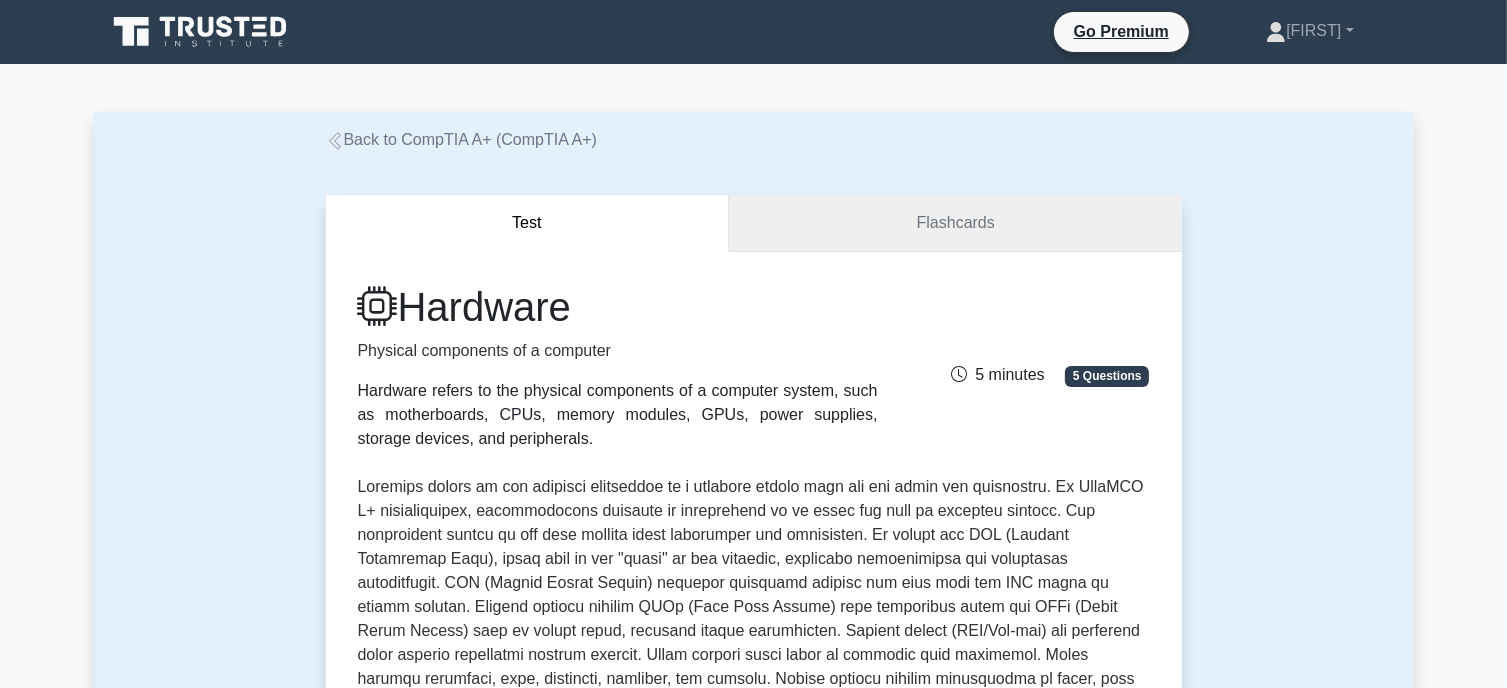 click on "Flashcards" at bounding box center (955, 223) 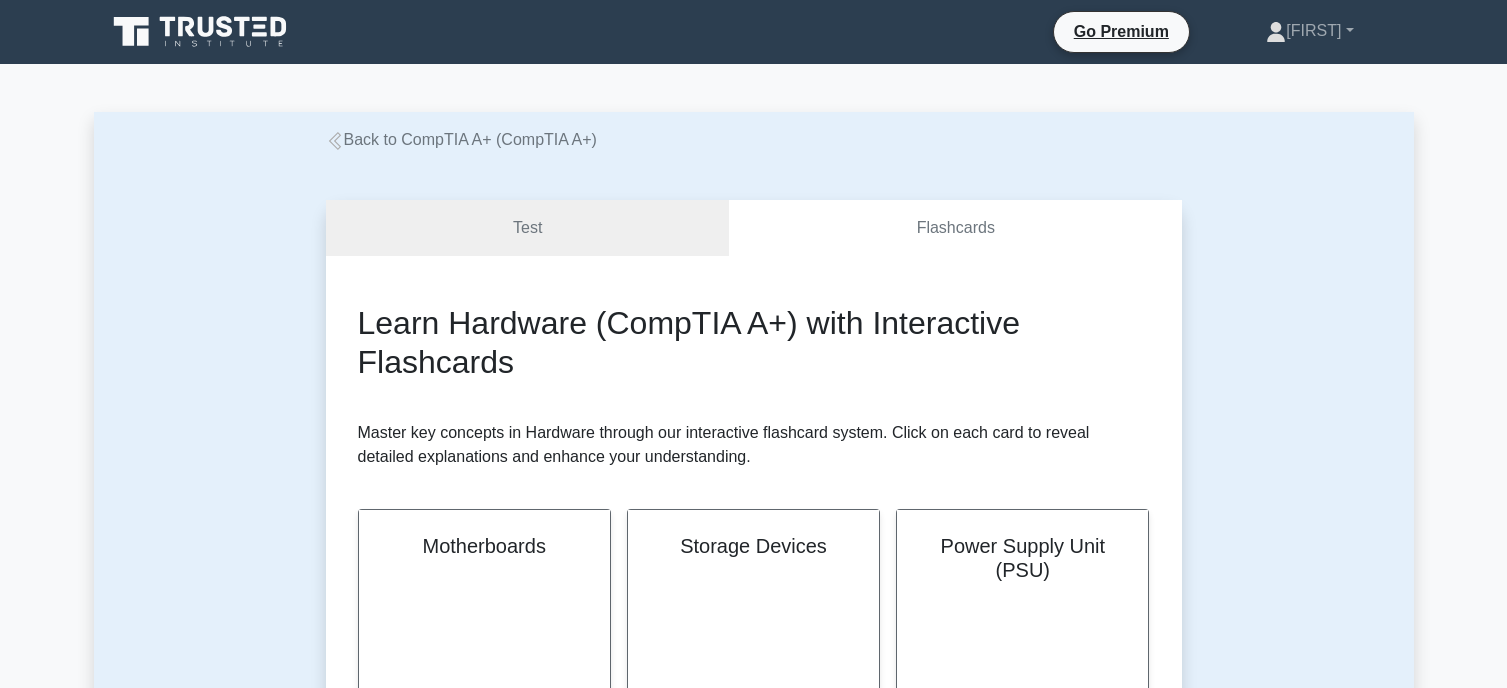 scroll, scrollTop: 0, scrollLeft: 0, axis: both 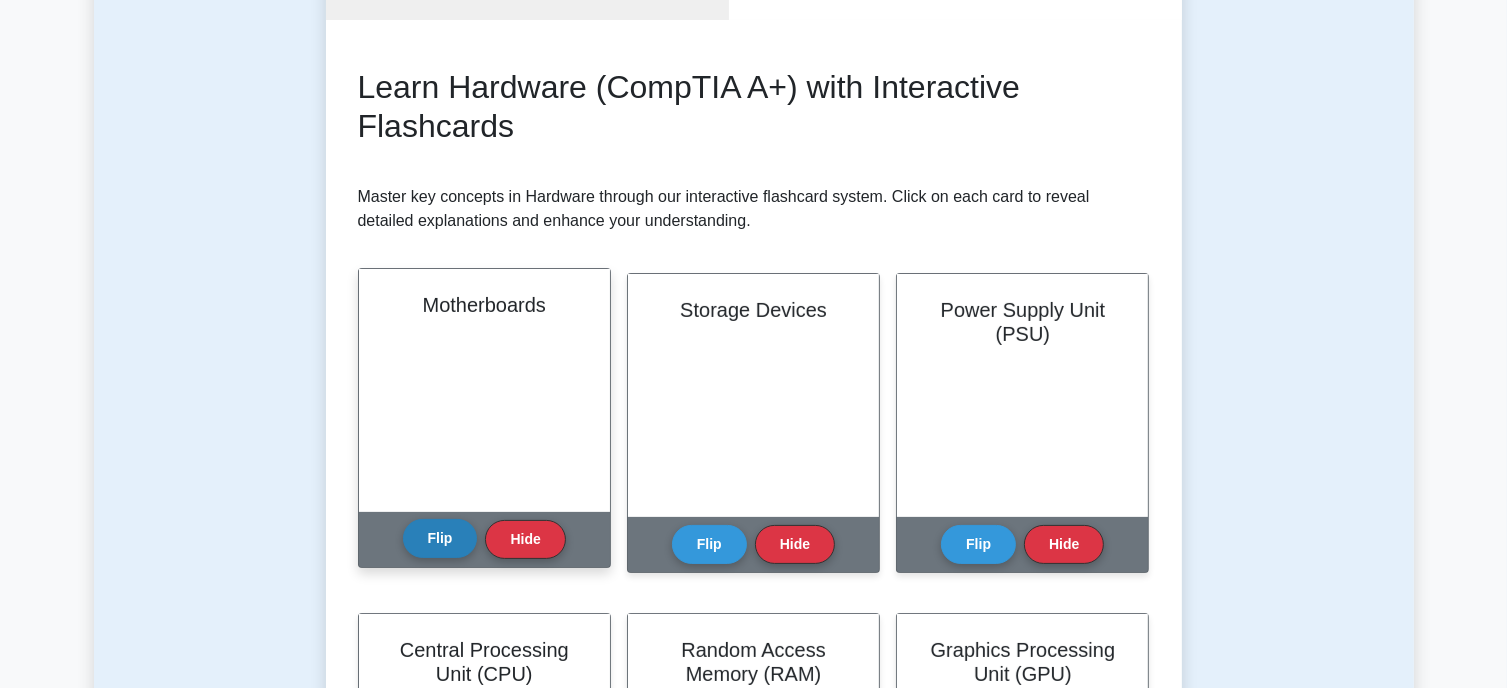 click on "Flip" at bounding box center (440, 538) 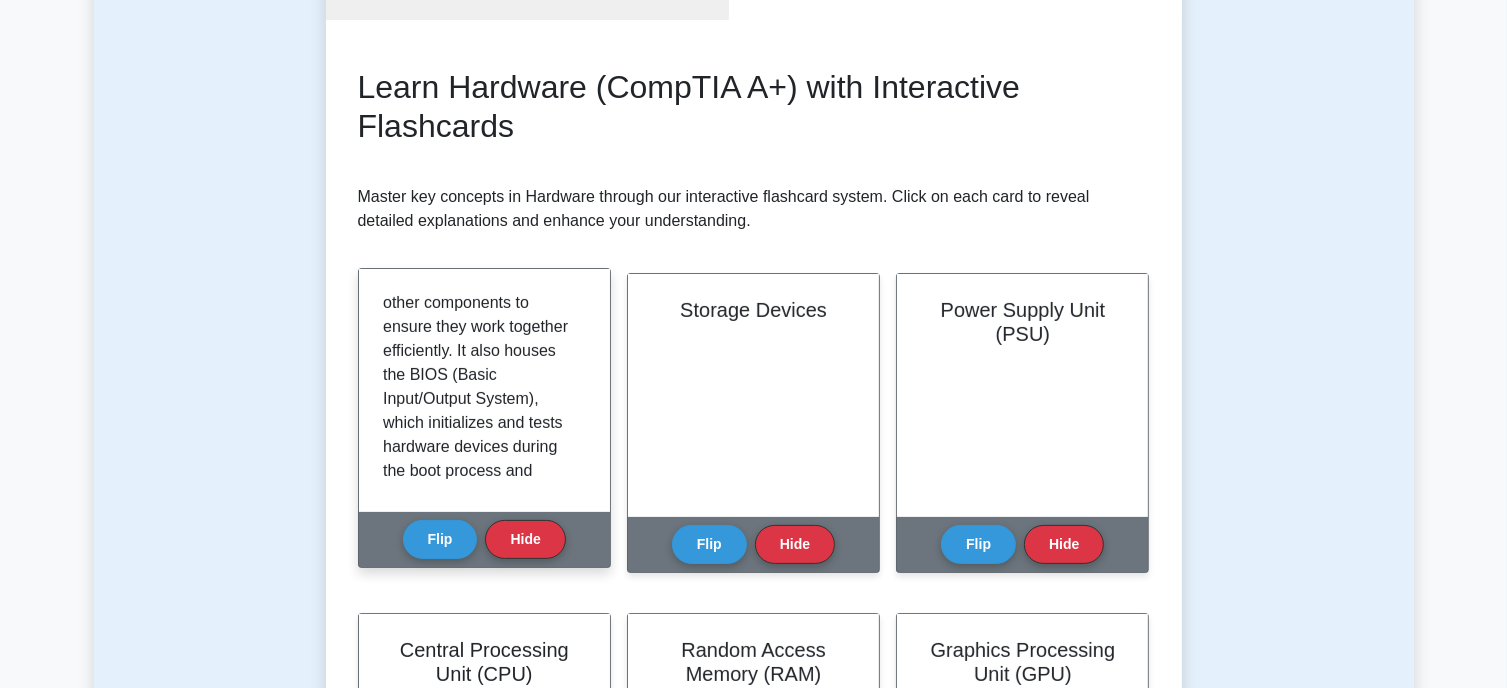 scroll, scrollTop: 411, scrollLeft: 0, axis: vertical 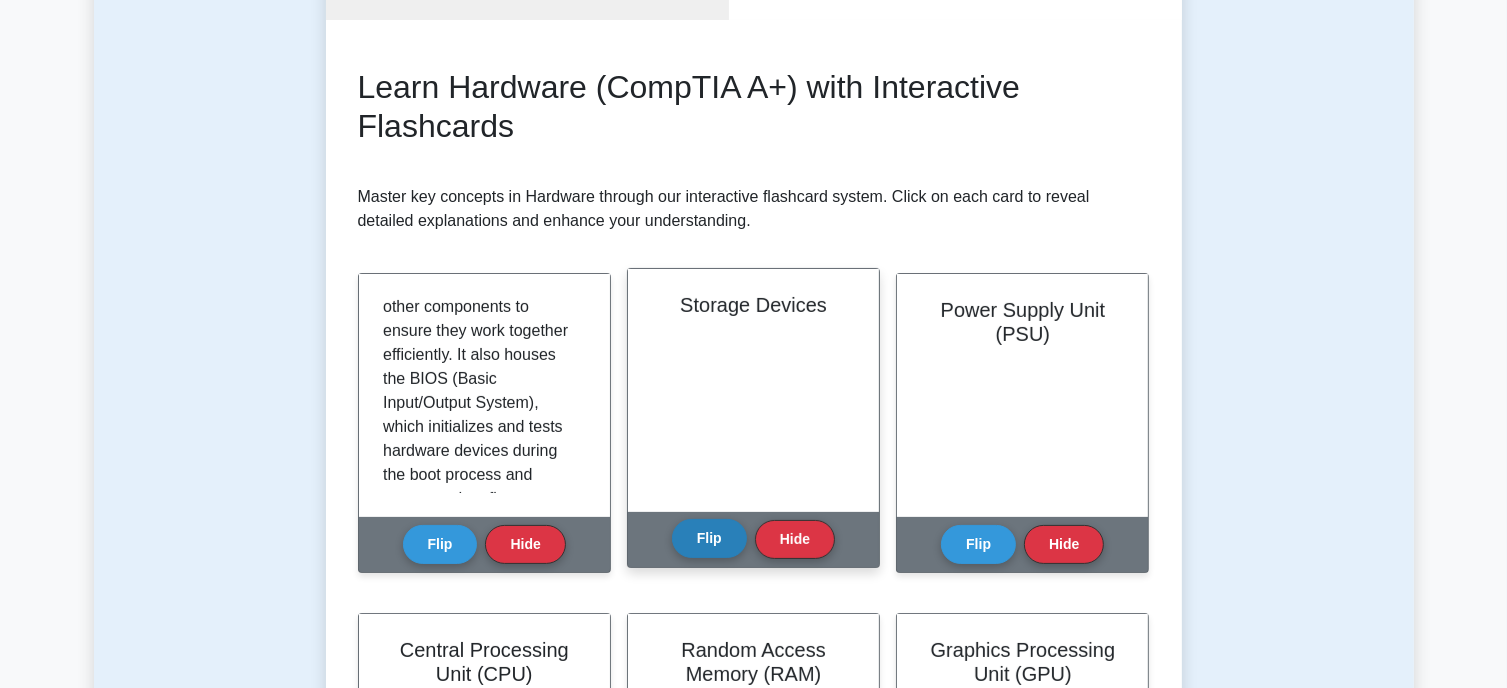 click on "Flip" at bounding box center [709, 538] 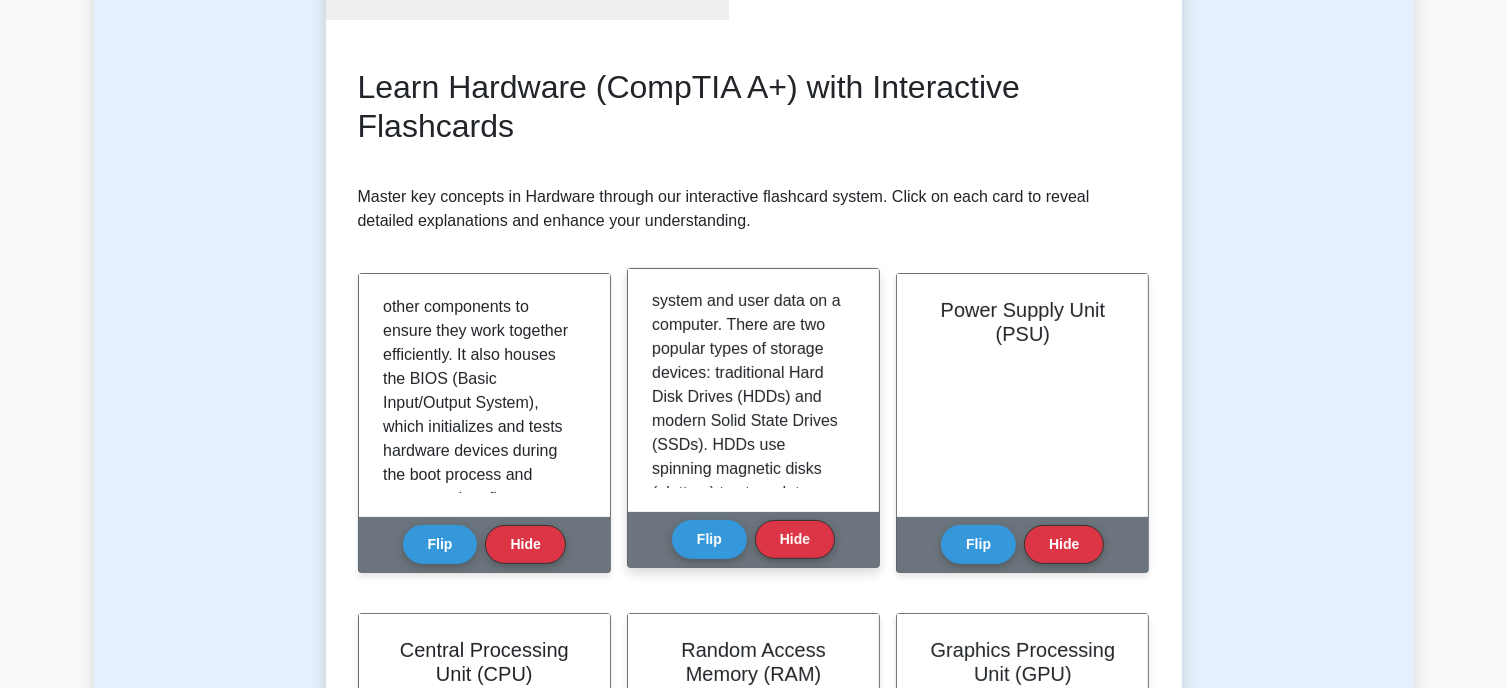 scroll, scrollTop: 48, scrollLeft: 0, axis: vertical 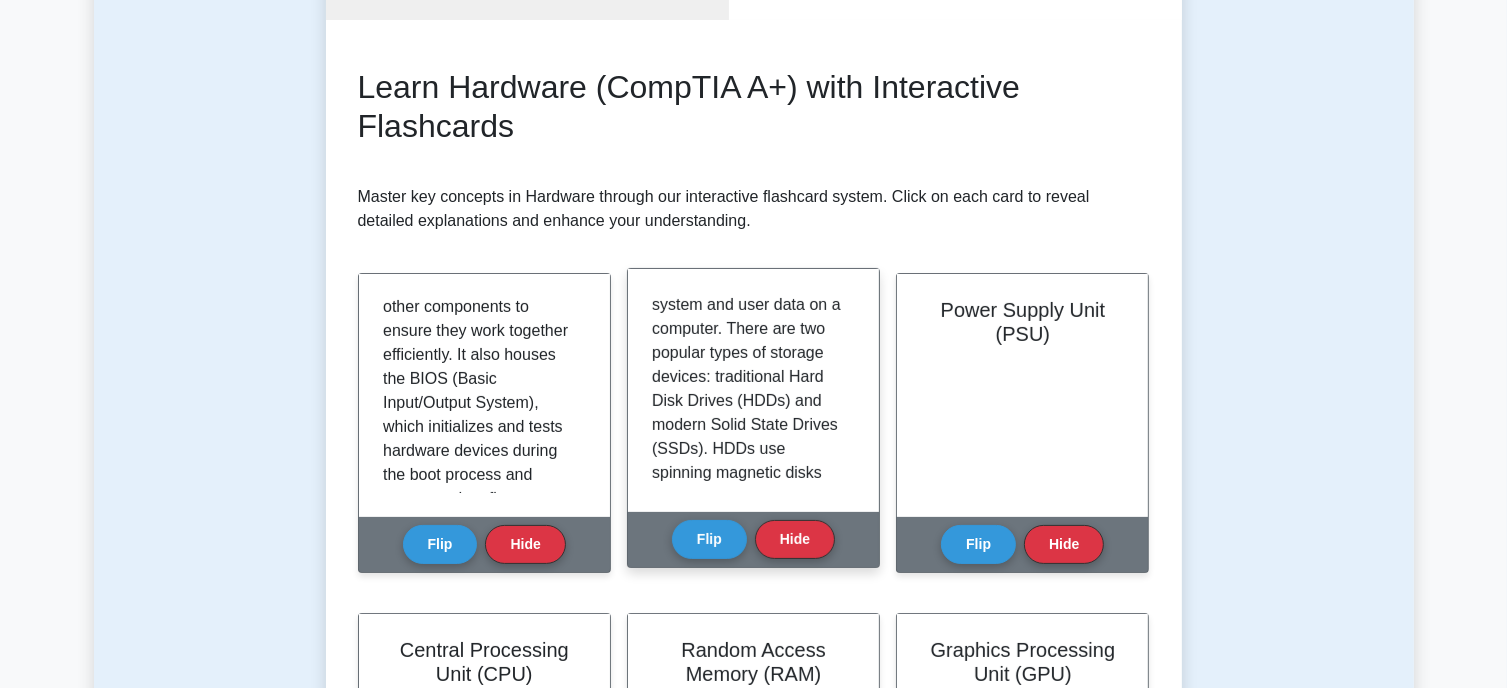click on "Storage devices are used to store and retrieve system and user data on a computer. There are two popular types of storage devices: traditional Hard Disk Drives (HDDs) and modern Solid State Drives (SSDs). HDDs use spinning magnetic disks (platters) to store data, while SSDs use NAND flash memory, which has no moving parts and offers faster read/write speeds compared to HDDs, at the cost of being more expensive per unit of storage capacity. Both types of storage devices come in various form factors, such as 3.5-inch HDDs for desktop computers and 2.5-inch SSDs for laptops. Storage capacity is typically measured in gigabytes (GB) or terabytes (TB)." at bounding box center (749, 581) 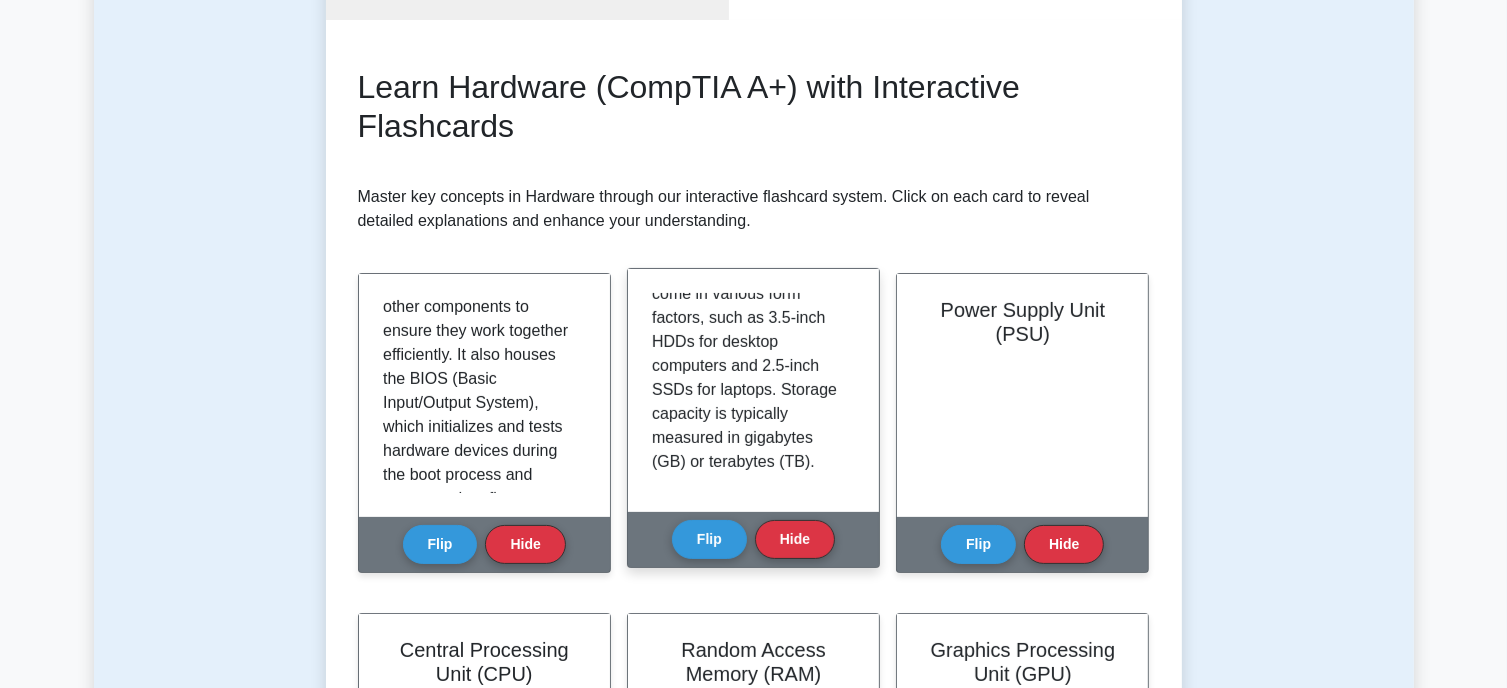scroll, scrollTop: 492, scrollLeft: 0, axis: vertical 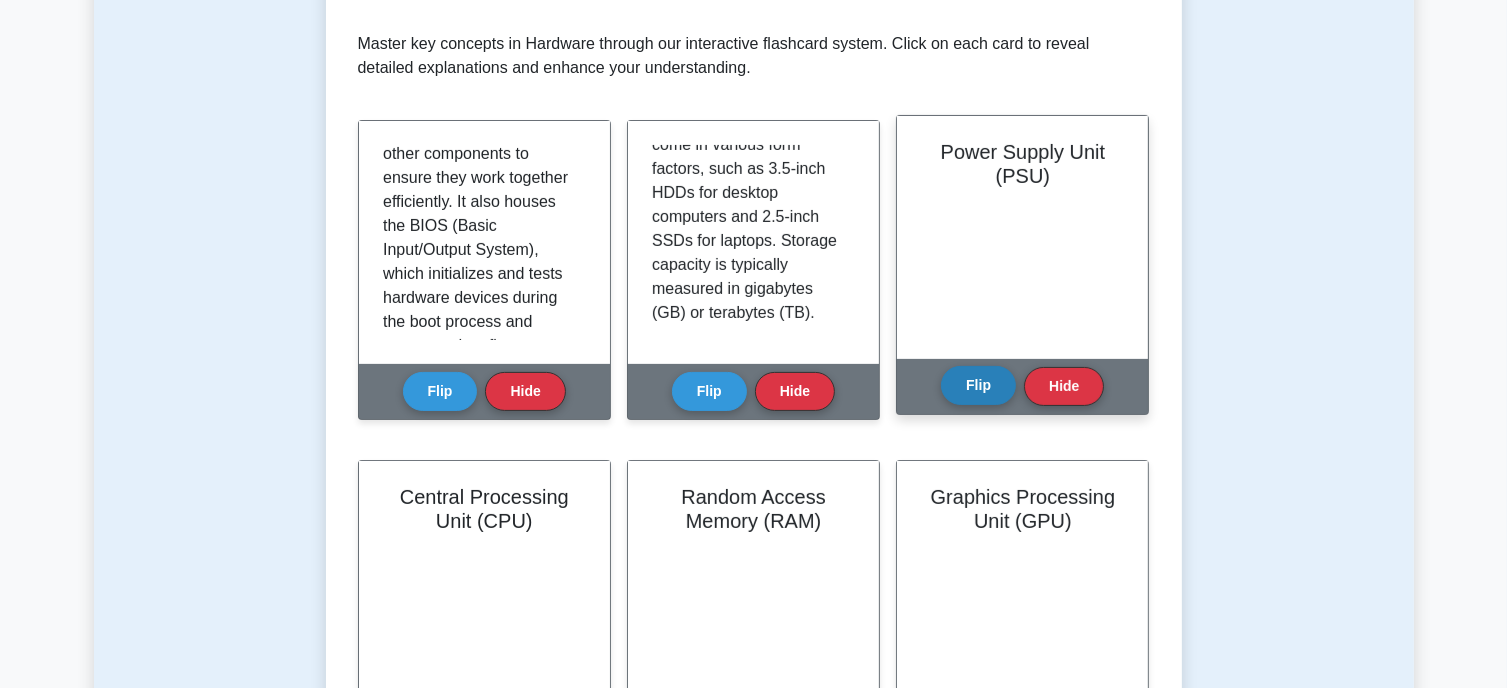 click on "Flip" at bounding box center (978, 385) 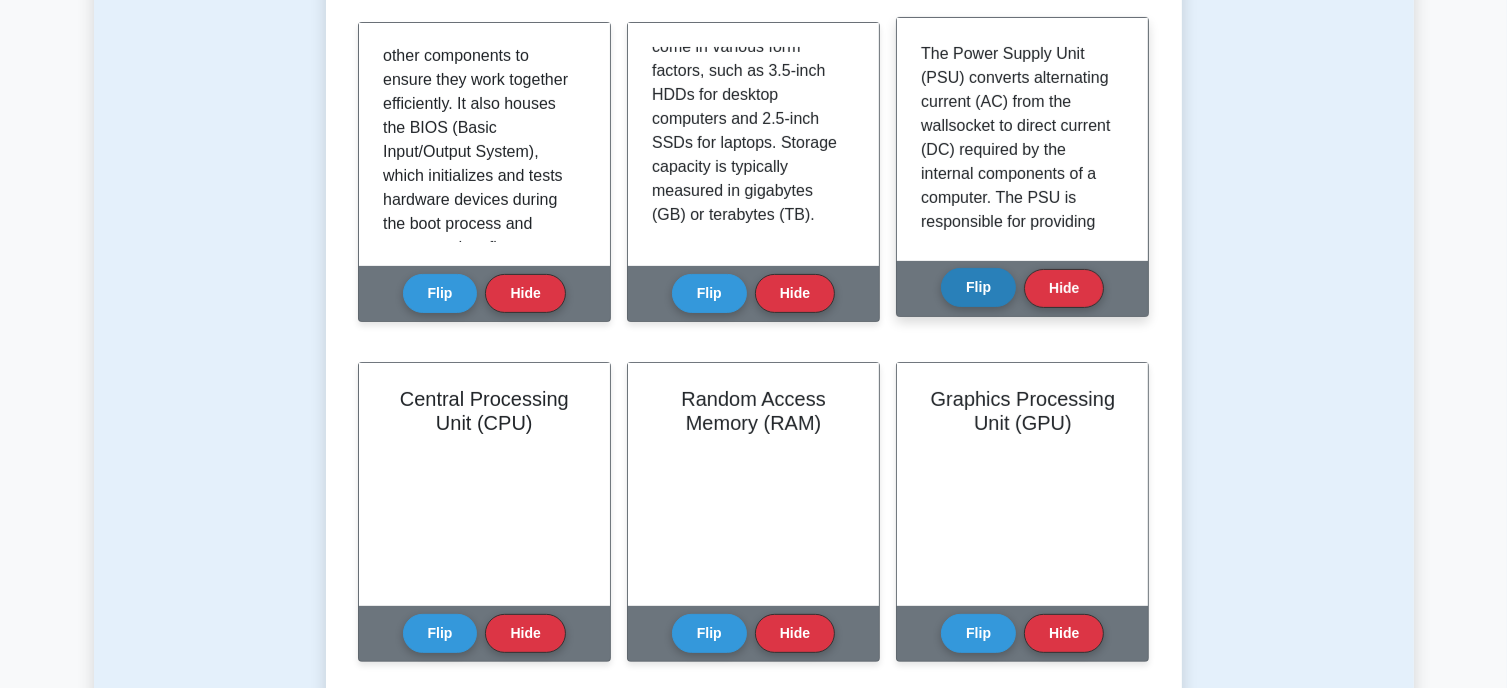 scroll, scrollTop: 480, scrollLeft: 0, axis: vertical 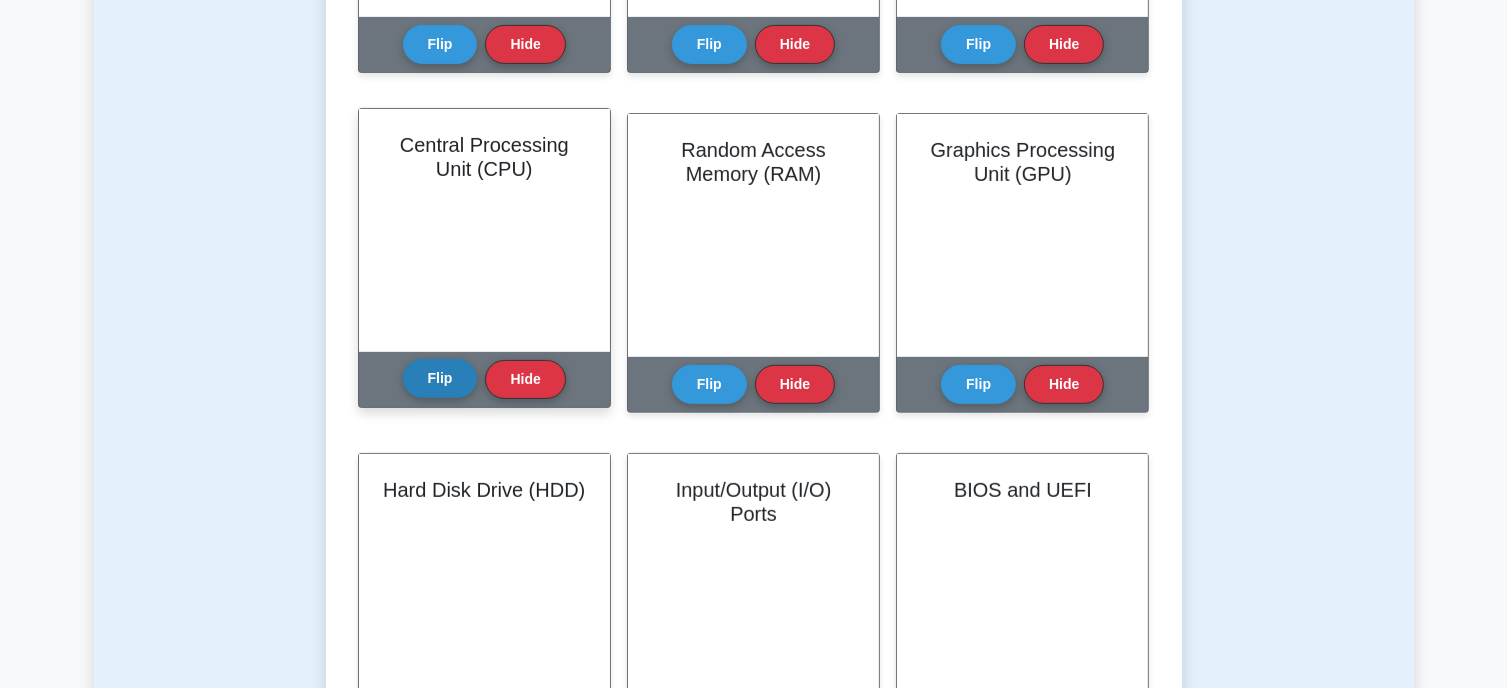 click on "Flip" at bounding box center (440, 378) 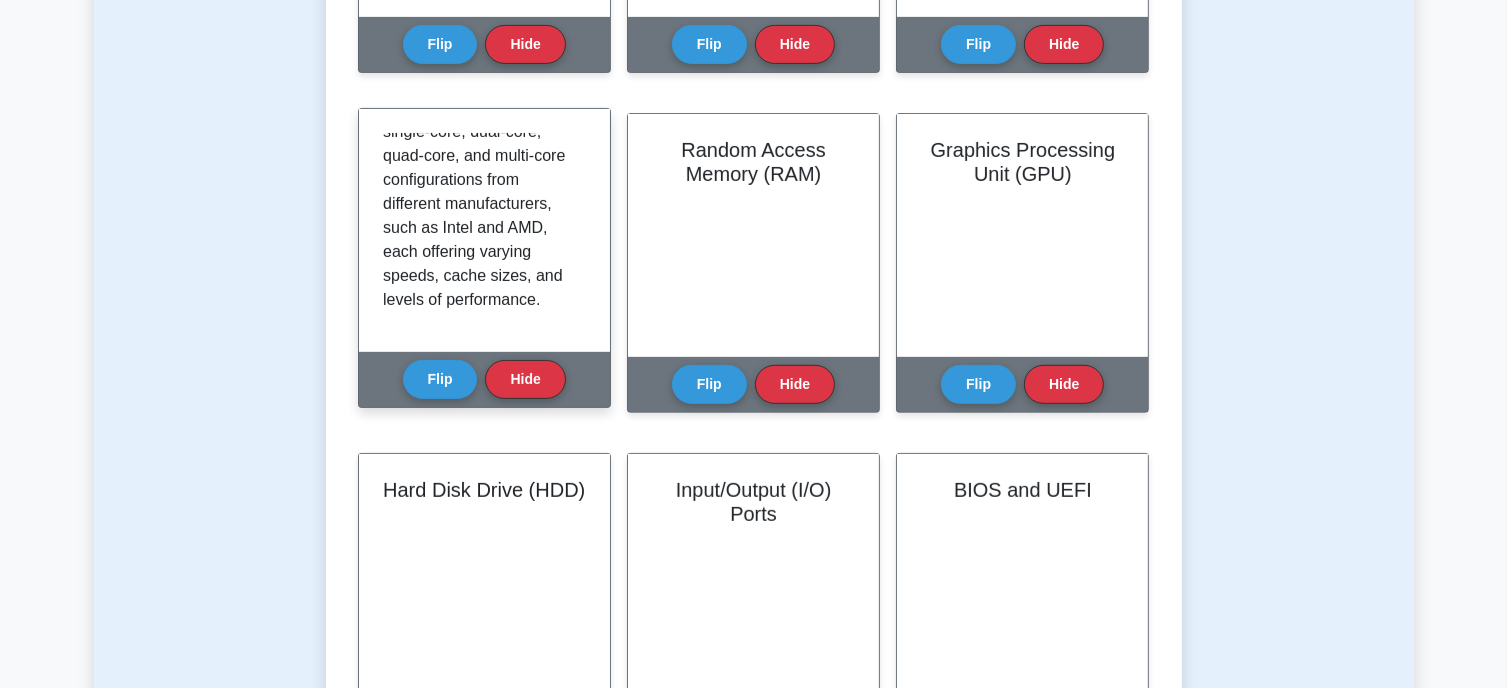 scroll, scrollTop: 540, scrollLeft: 0, axis: vertical 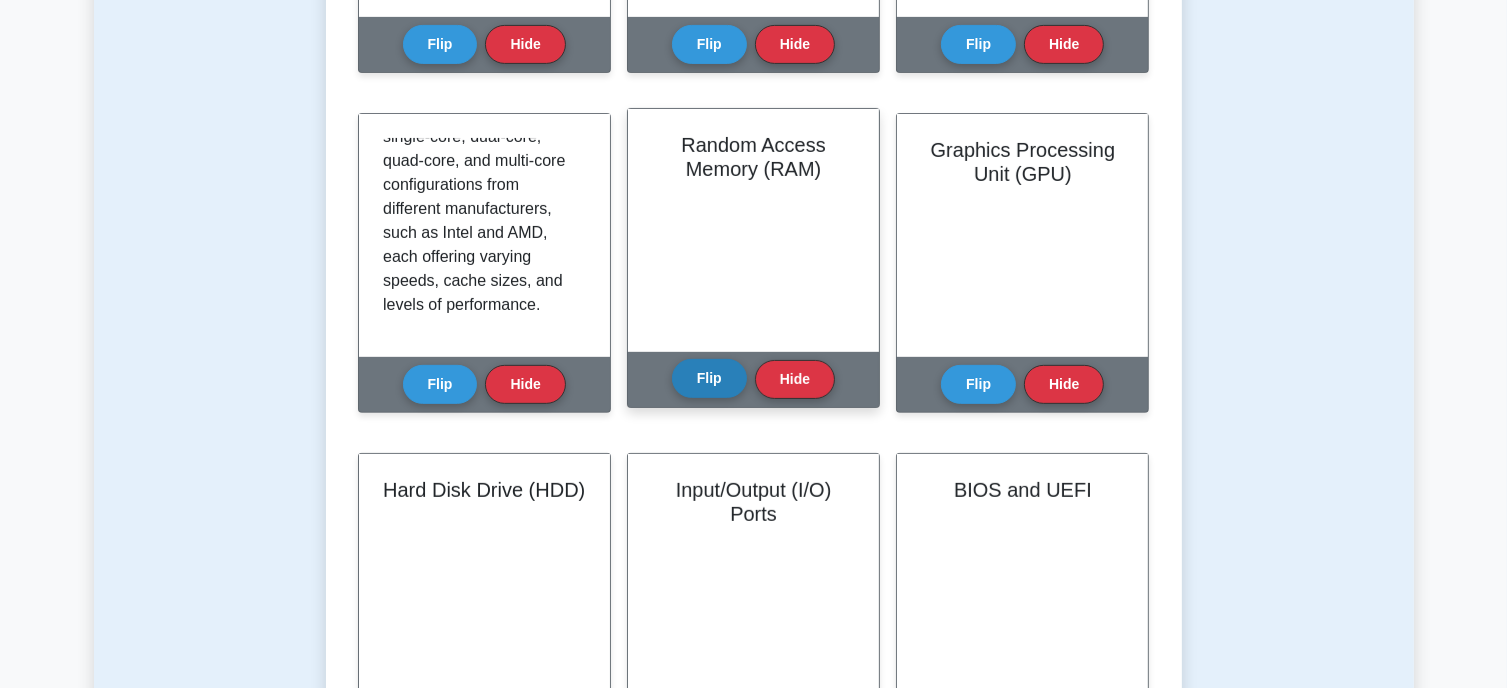 click on "Flip" at bounding box center [709, 378] 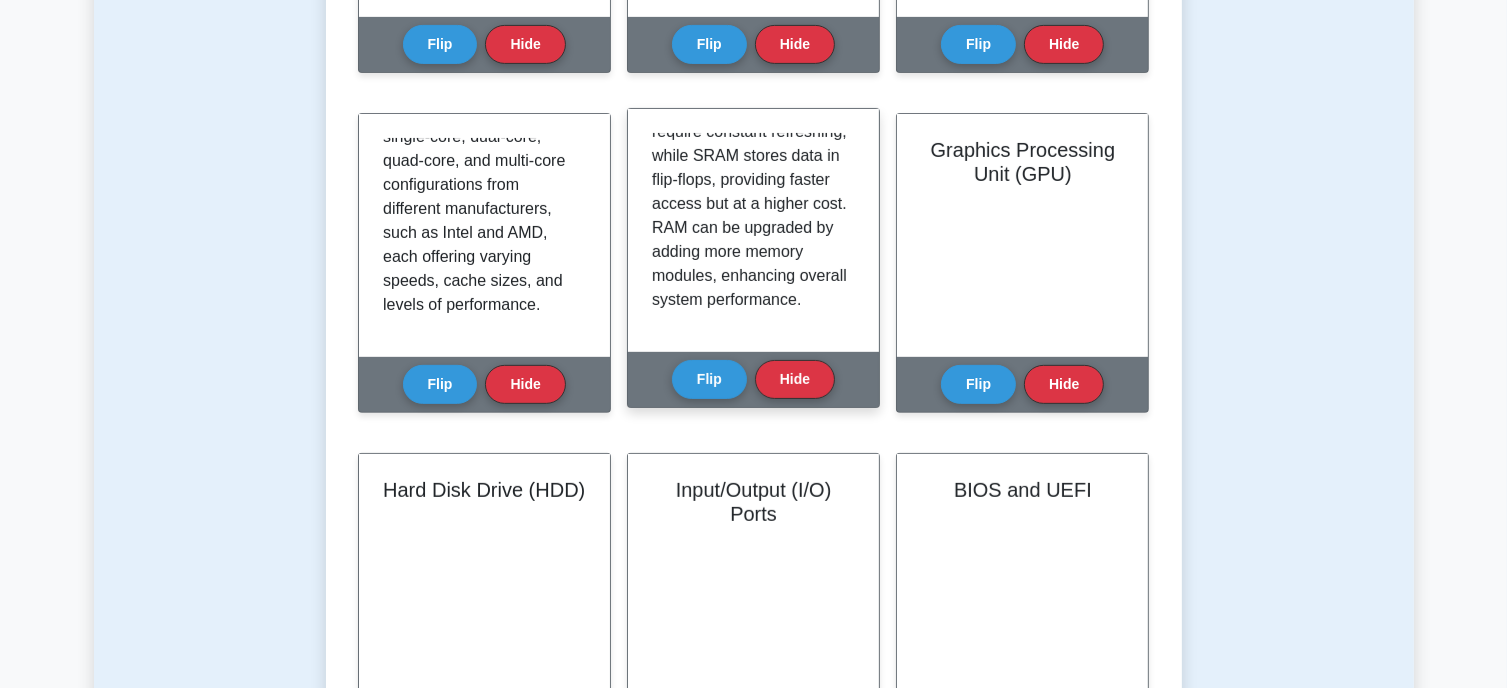 scroll, scrollTop: 466, scrollLeft: 0, axis: vertical 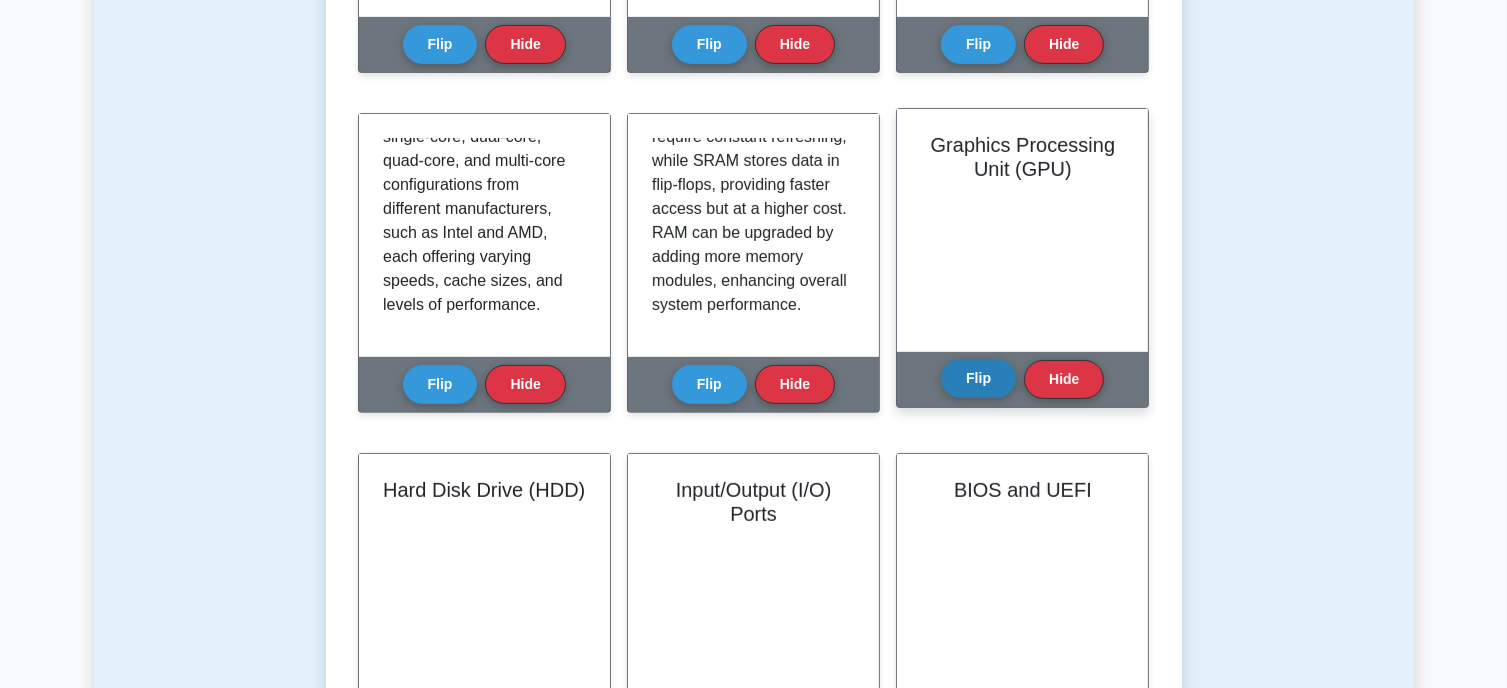 click on "Flip" at bounding box center [978, 378] 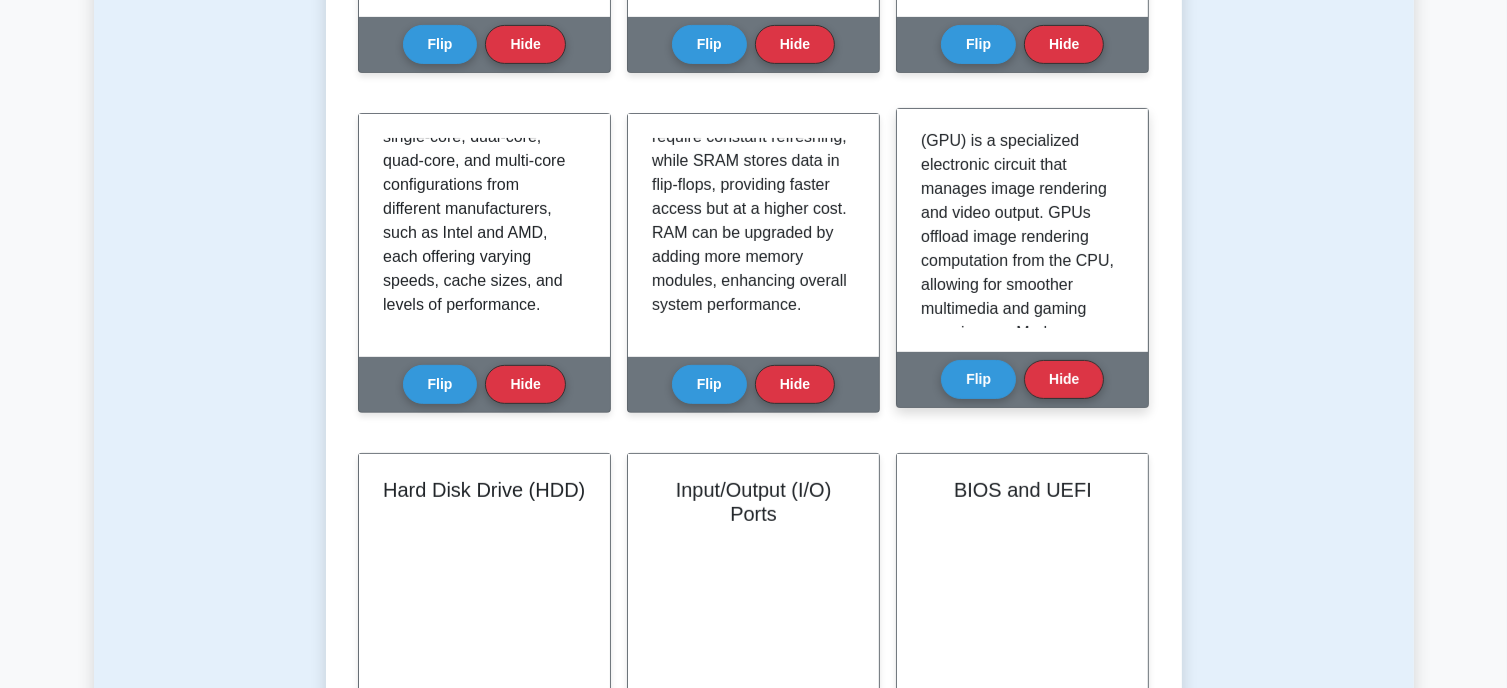 scroll, scrollTop: 0, scrollLeft: 0, axis: both 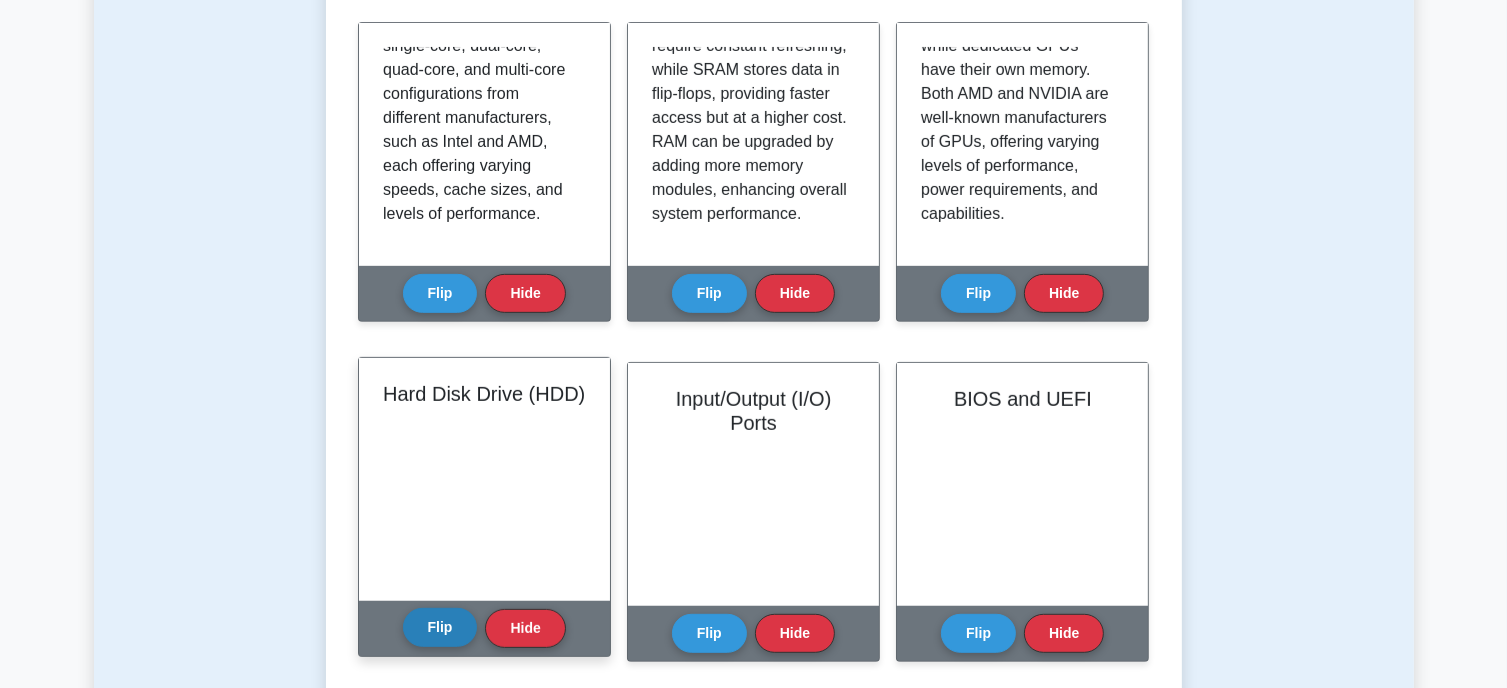click on "Flip" at bounding box center [440, 627] 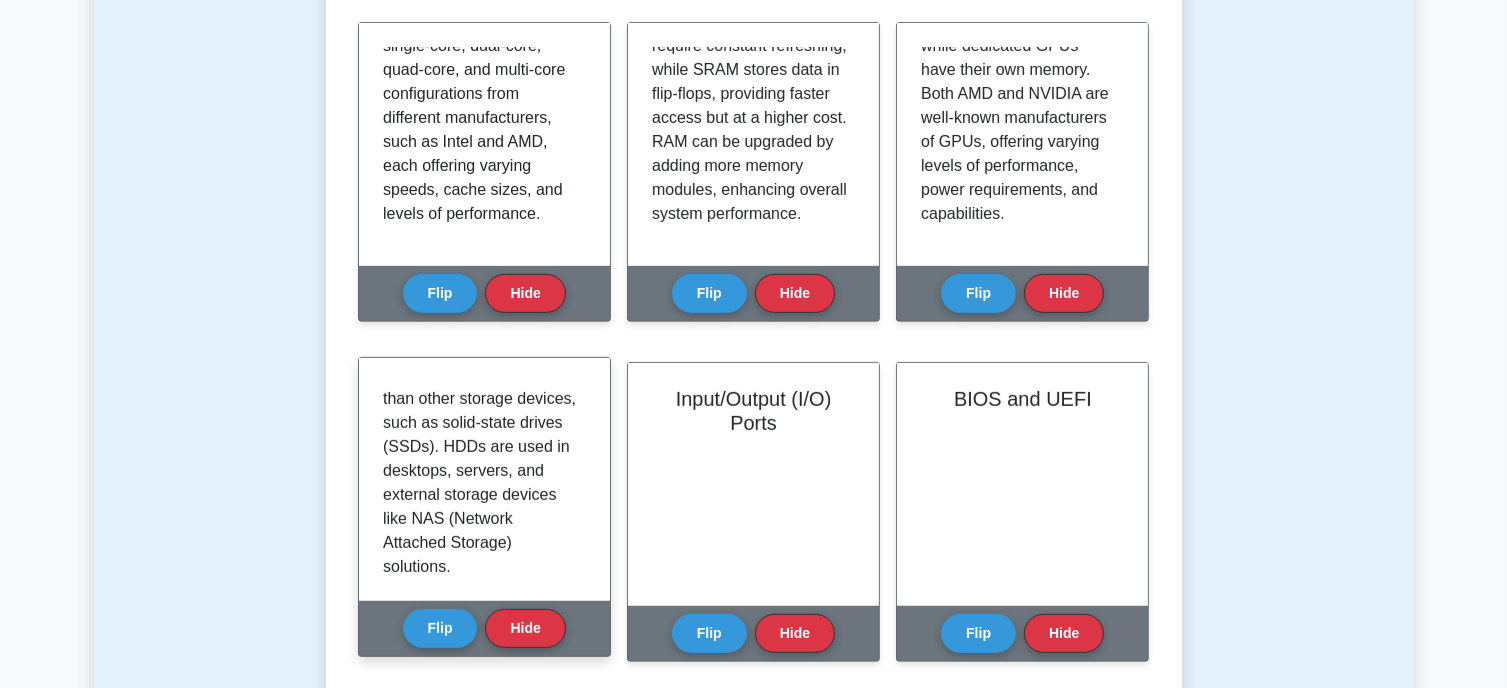 scroll, scrollTop: 396, scrollLeft: 0, axis: vertical 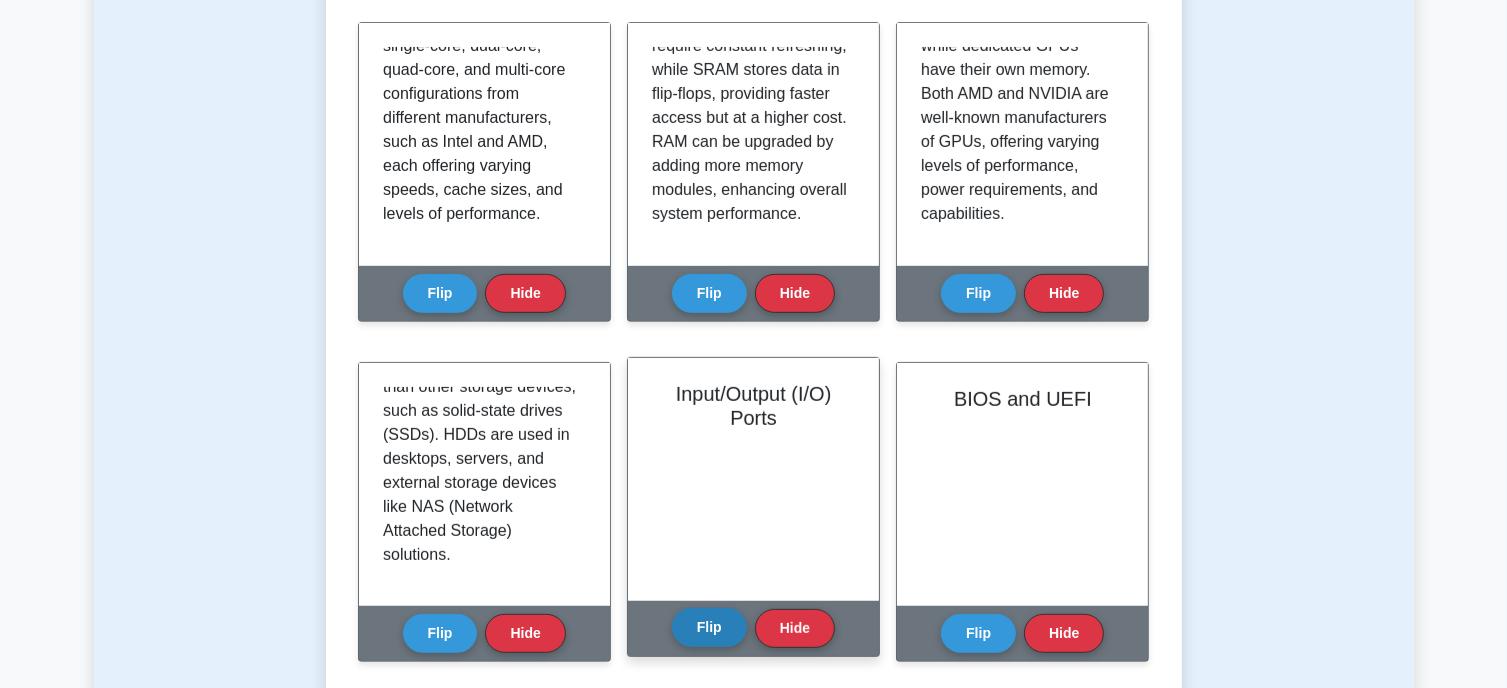 click on "Flip" at bounding box center (709, 627) 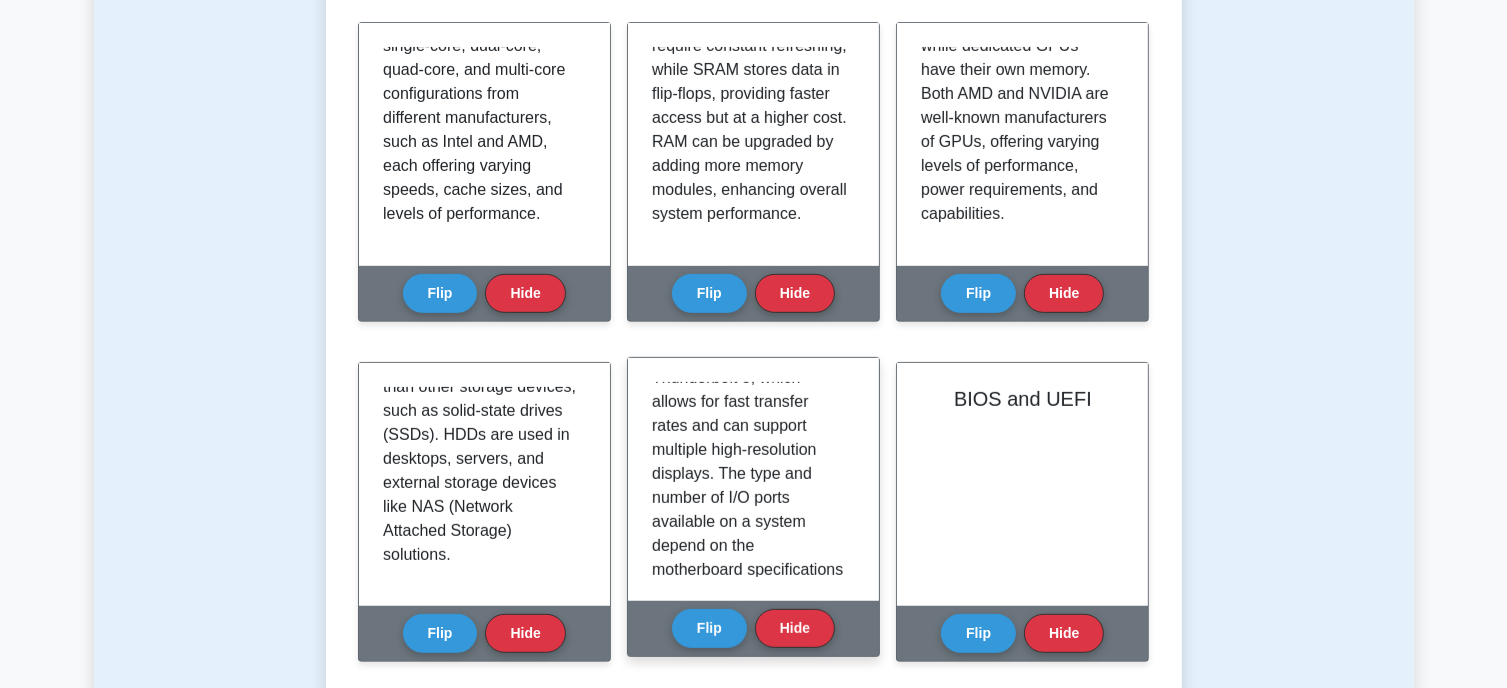 scroll, scrollTop: 492, scrollLeft: 0, axis: vertical 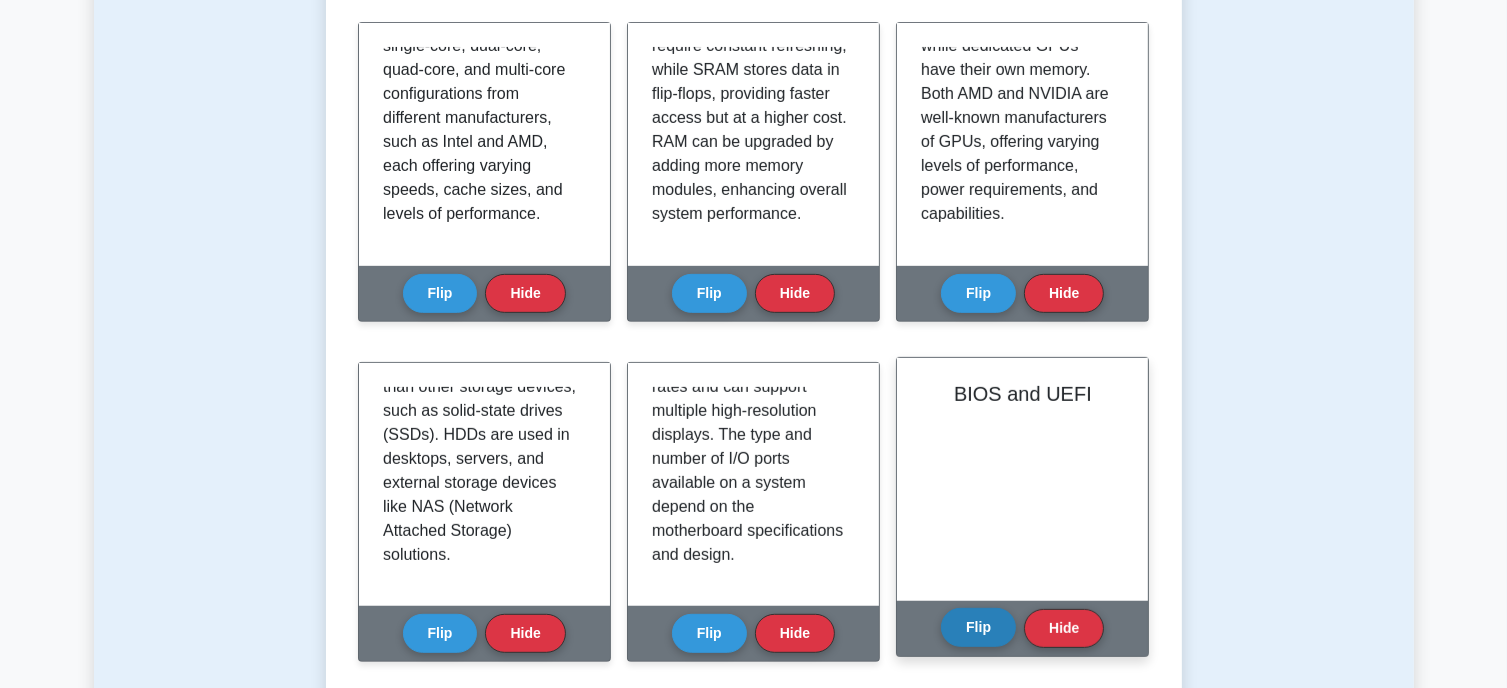 click on "Flip" at bounding box center [978, 627] 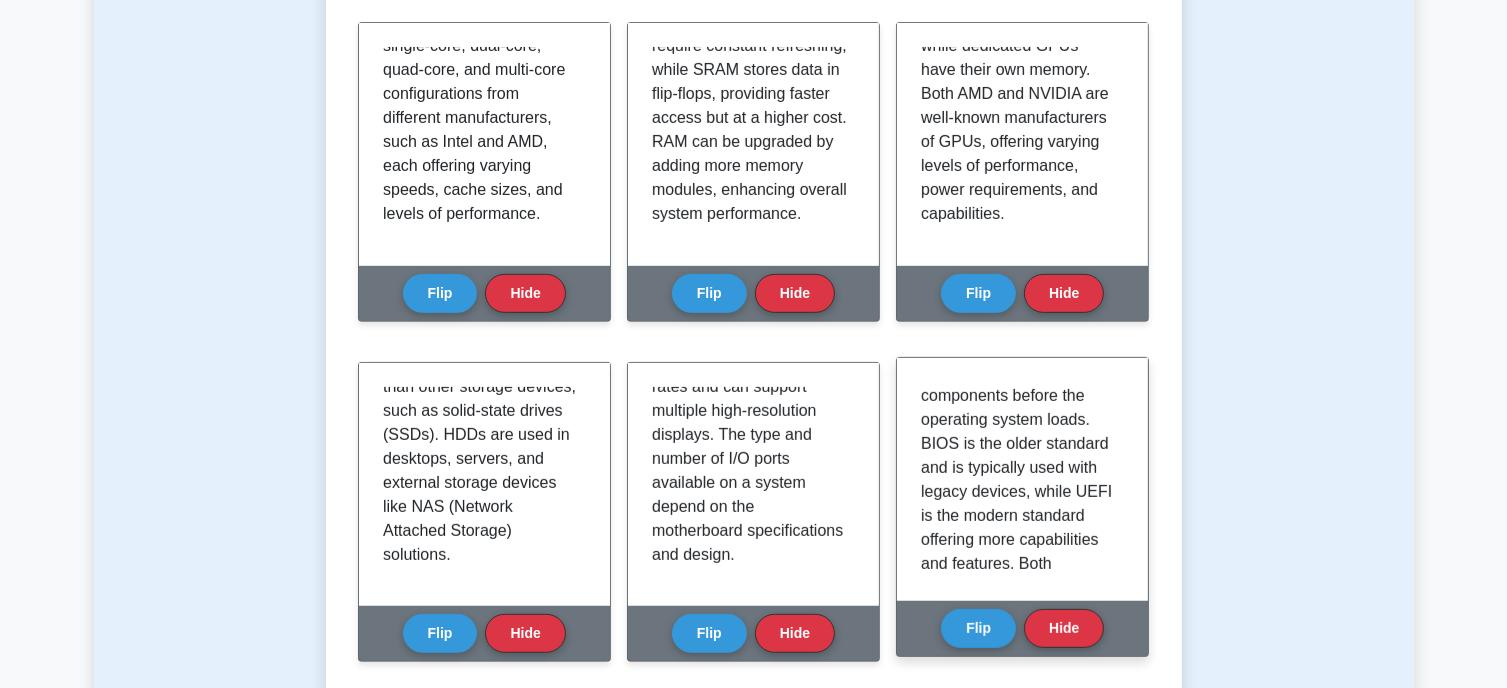 scroll, scrollTop: 140, scrollLeft: 0, axis: vertical 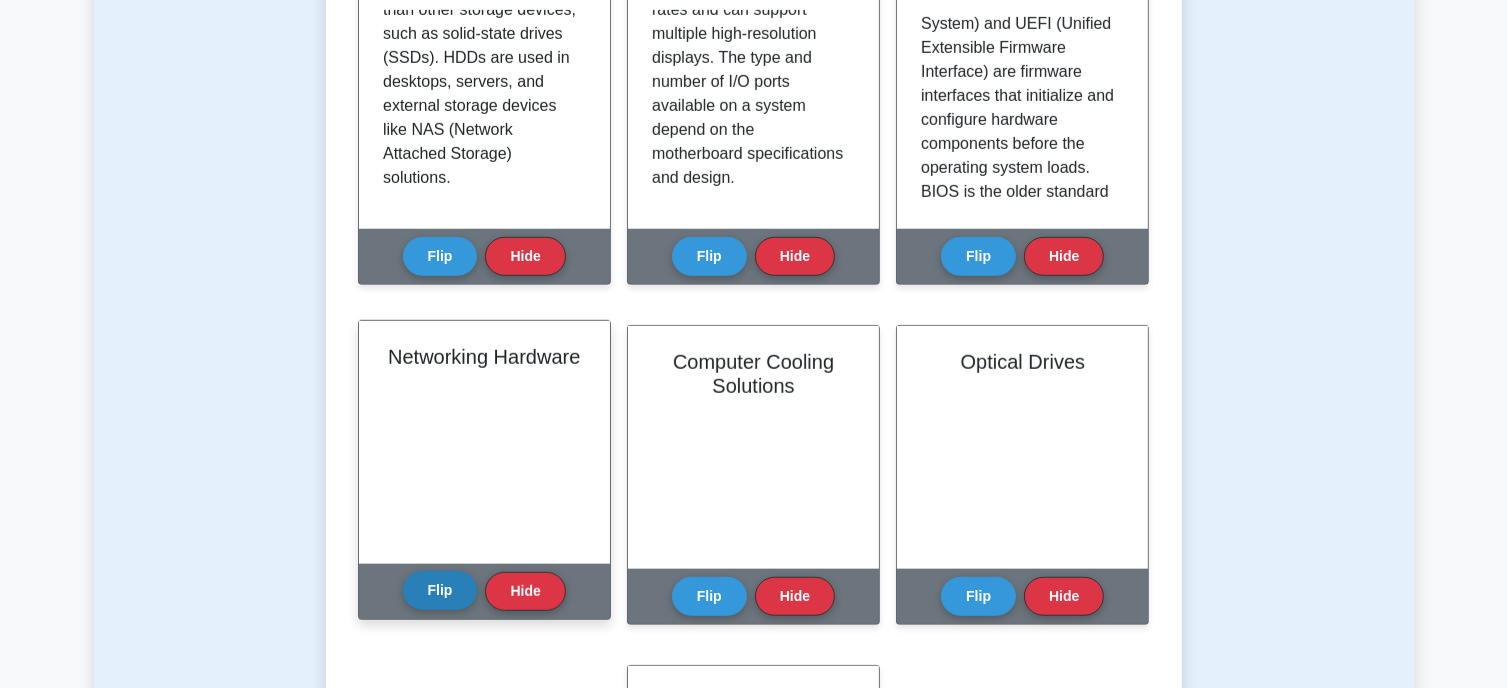 click on "Flip" at bounding box center [440, 590] 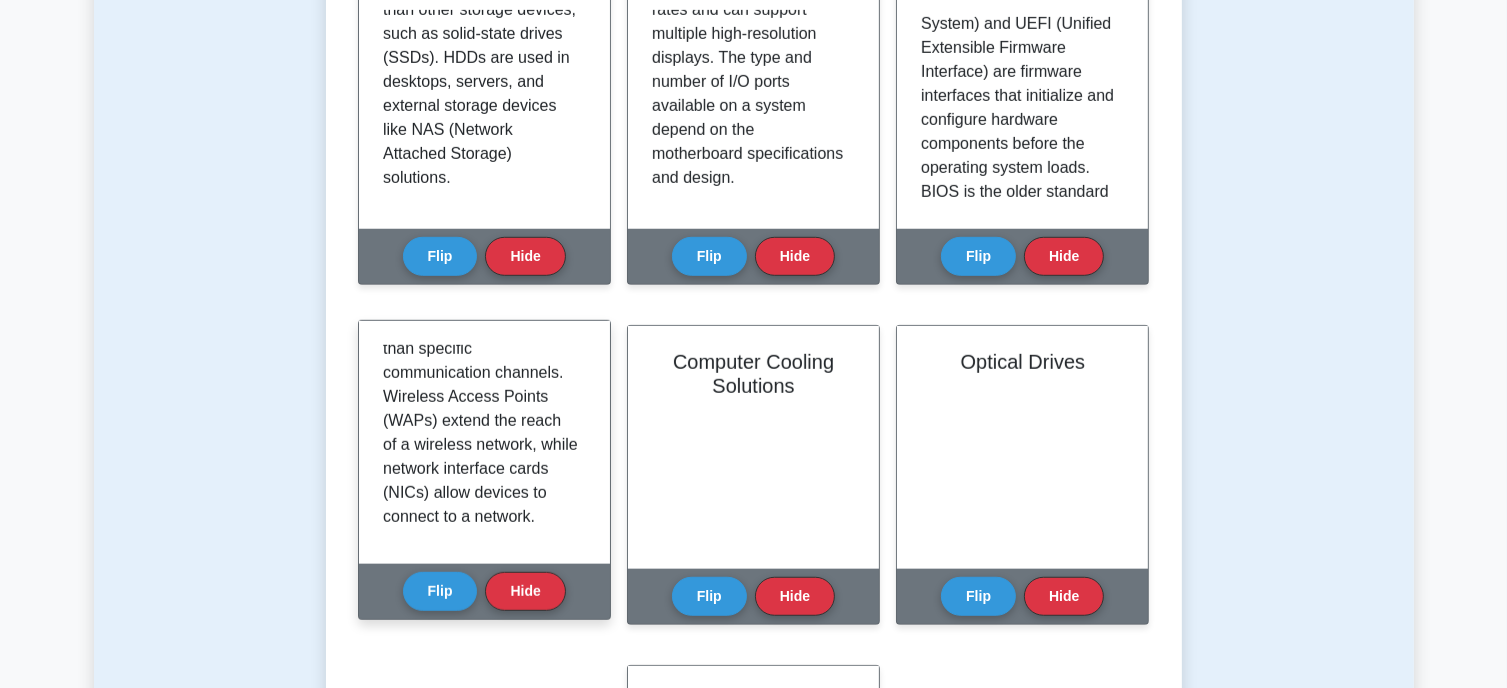 scroll, scrollTop: 684, scrollLeft: 0, axis: vertical 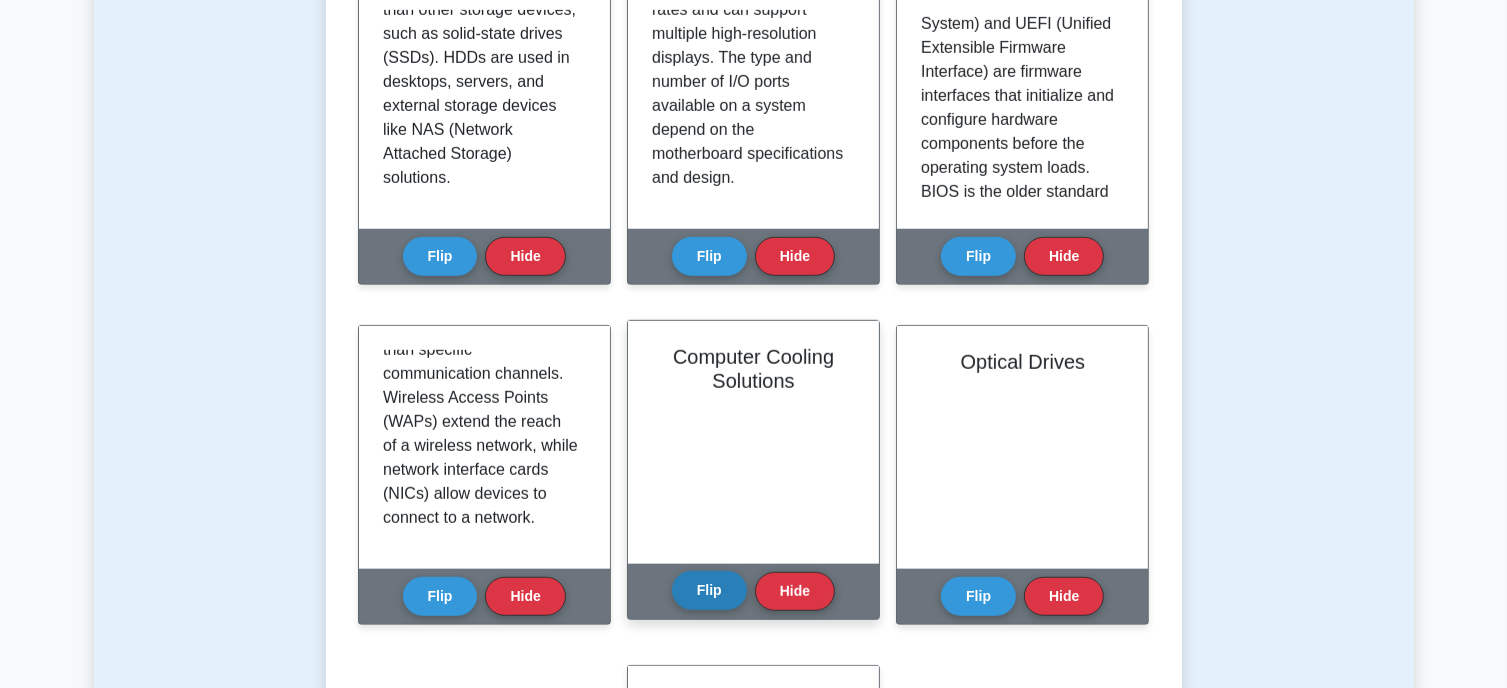click on "Flip" at bounding box center (709, 590) 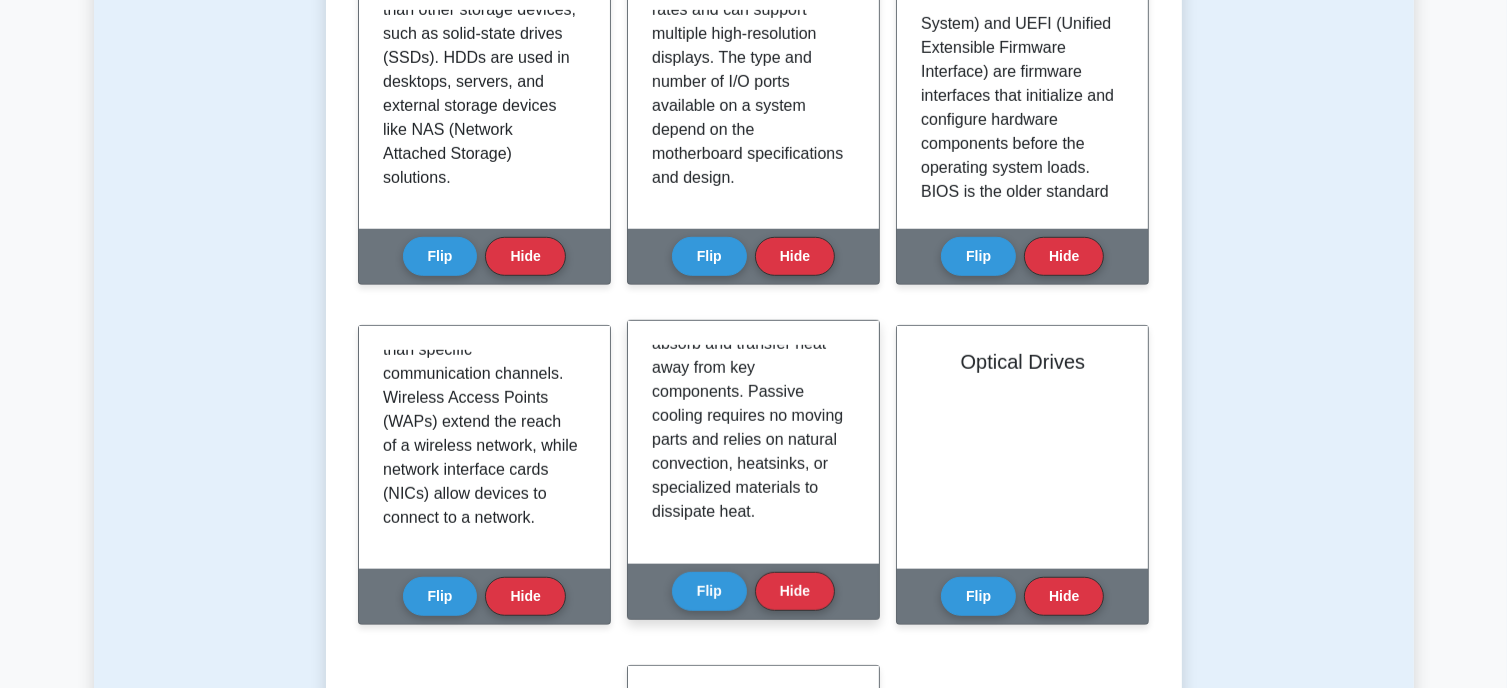 scroll, scrollTop: 755, scrollLeft: 0, axis: vertical 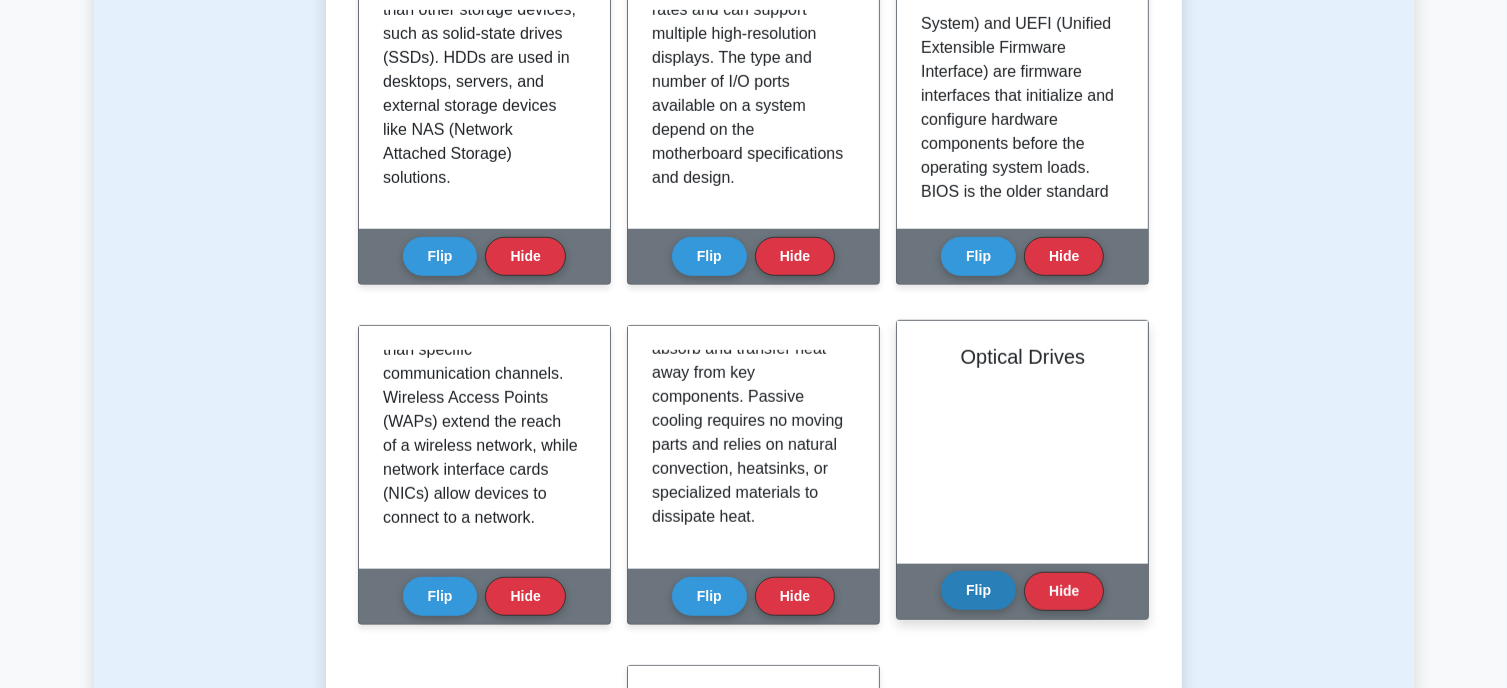 click on "Flip" at bounding box center (978, 590) 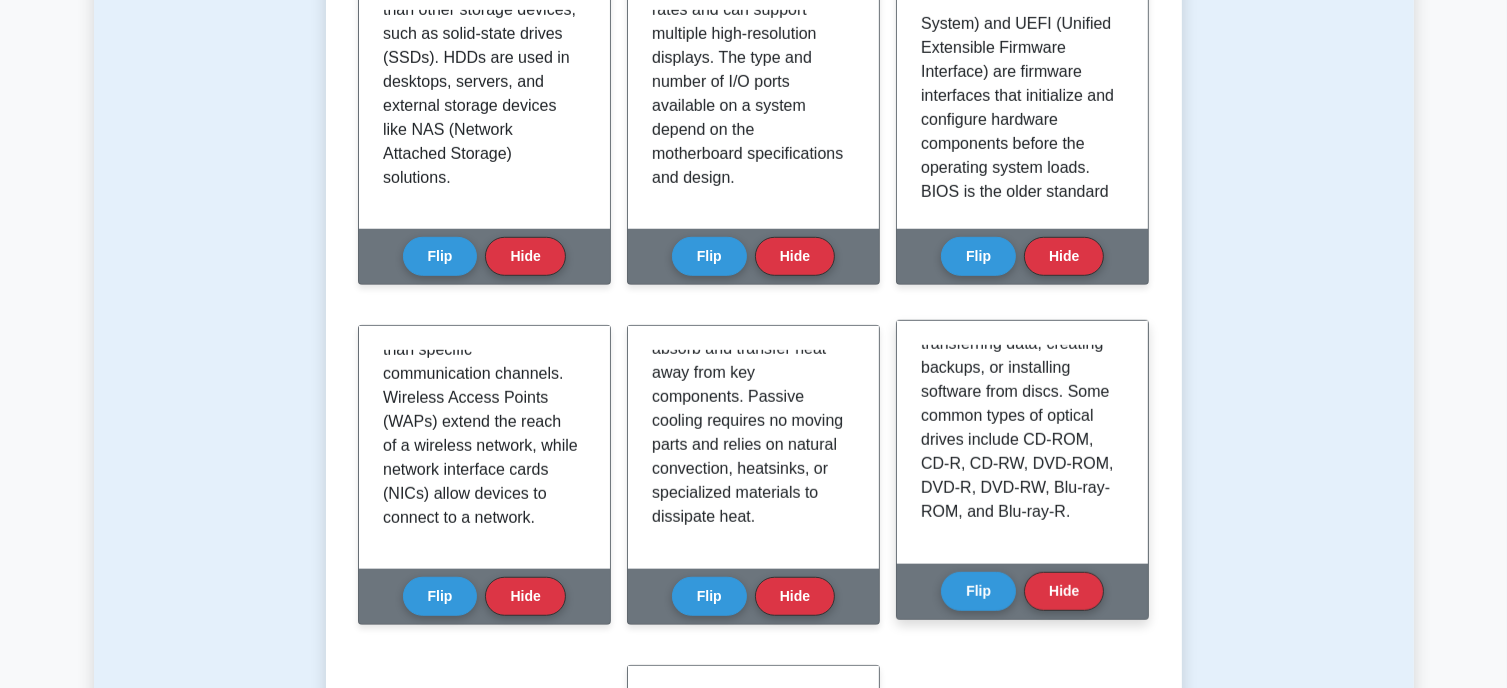 scroll, scrollTop: 540, scrollLeft: 0, axis: vertical 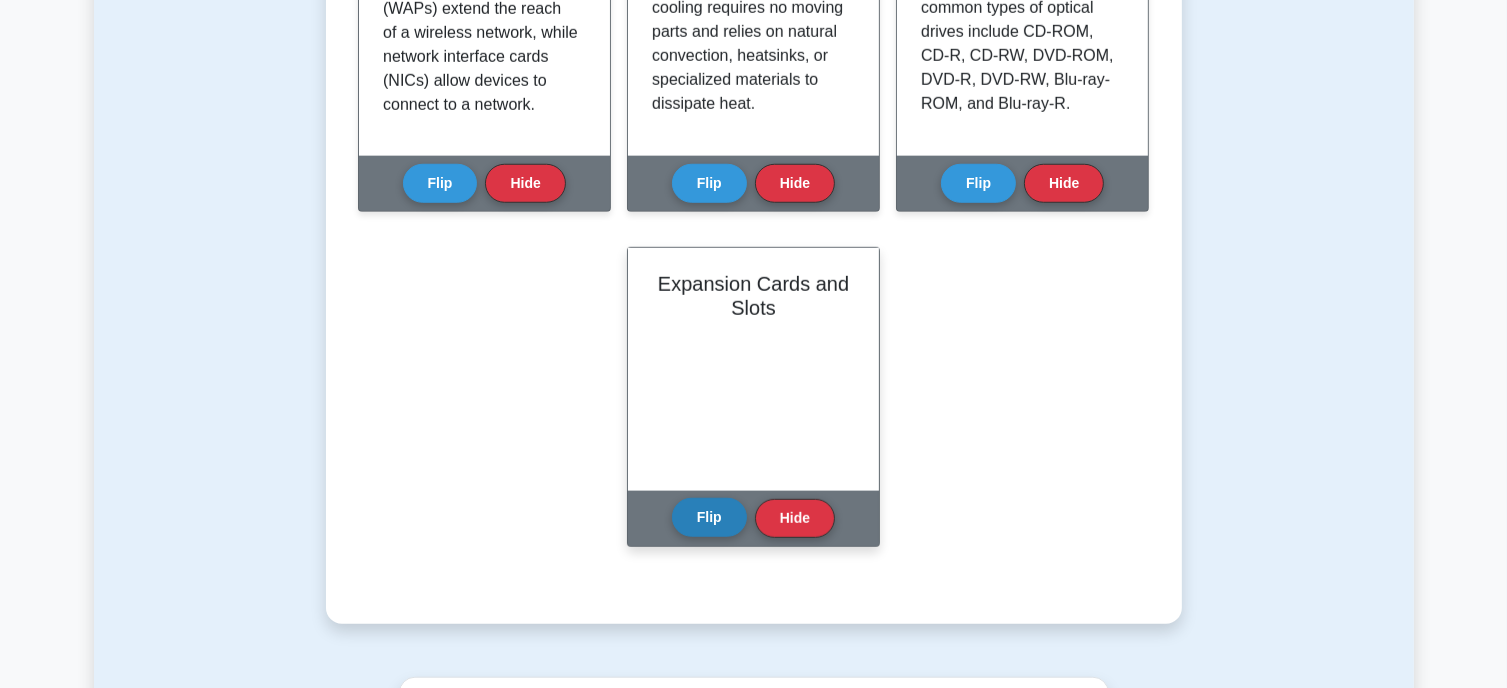 click on "Flip" at bounding box center (709, 517) 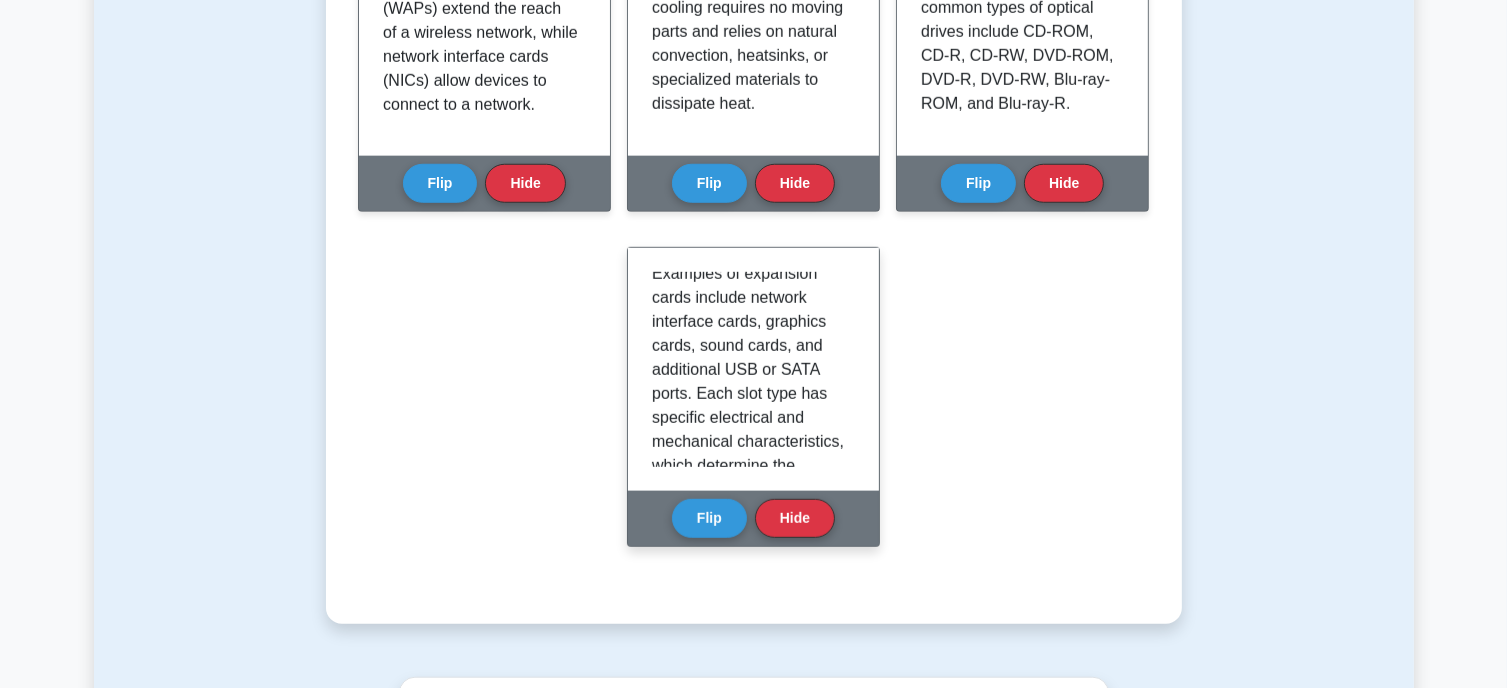 scroll, scrollTop: 636, scrollLeft: 0, axis: vertical 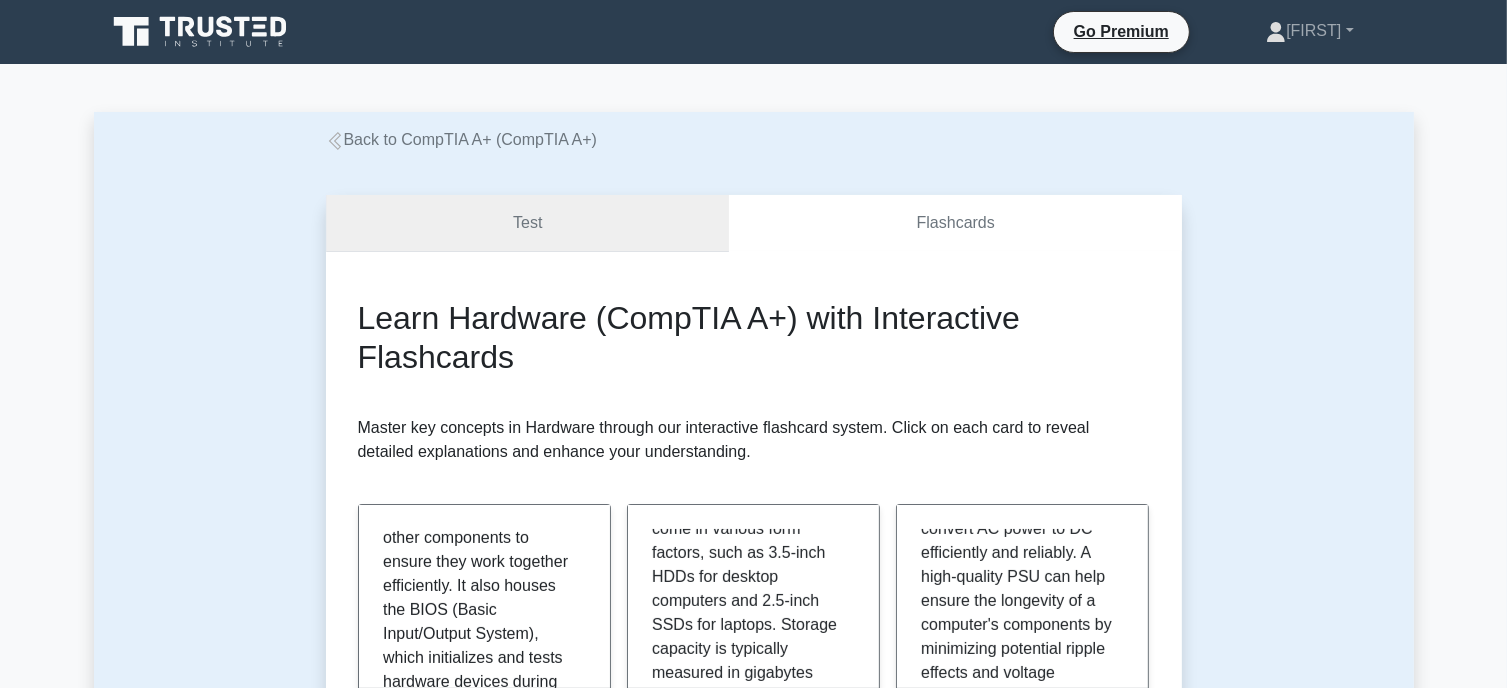 click on "Test" at bounding box center [528, 223] 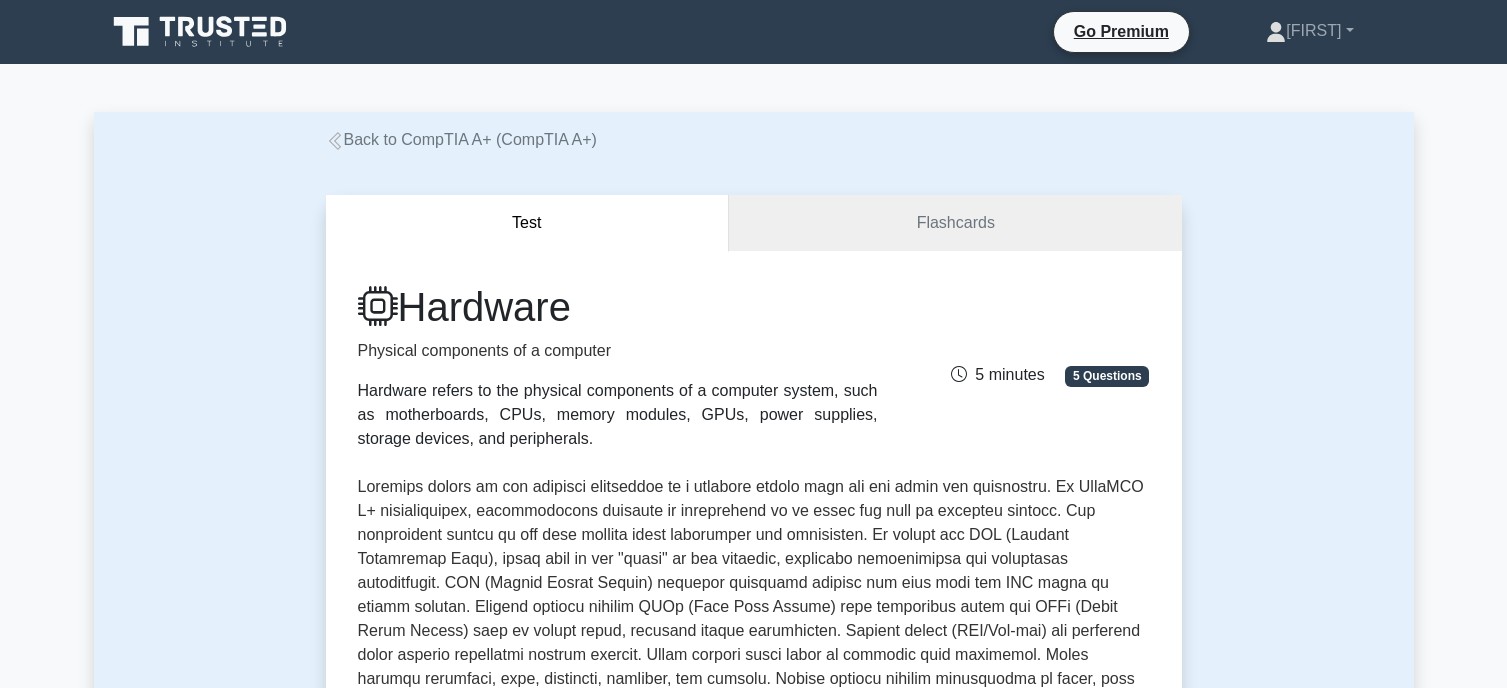 scroll, scrollTop: 0, scrollLeft: 0, axis: both 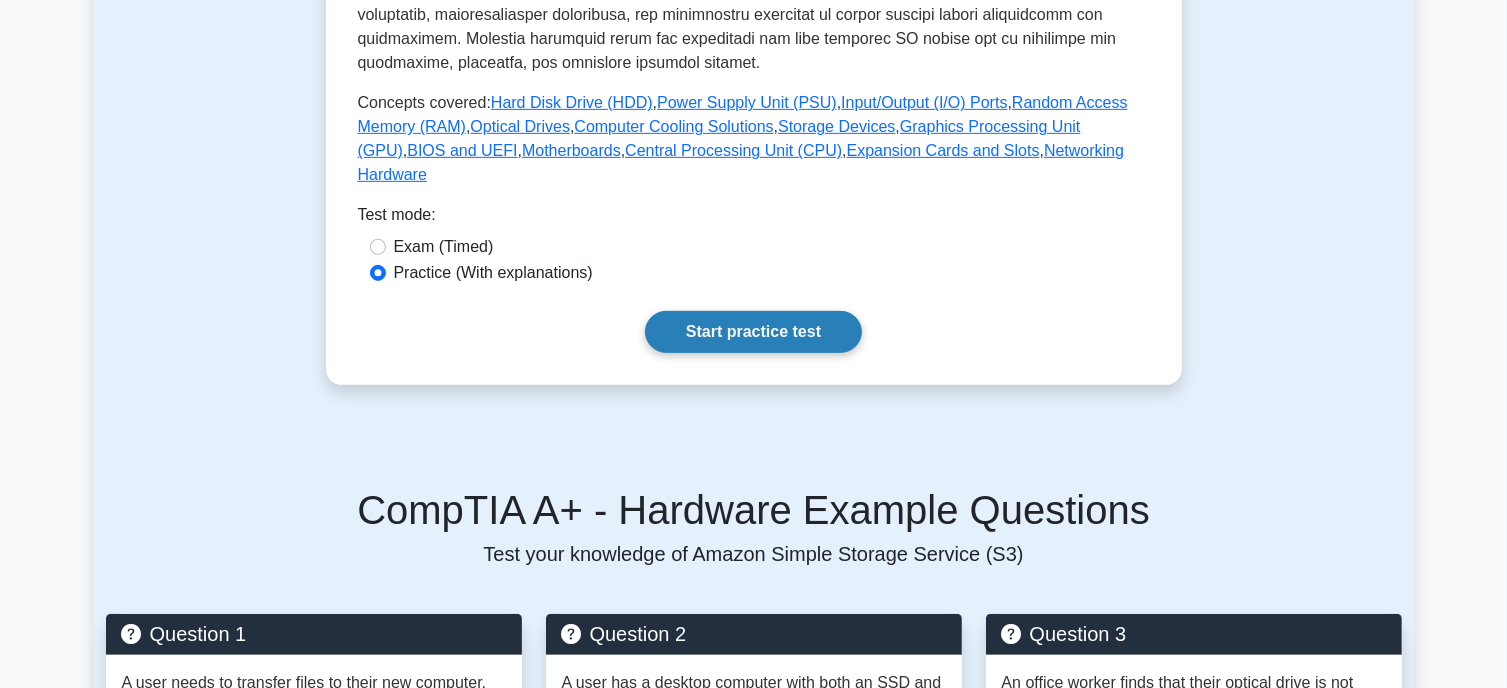 click on "Start practice test" at bounding box center [753, 332] 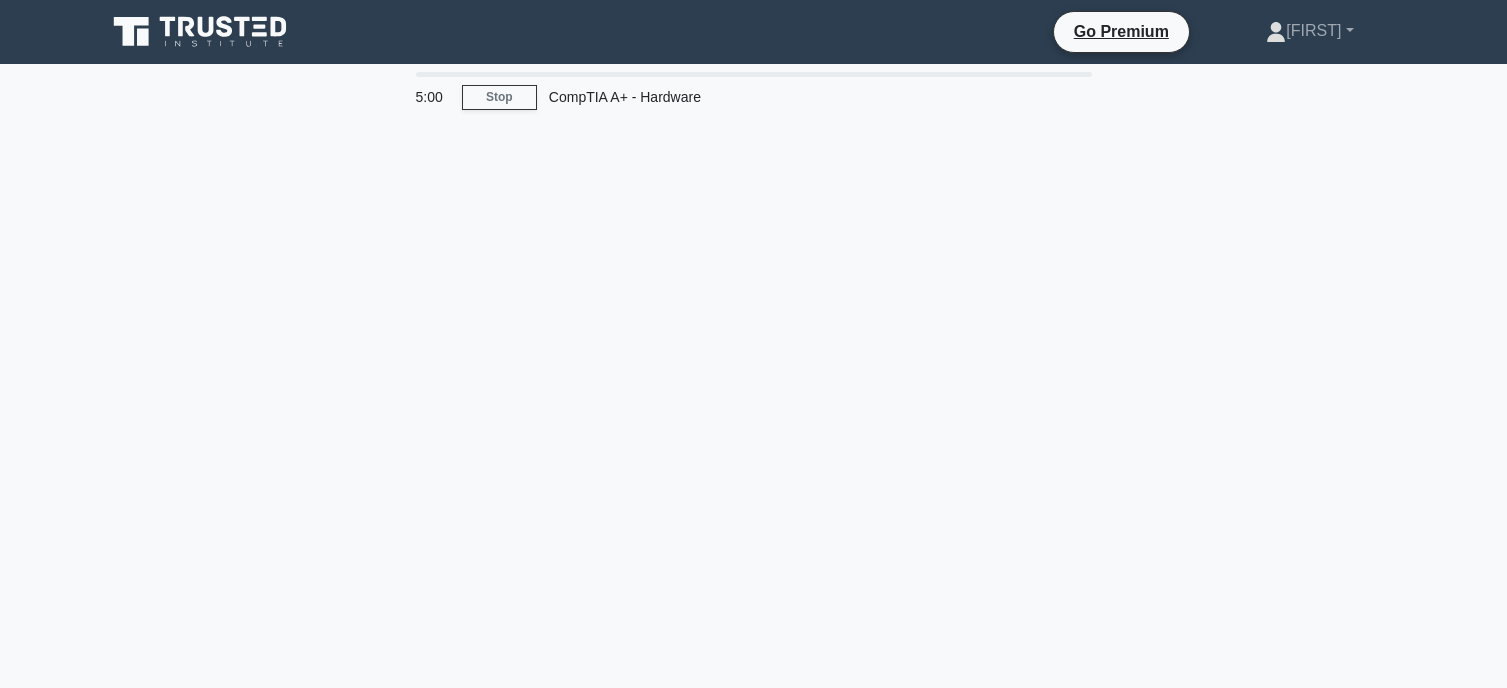 scroll, scrollTop: 0, scrollLeft: 0, axis: both 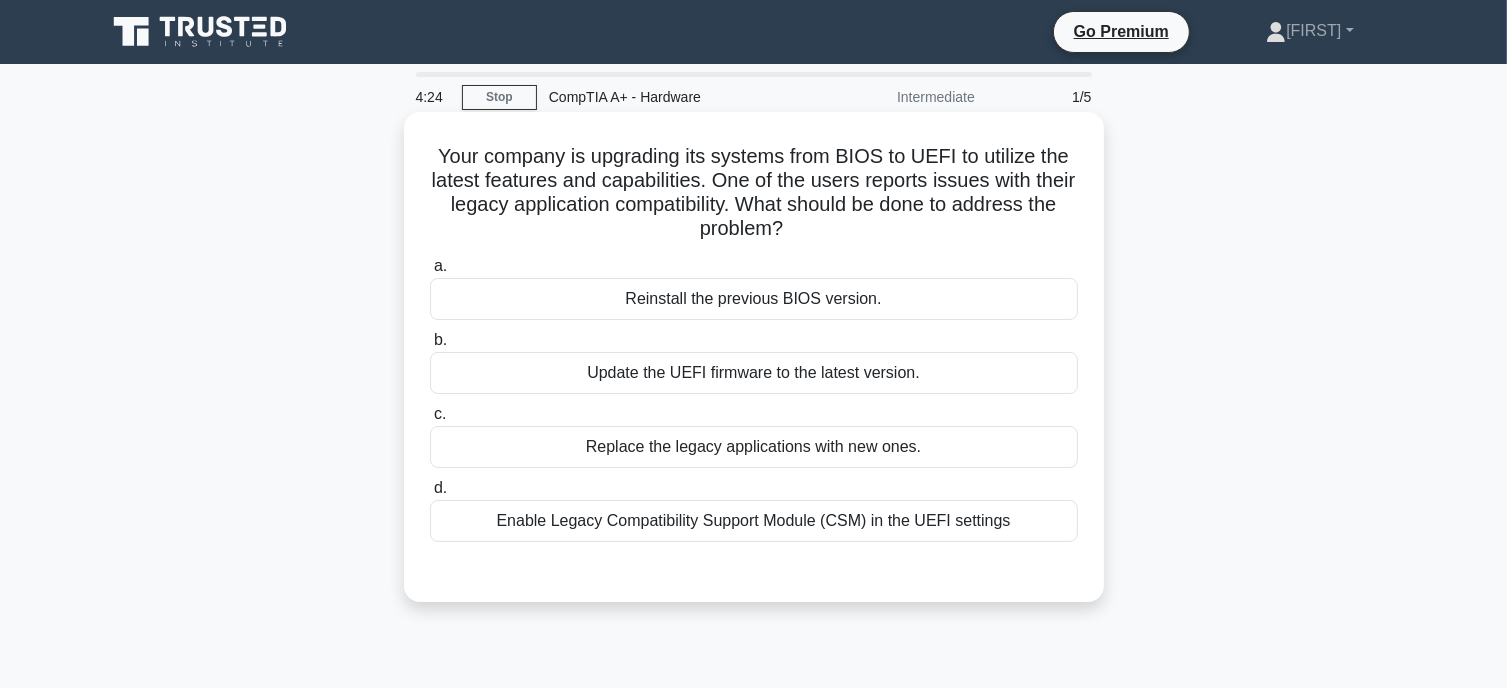 click on "Update the UEFI firmware to the latest version." at bounding box center [754, 373] 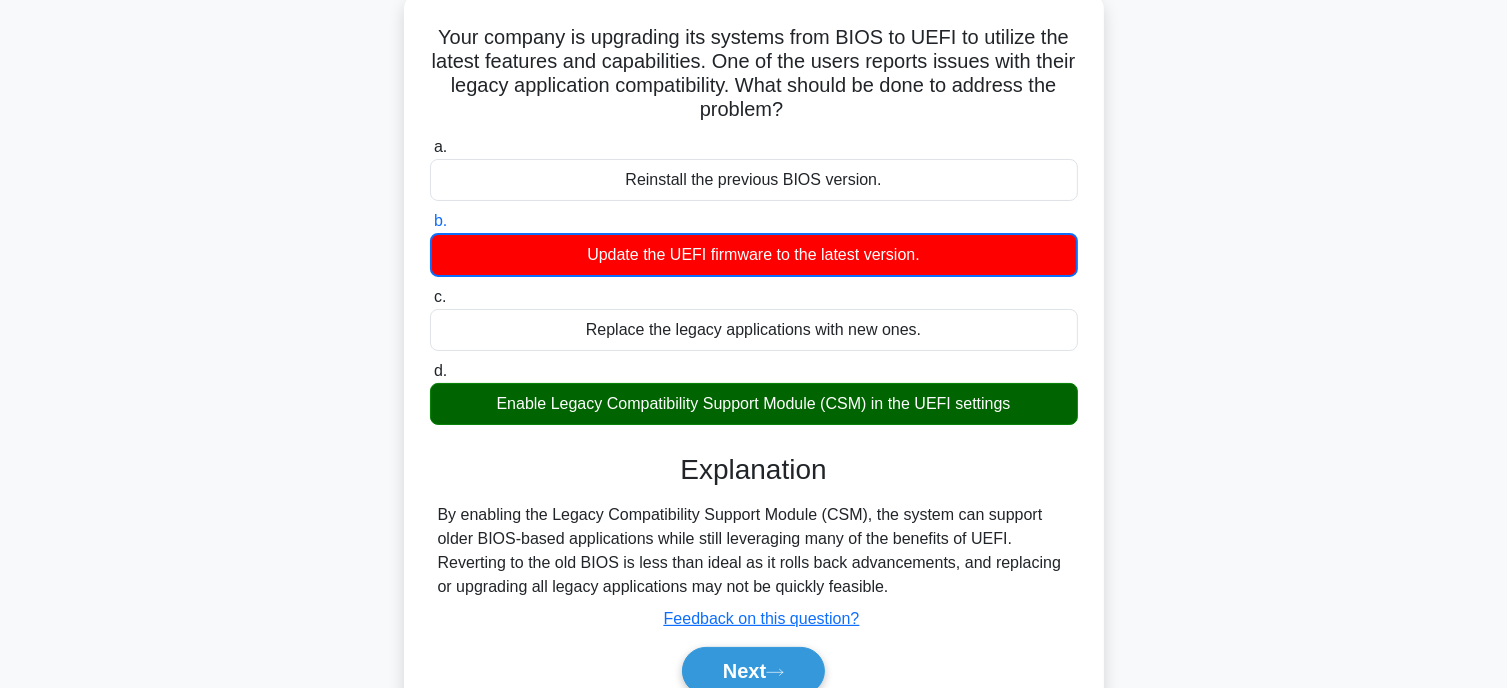 scroll, scrollTop: 136, scrollLeft: 0, axis: vertical 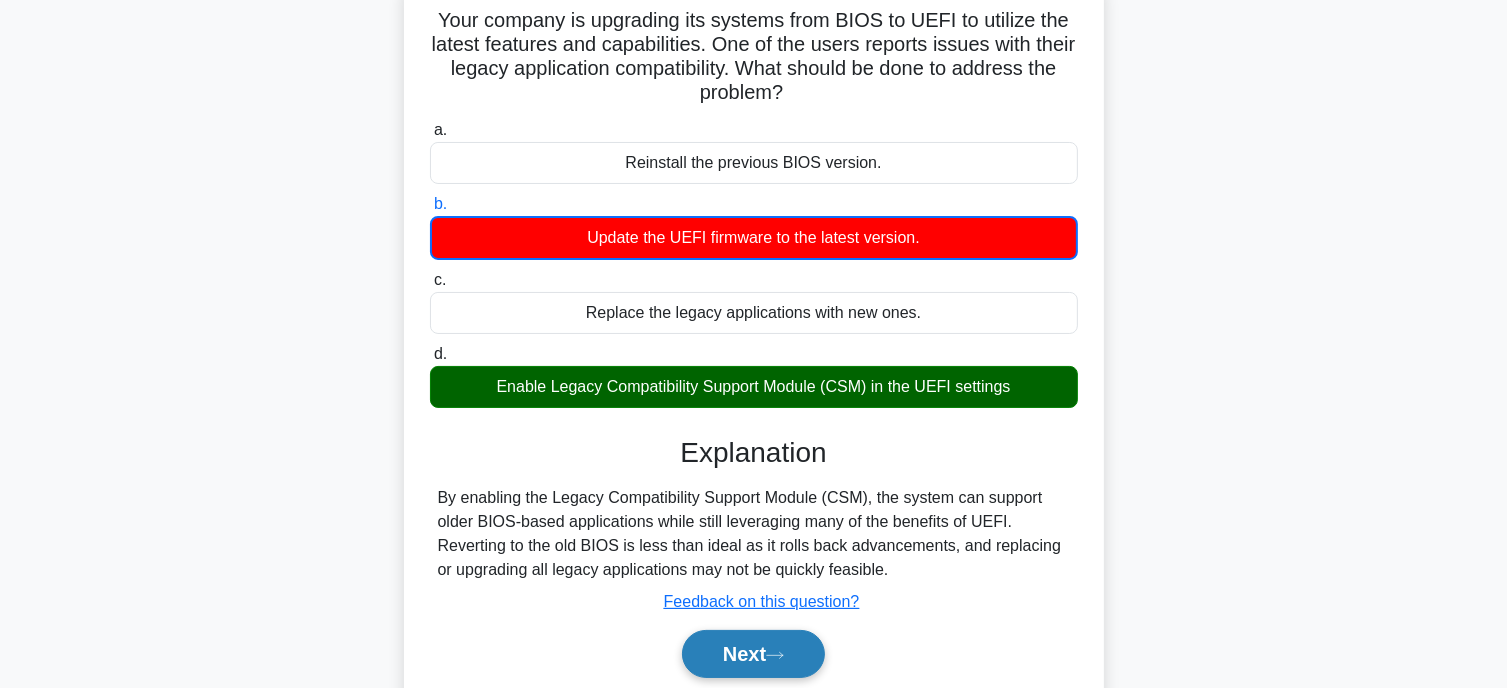 click 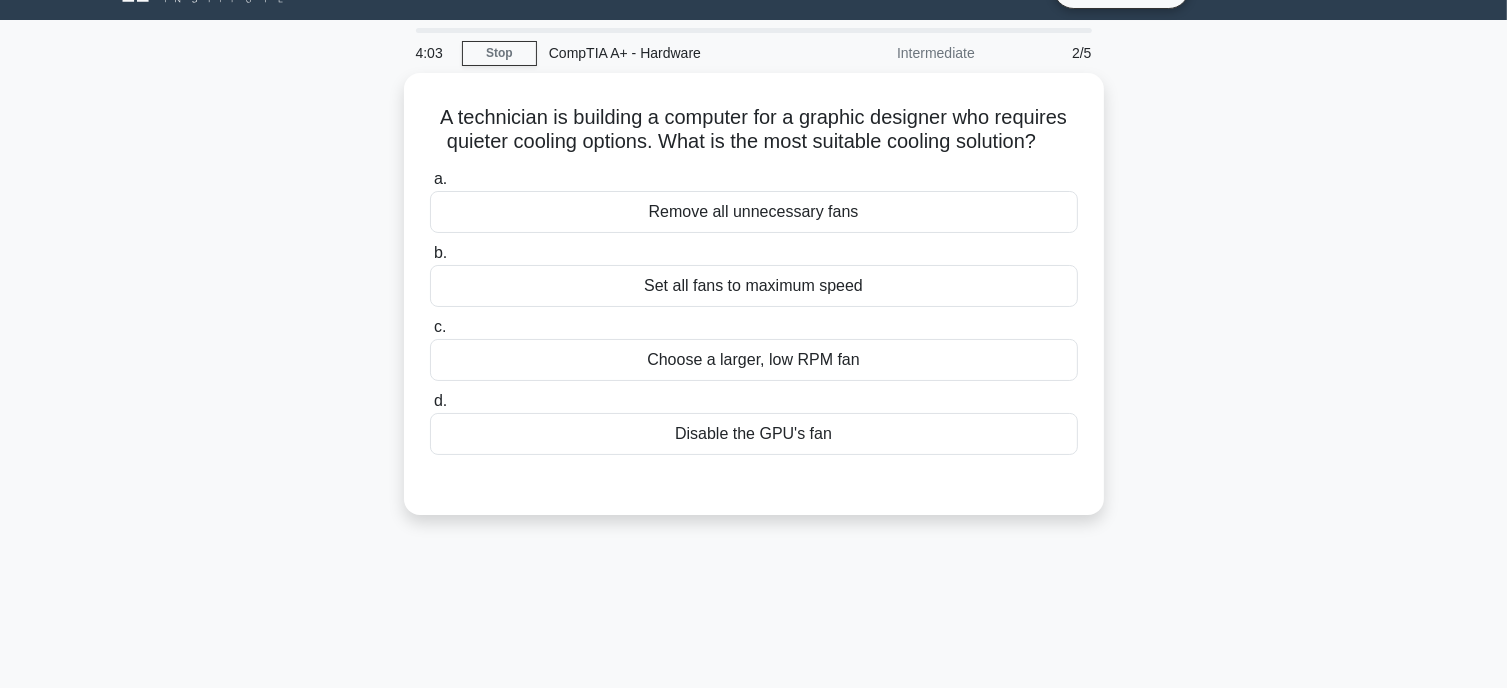 scroll, scrollTop: 0, scrollLeft: 0, axis: both 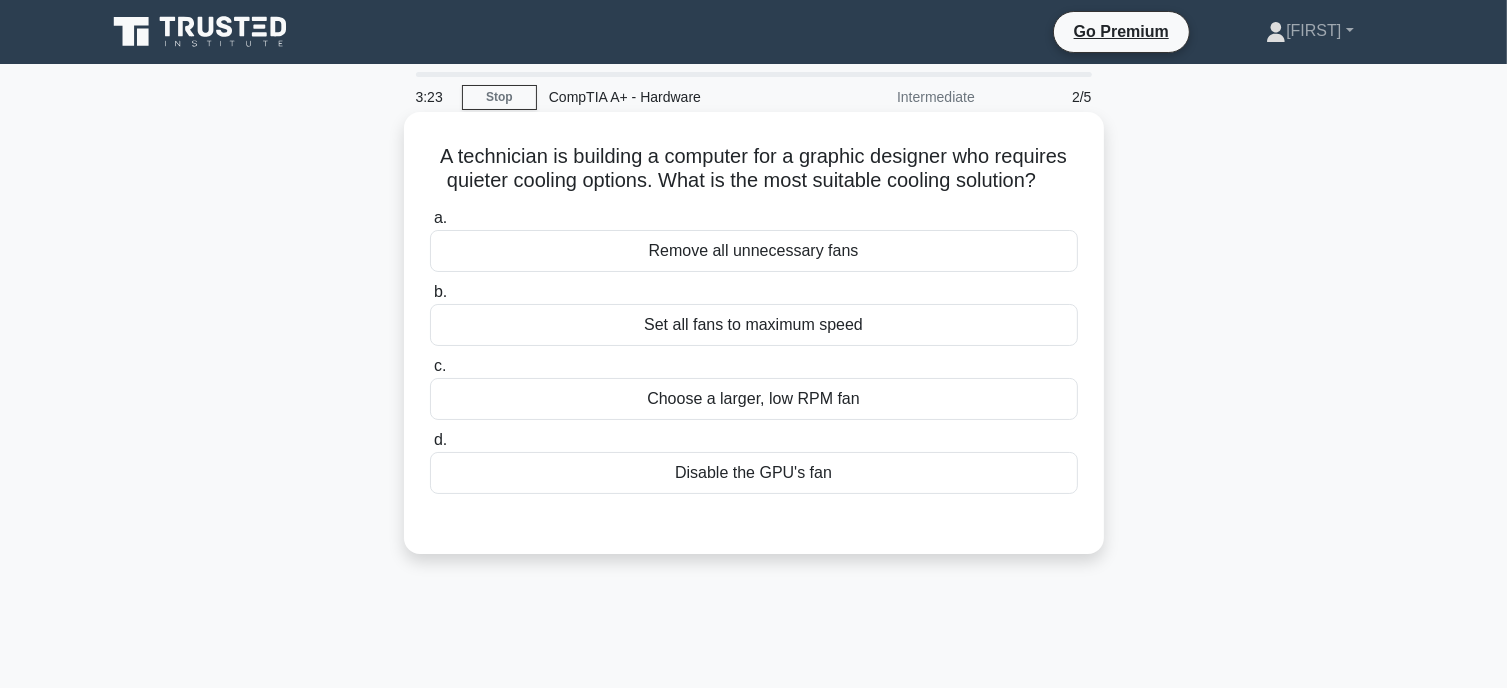 click on "Set all fans to maximum speed" at bounding box center (754, 325) 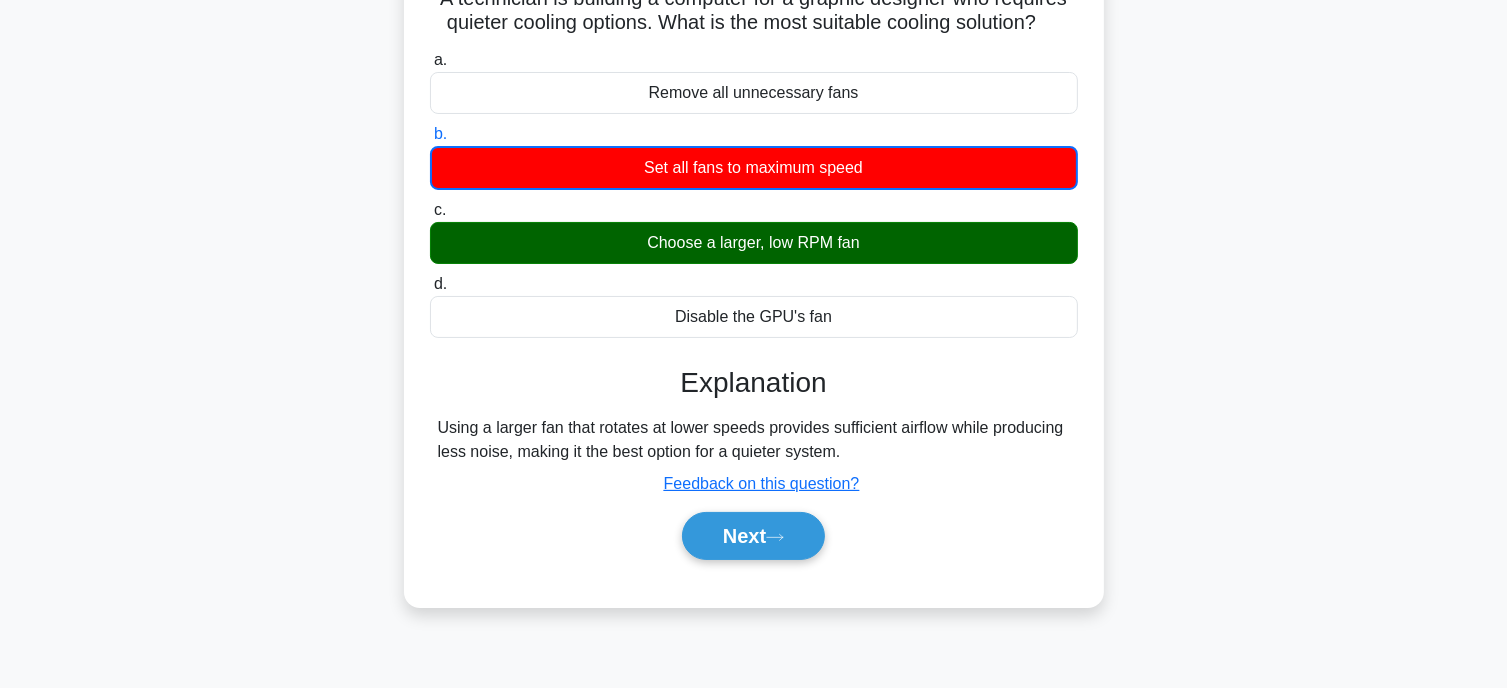 scroll, scrollTop: 159, scrollLeft: 0, axis: vertical 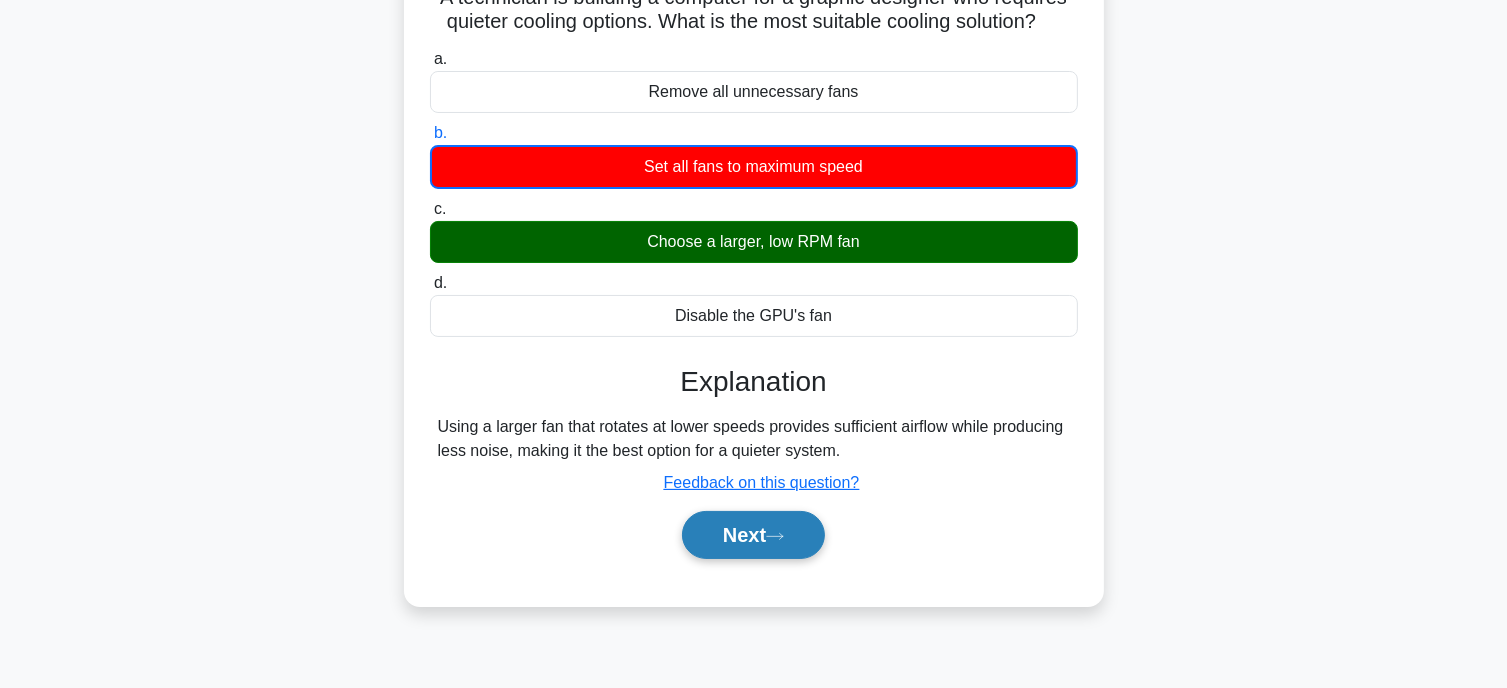 click on "Next" at bounding box center (753, 535) 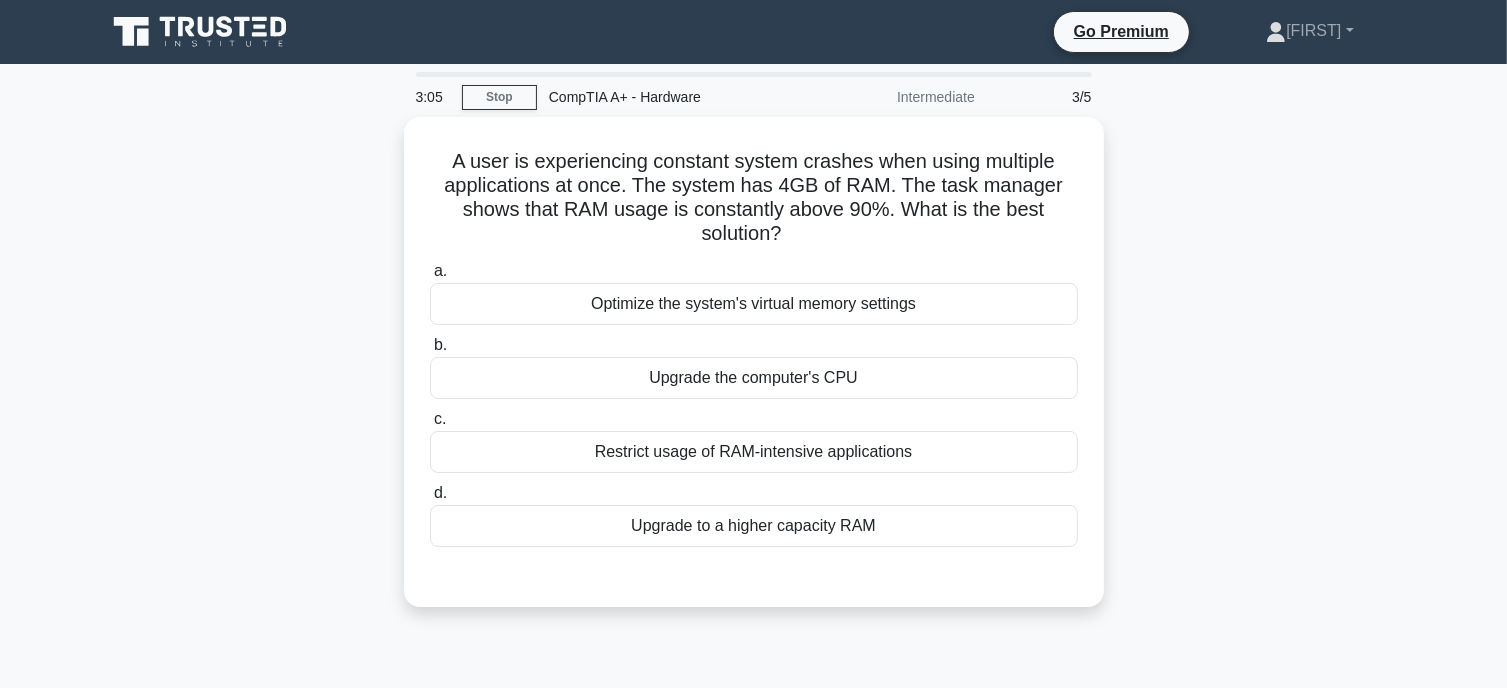 scroll, scrollTop: 0, scrollLeft: 0, axis: both 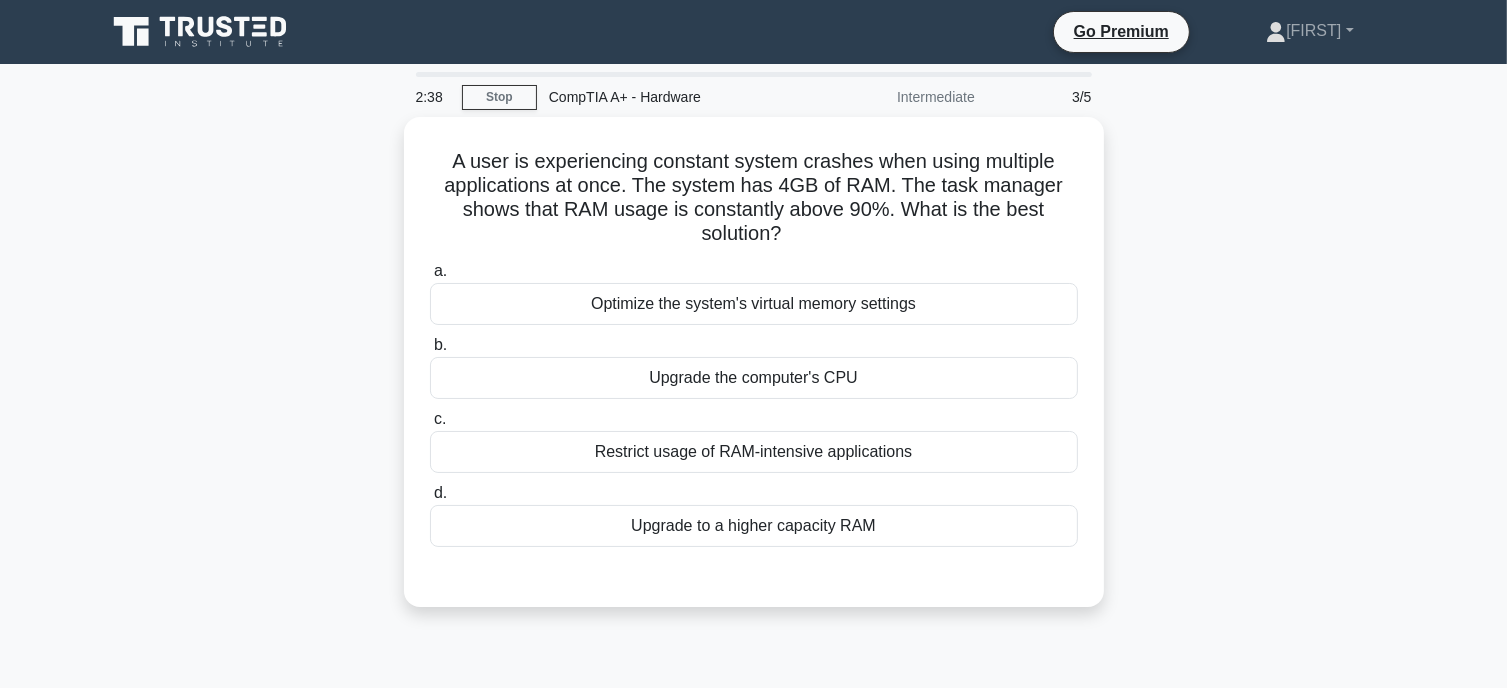 click on "Upgrade to a higher capacity RAM" at bounding box center (754, 526) 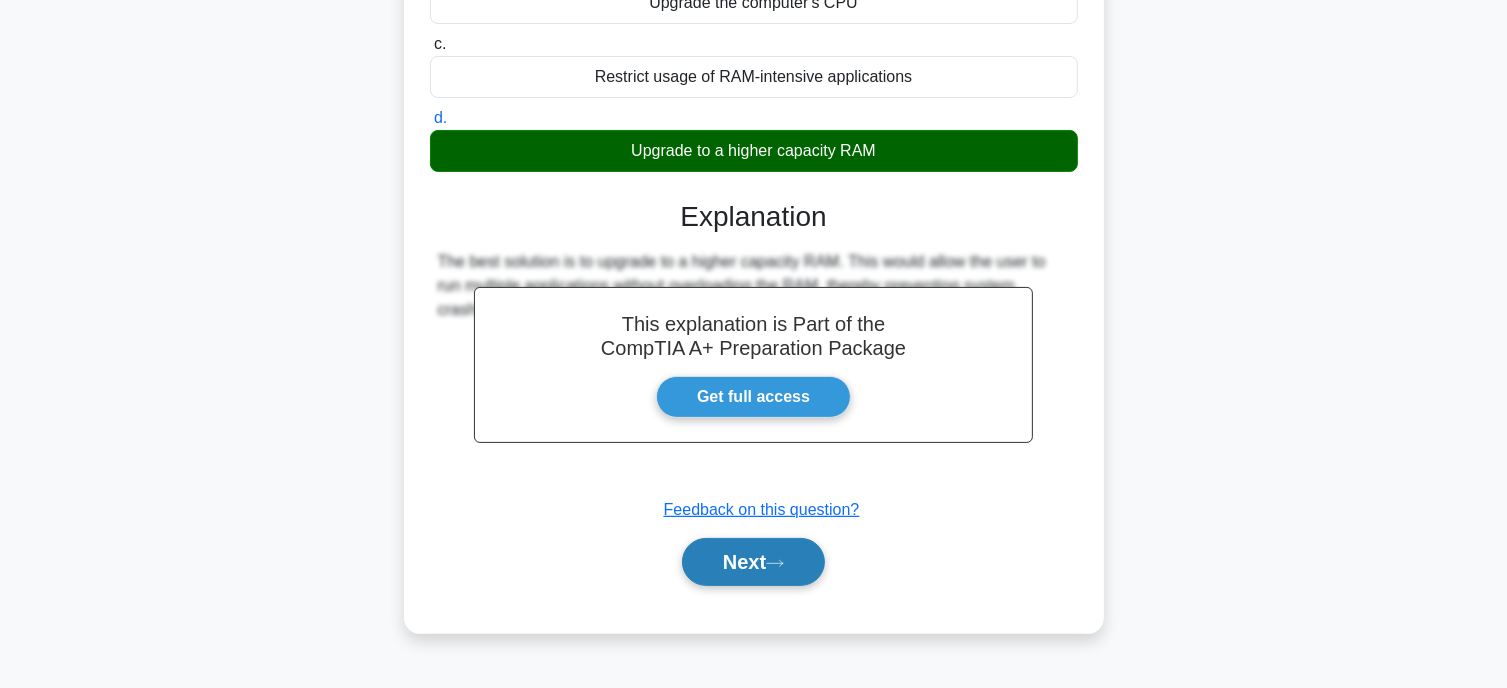 scroll, scrollTop: 371, scrollLeft: 0, axis: vertical 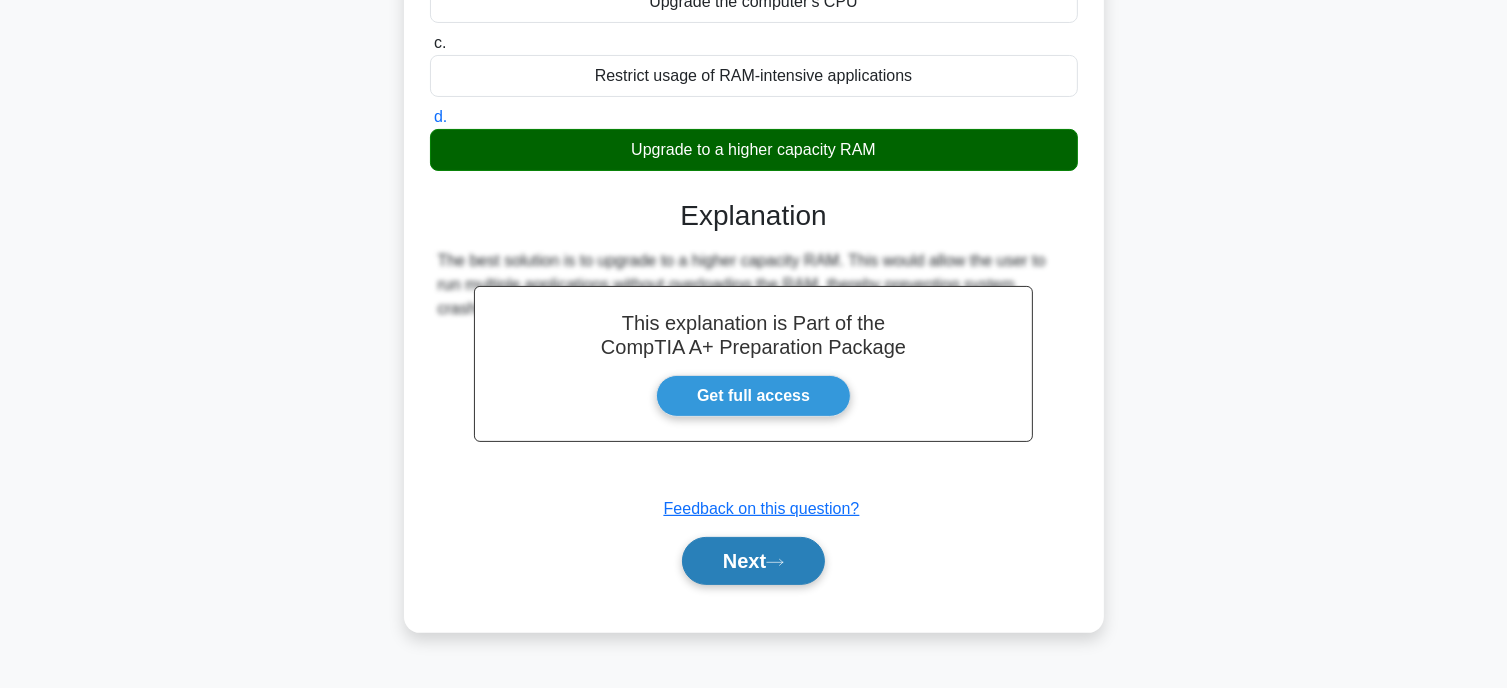 click on "Next" at bounding box center [753, 561] 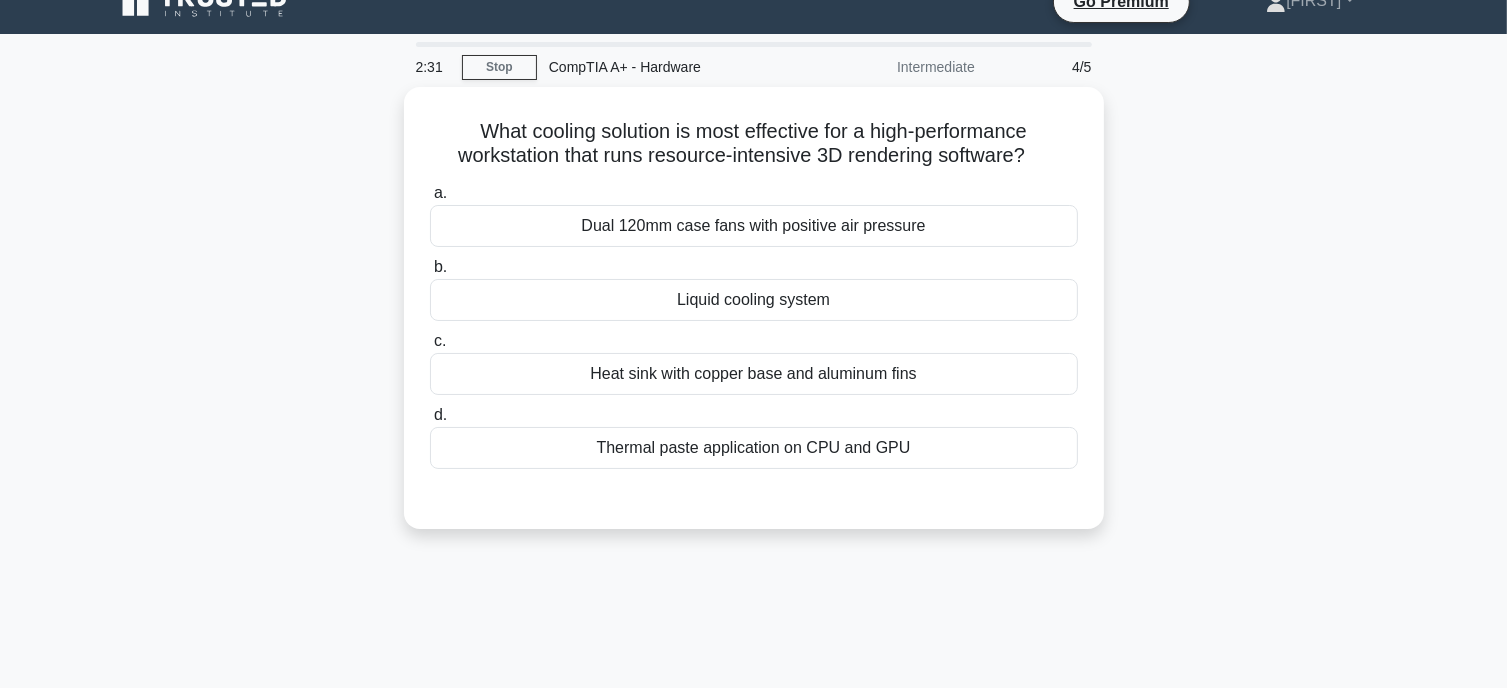scroll, scrollTop: 28, scrollLeft: 0, axis: vertical 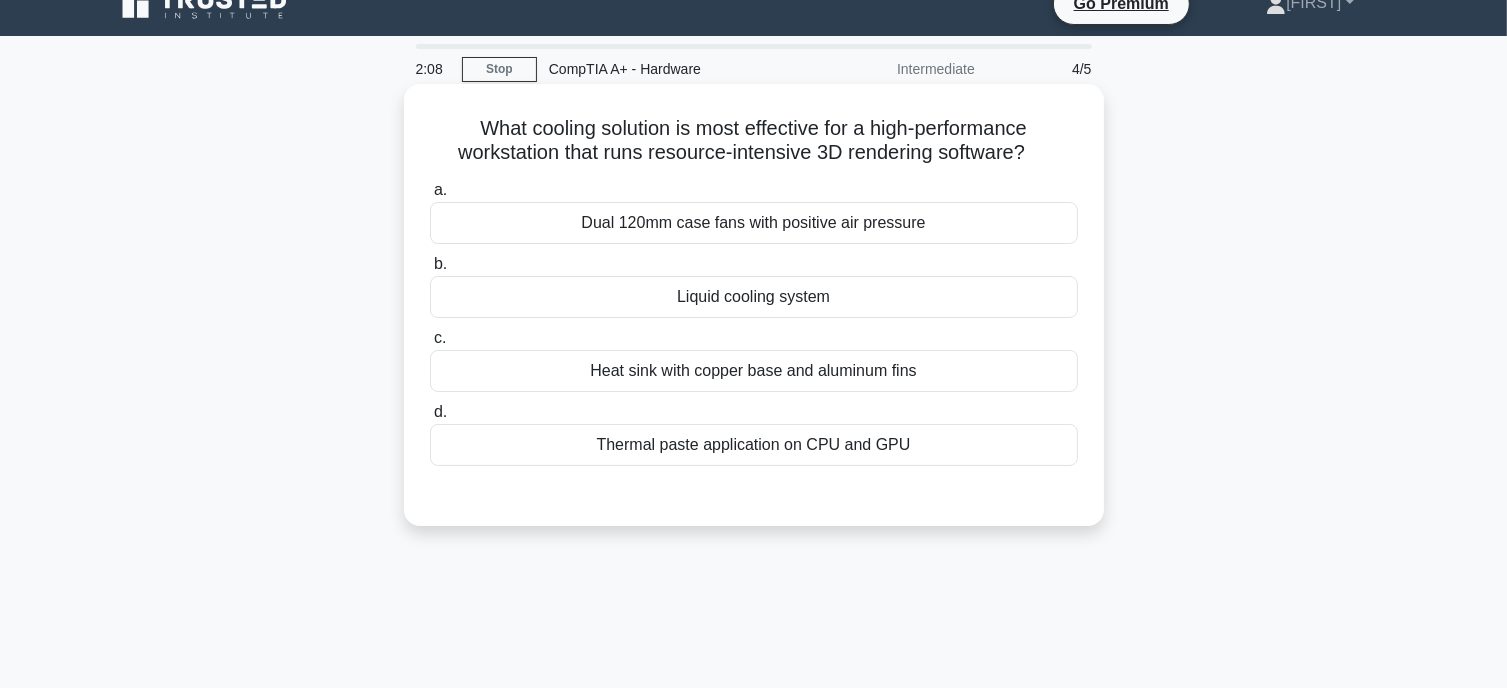 click on "Liquid cooling system" at bounding box center (754, 297) 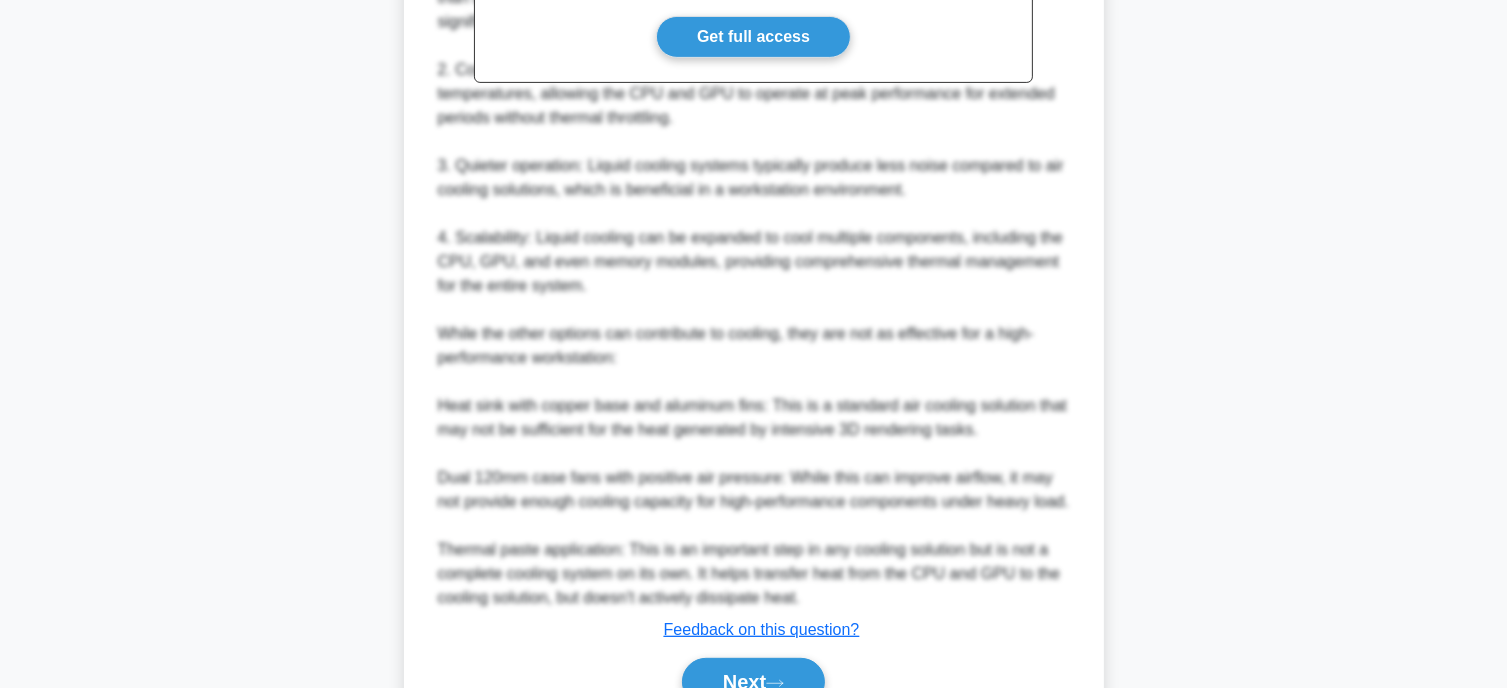 scroll, scrollTop: 808, scrollLeft: 0, axis: vertical 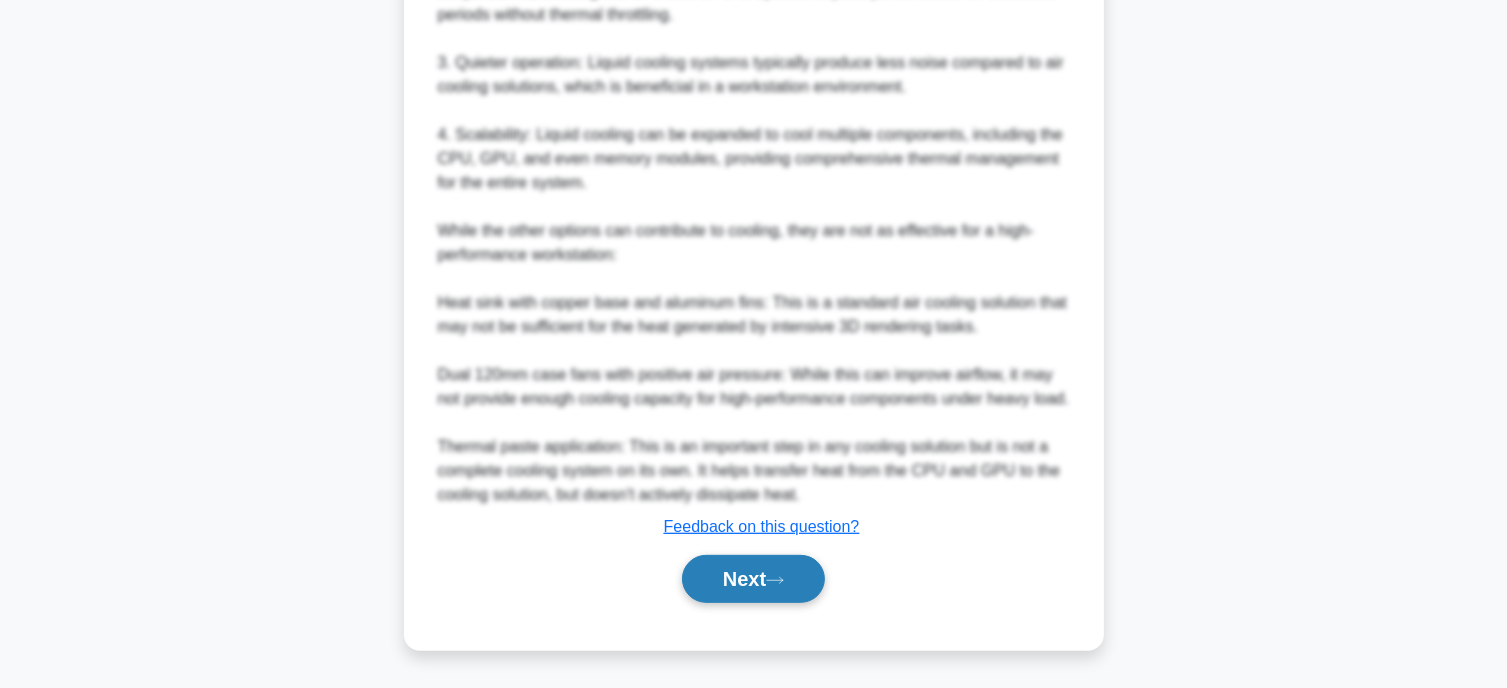 click on "Next" at bounding box center (753, 579) 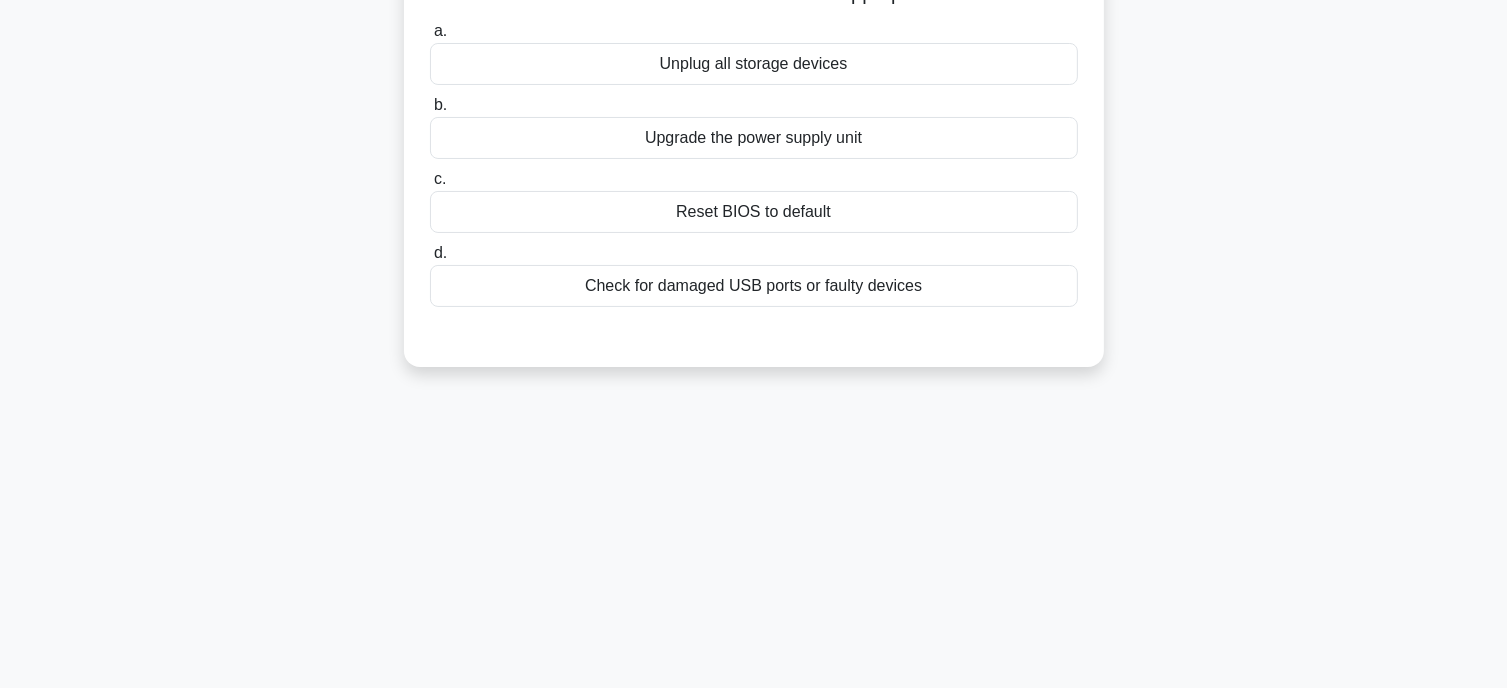 scroll, scrollTop: 0, scrollLeft: 0, axis: both 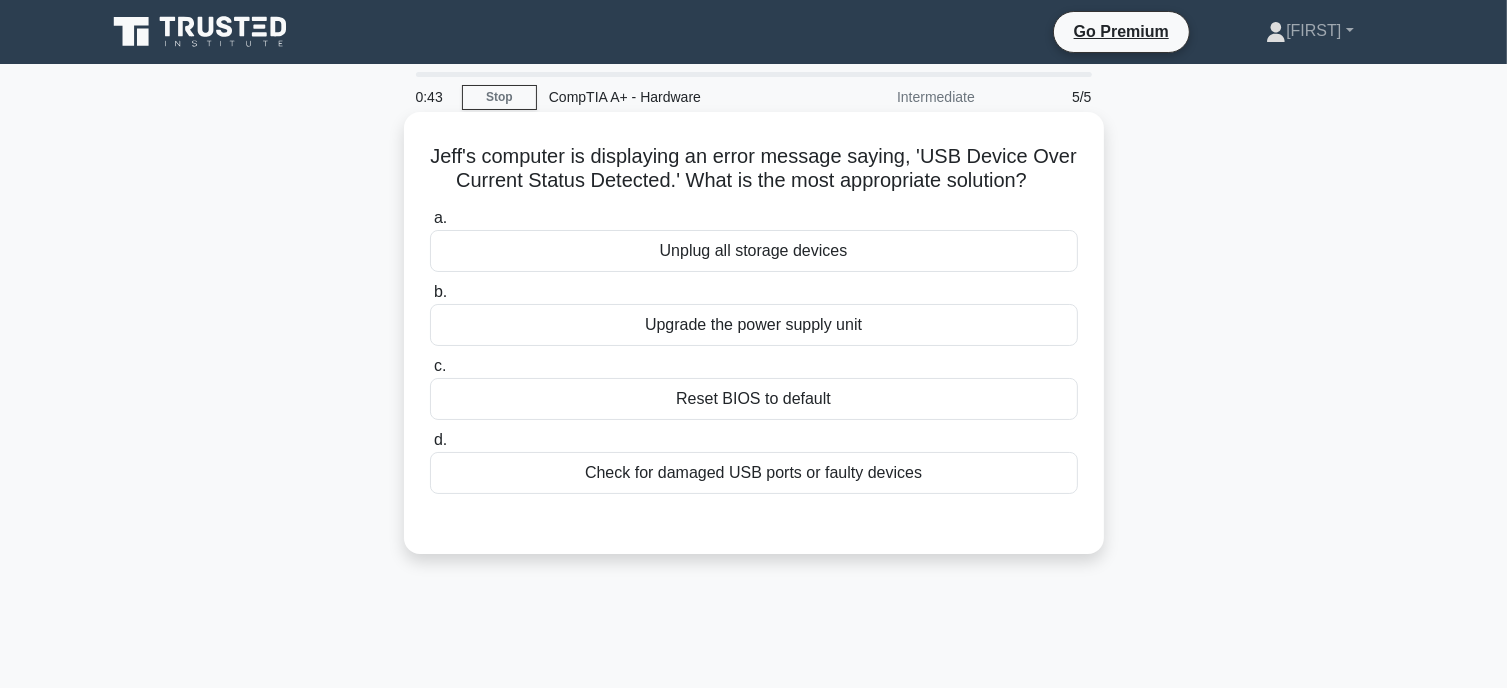 click on "Check for damaged USB ports or faulty devices" at bounding box center [754, 473] 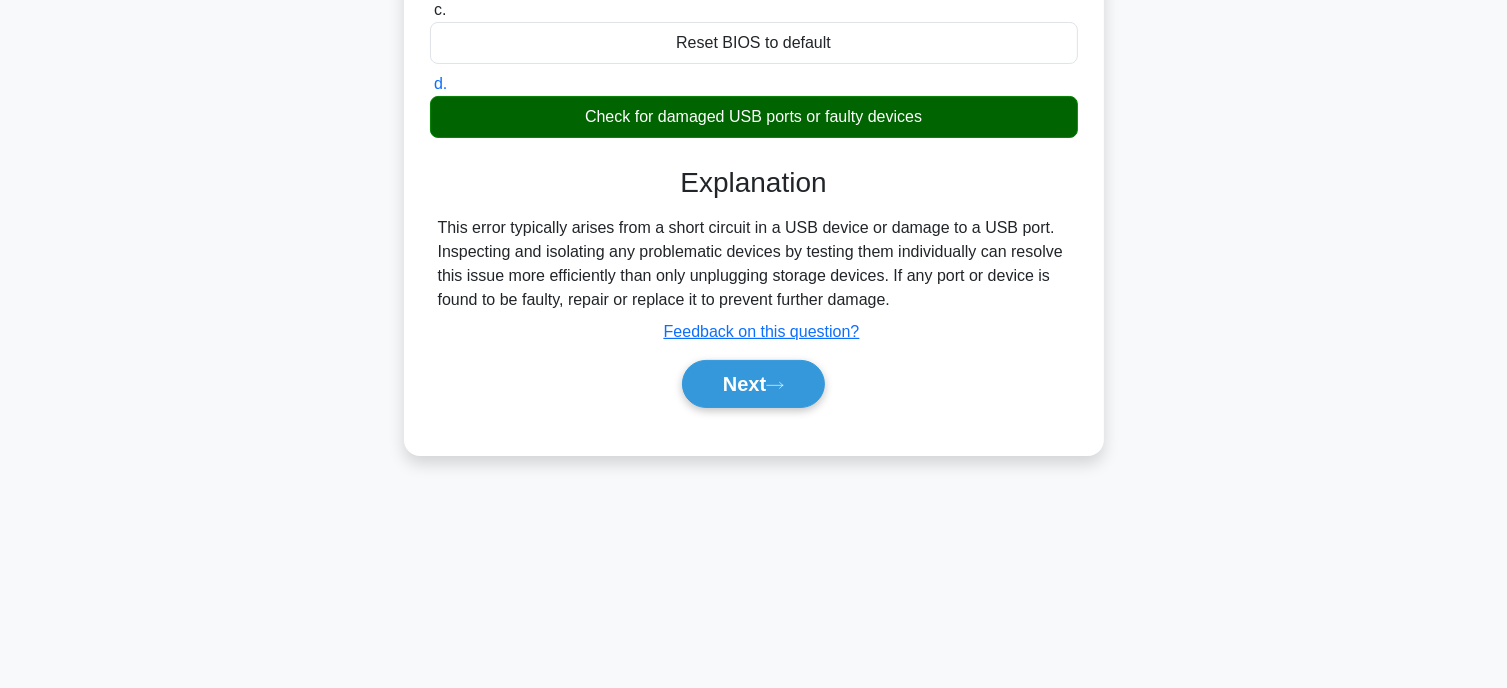 scroll, scrollTop: 358, scrollLeft: 0, axis: vertical 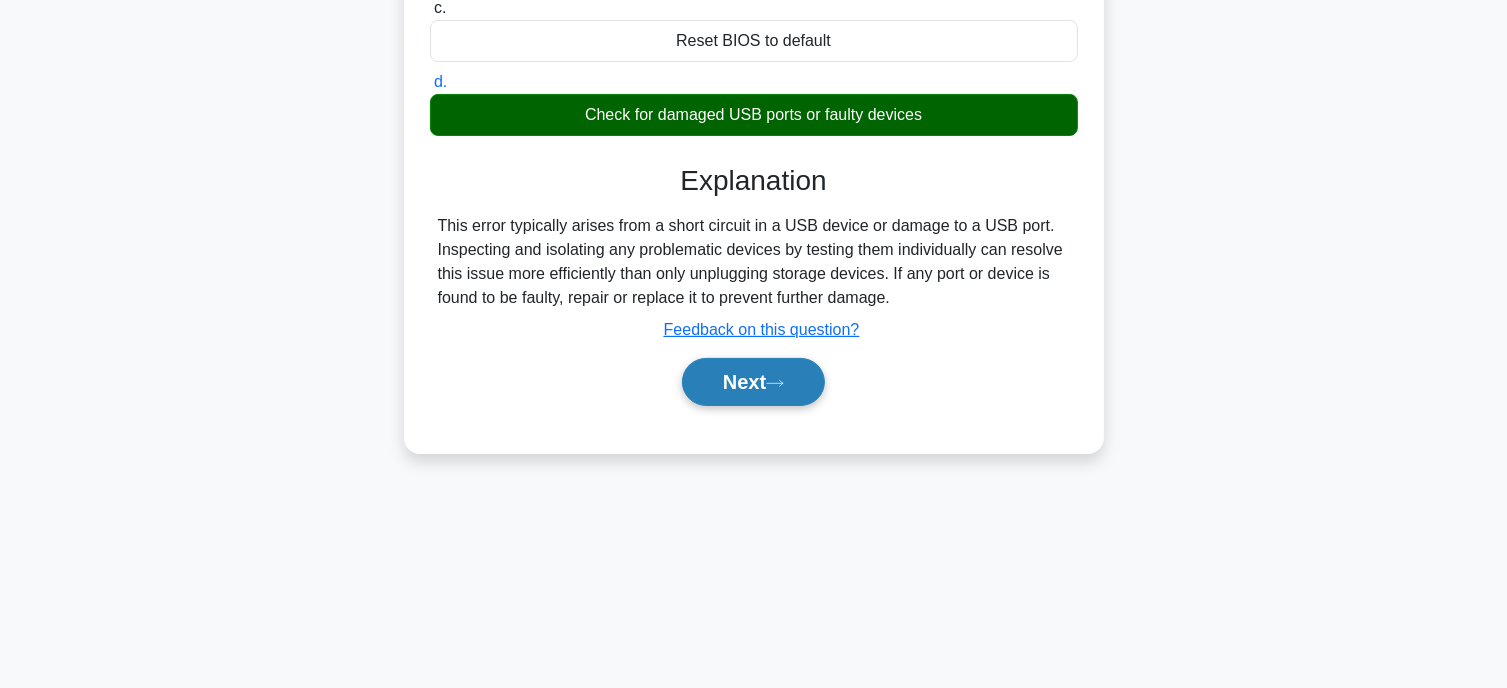 click on "Next" at bounding box center [753, 382] 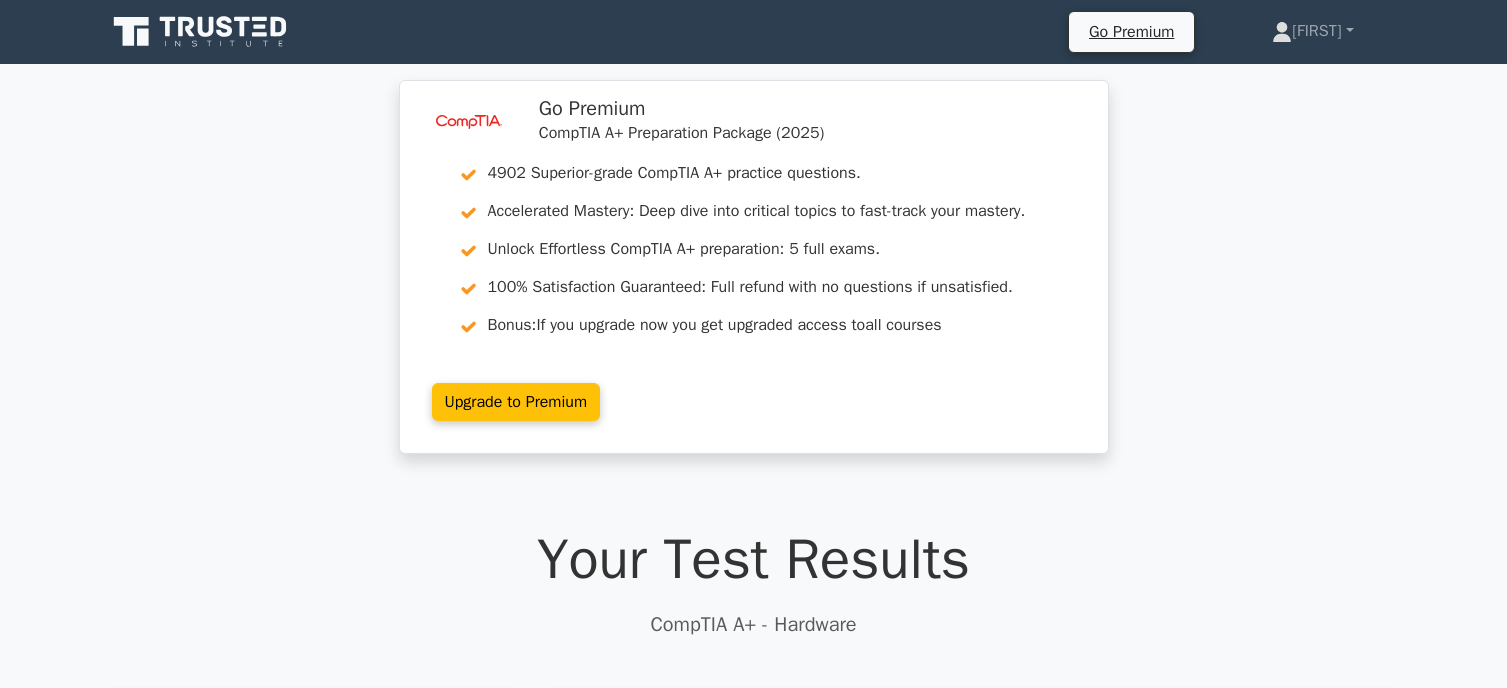 scroll, scrollTop: 0, scrollLeft: 0, axis: both 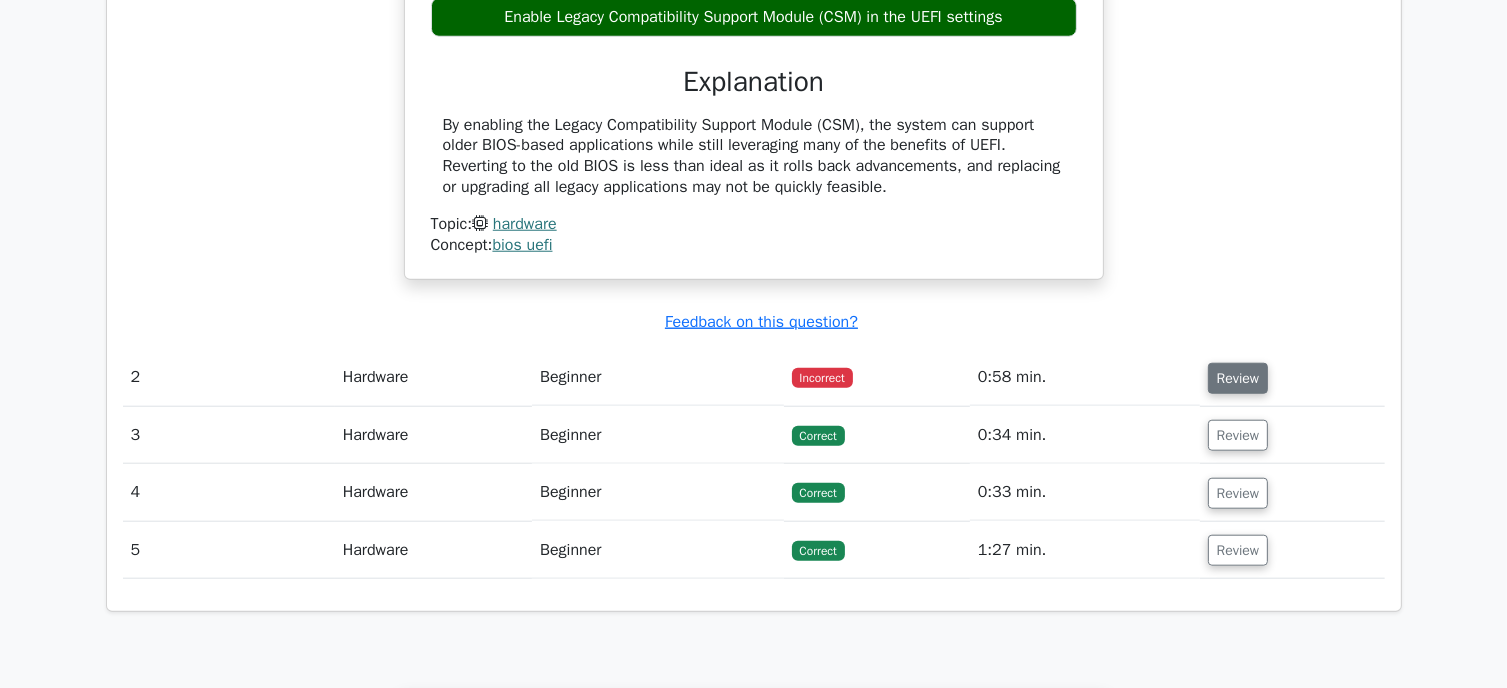 click on "Review" at bounding box center [1238, 378] 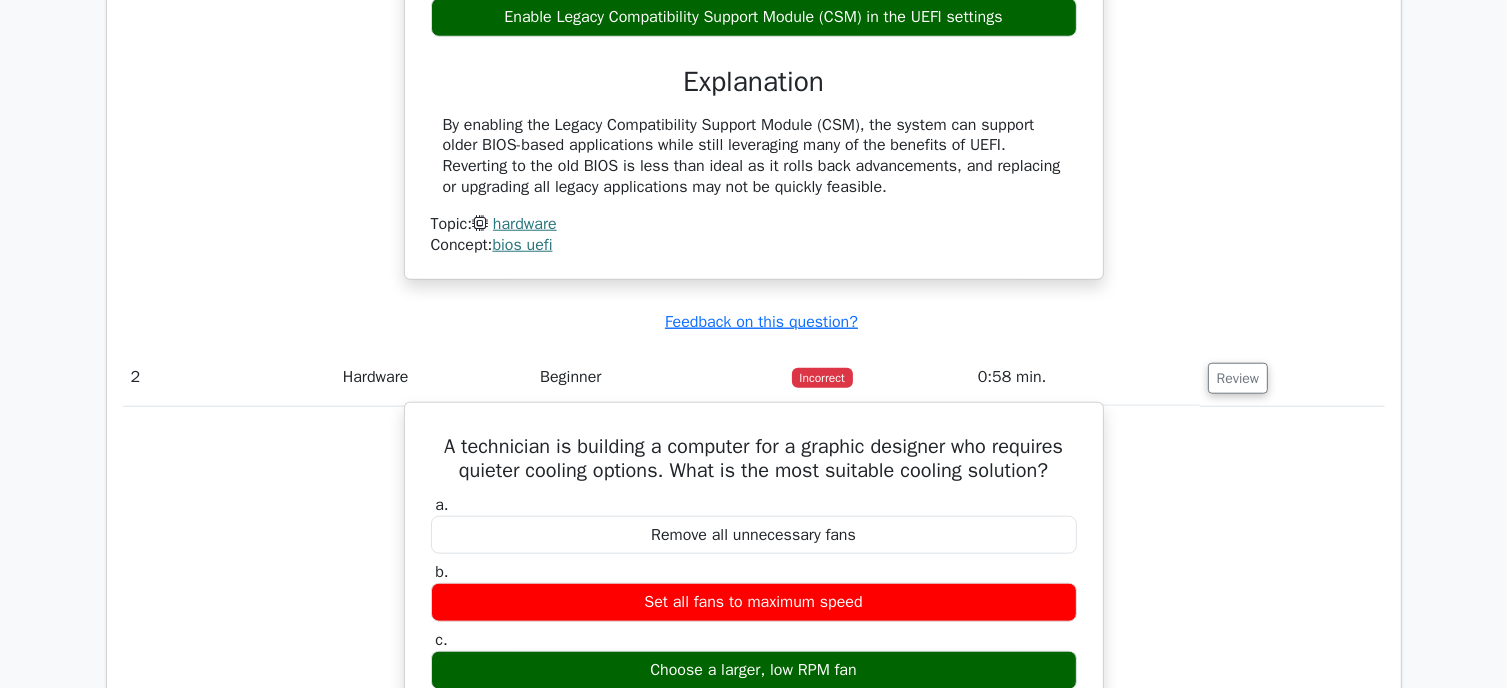 scroll, scrollTop: 0, scrollLeft: 12, axis: horizontal 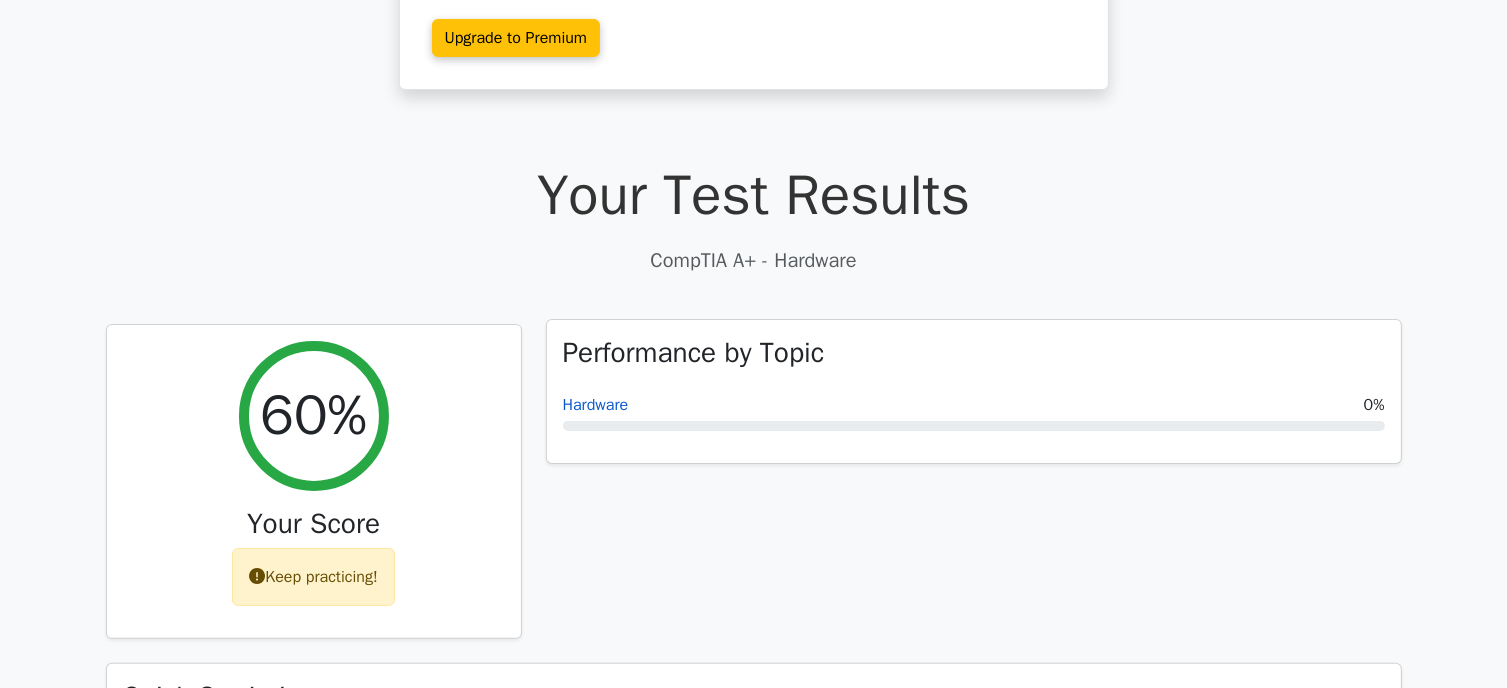 click on "Hardware" at bounding box center [596, 405] 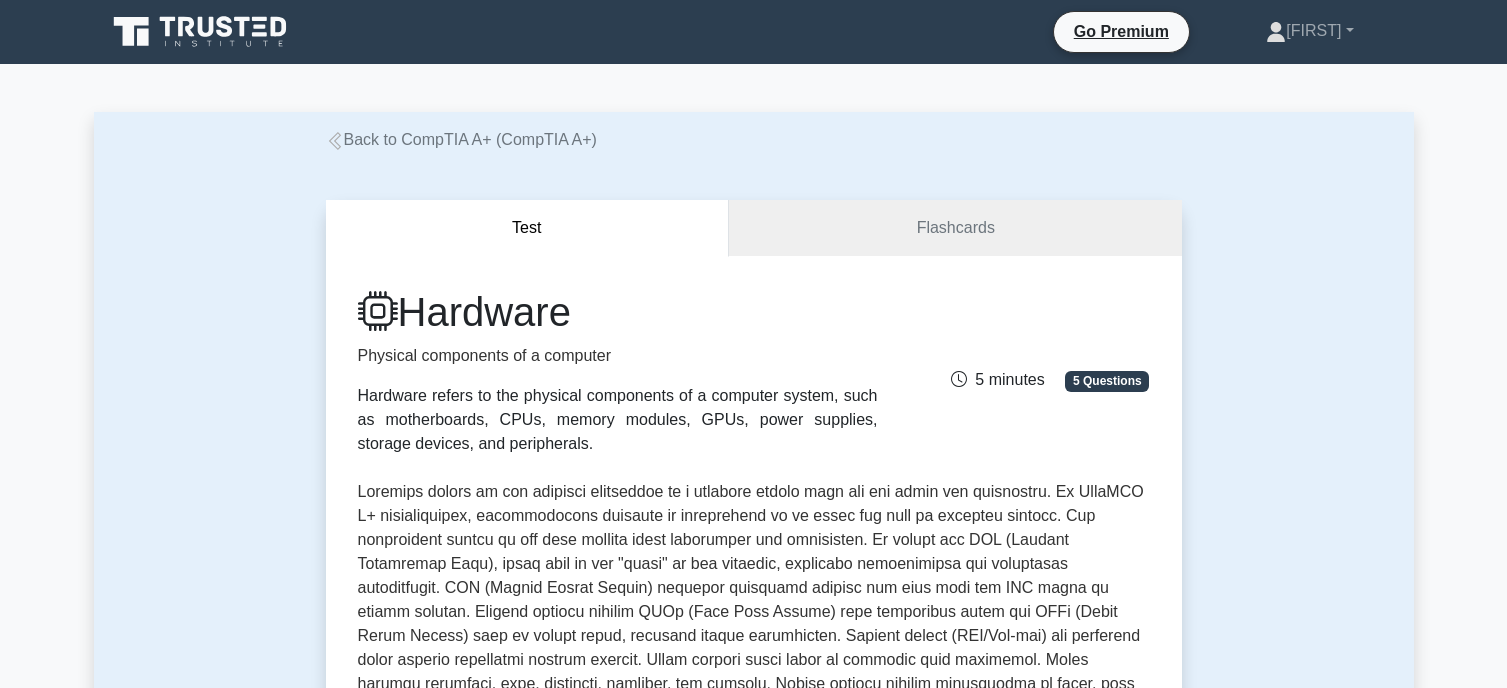 scroll, scrollTop: 0, scrollLeft: 0, axis: both 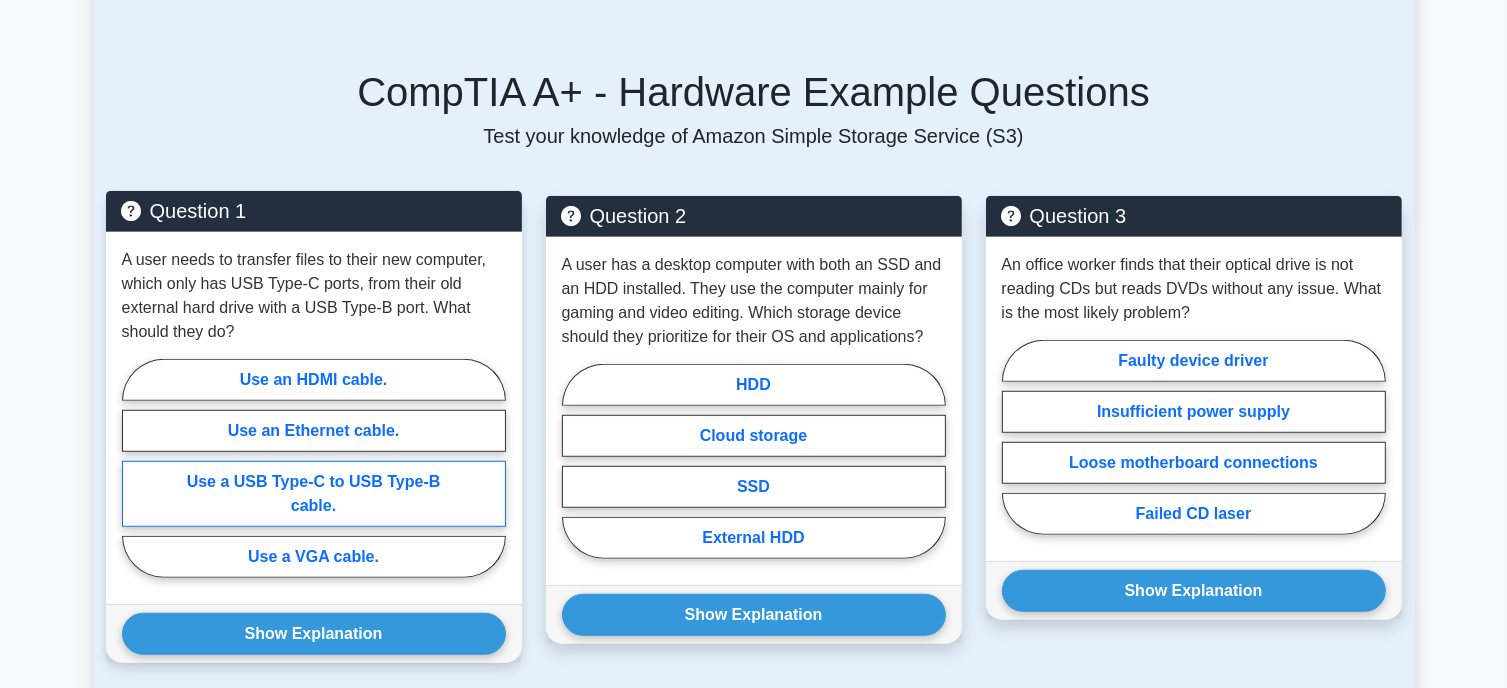 click on "Use a USB Type-C to USB Type-B cable." at bounding box center [314, 494] 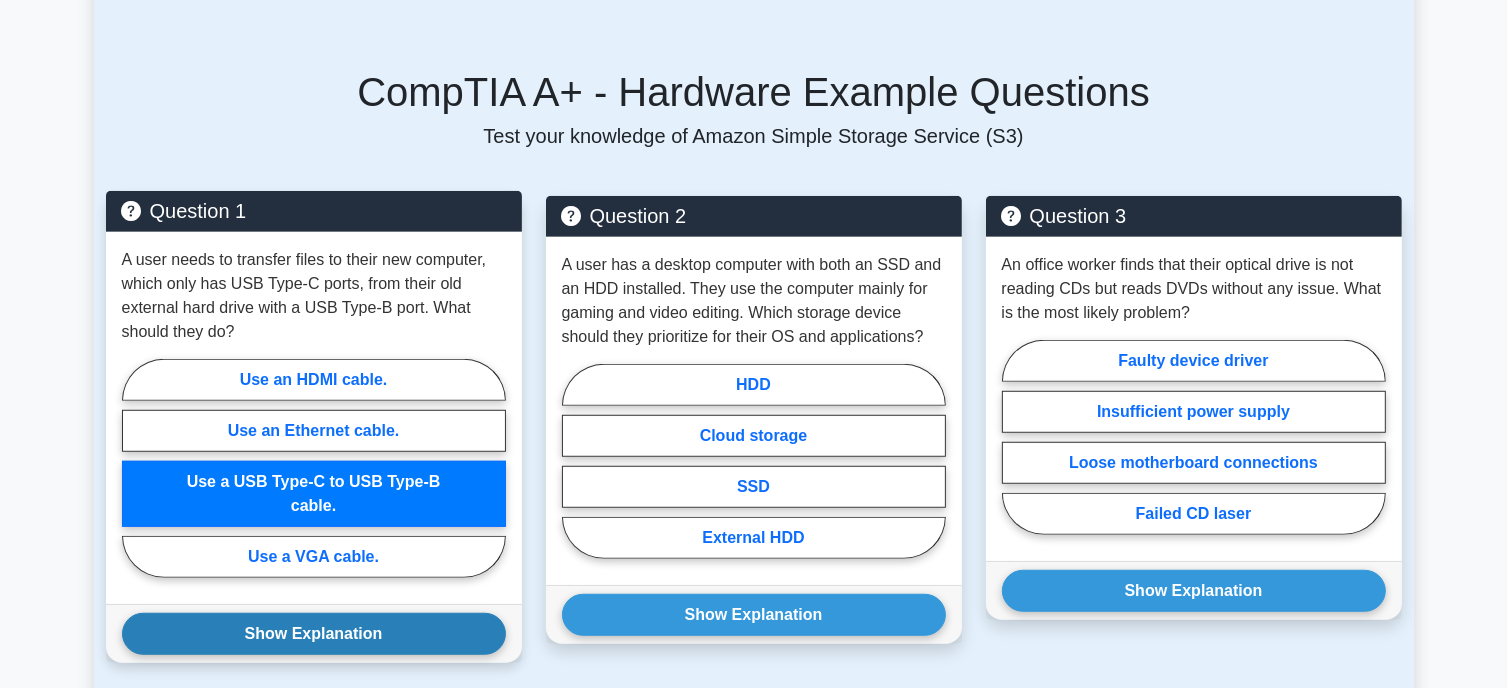 click on "Show Explanation" at bounding box center [314, 634] 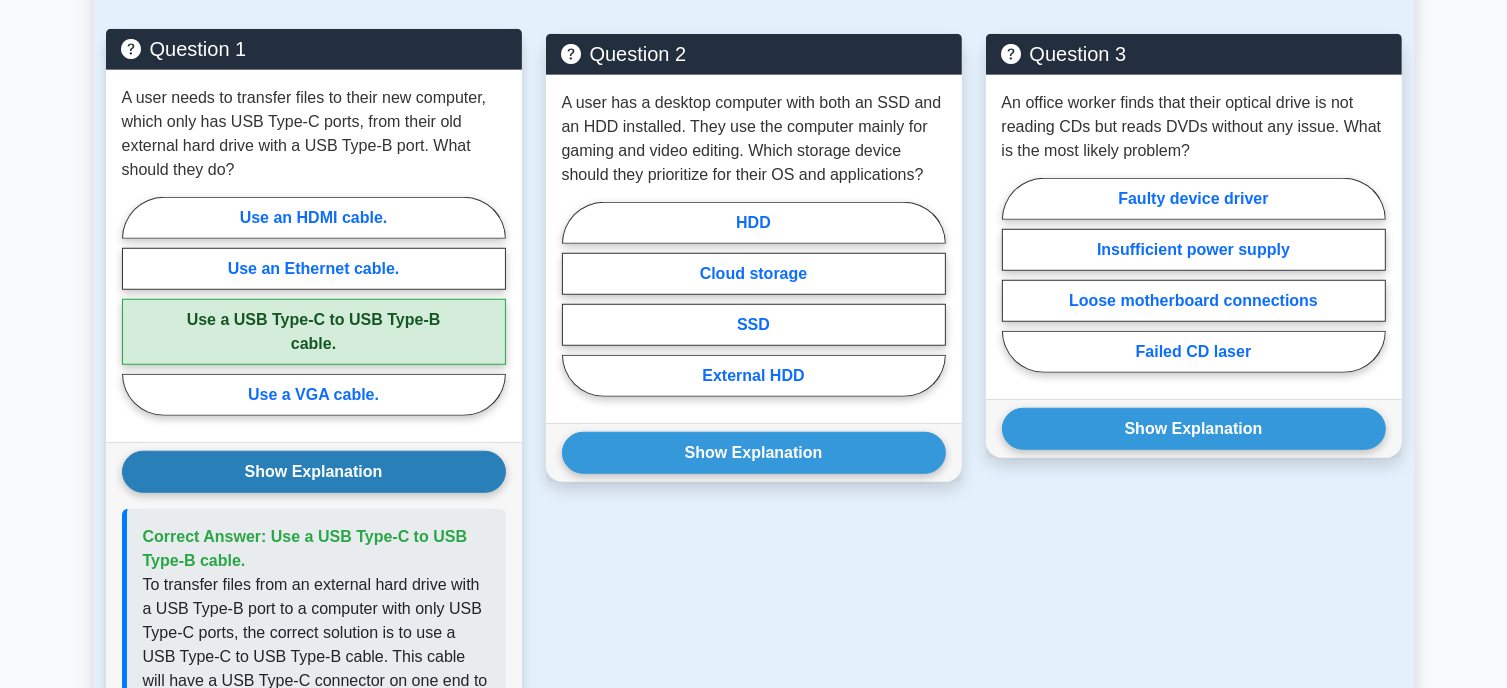 scroll, scrollTop: 1436, scrollLeft: 0, axis: vertical 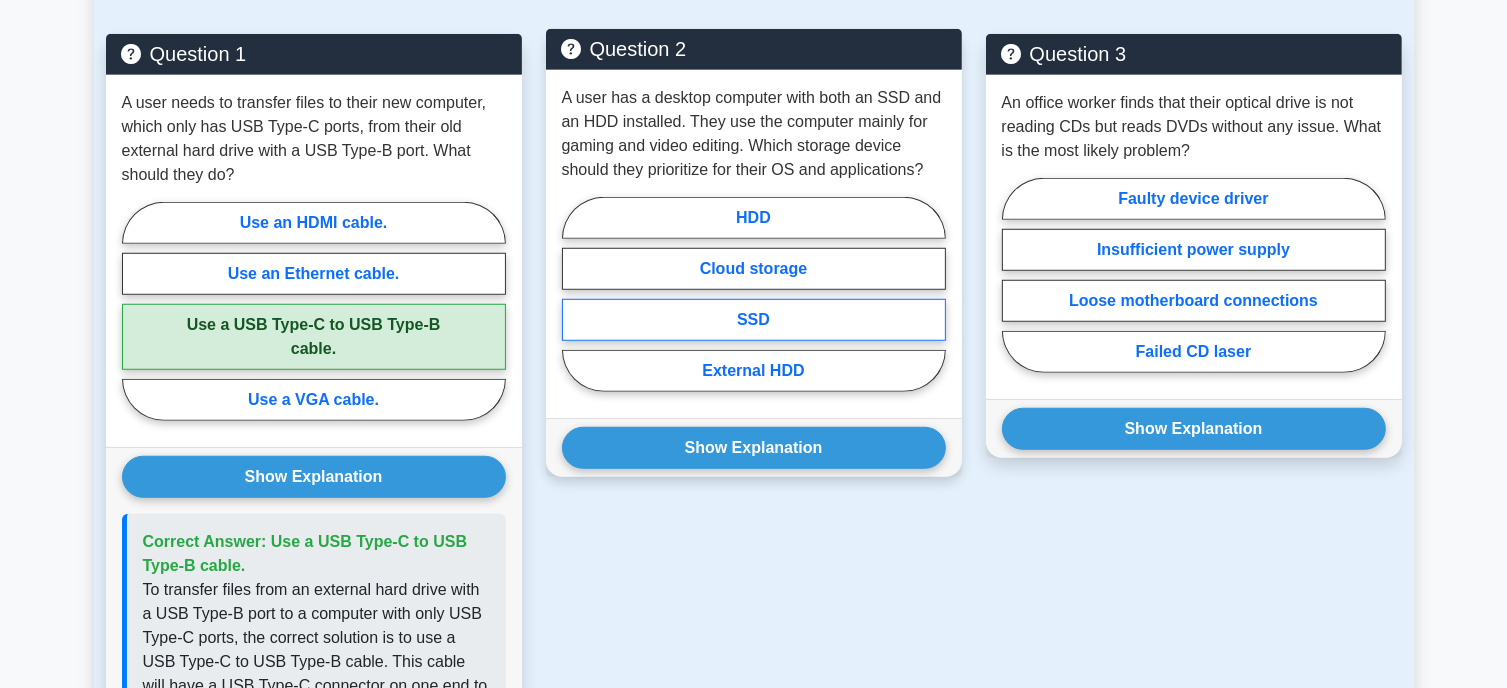click on "SSD" at bounding box center [754, 320] 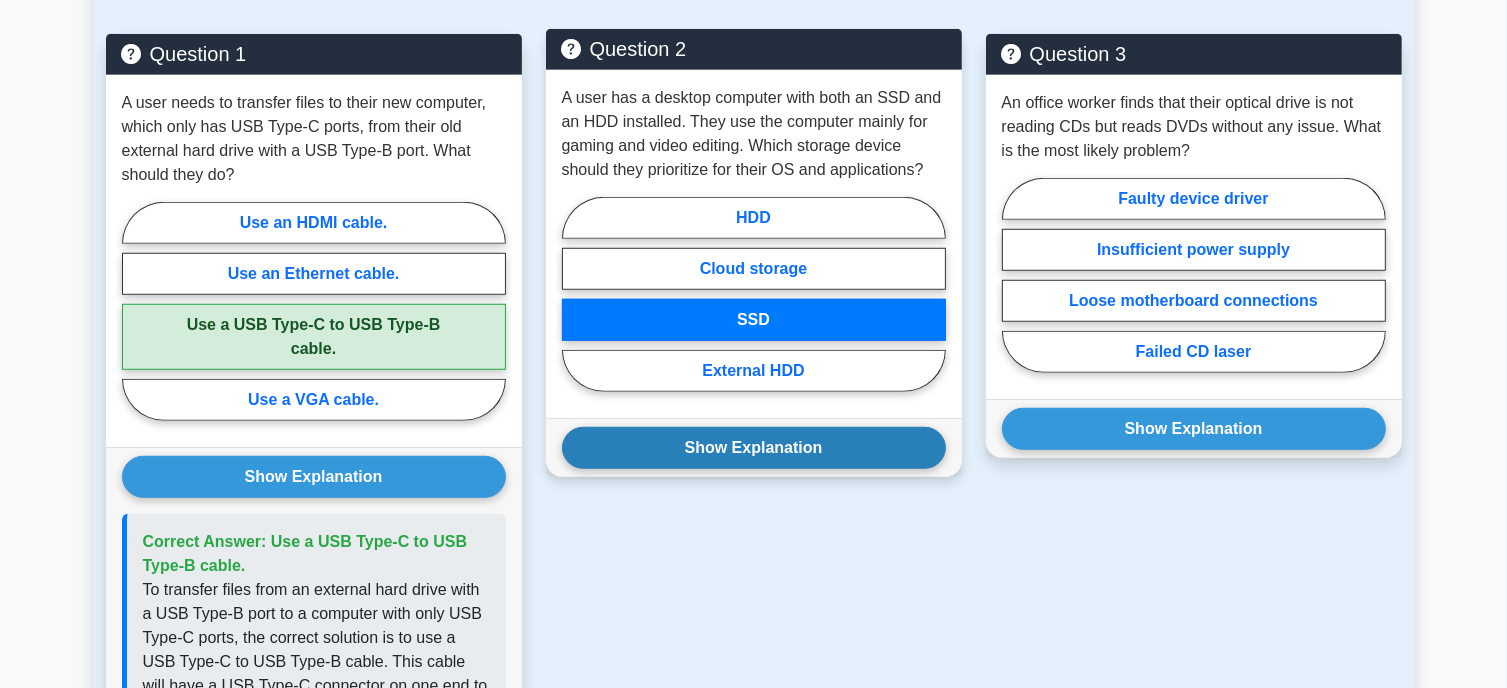 click on "Show Explanation" at bounding box center (754, 448) 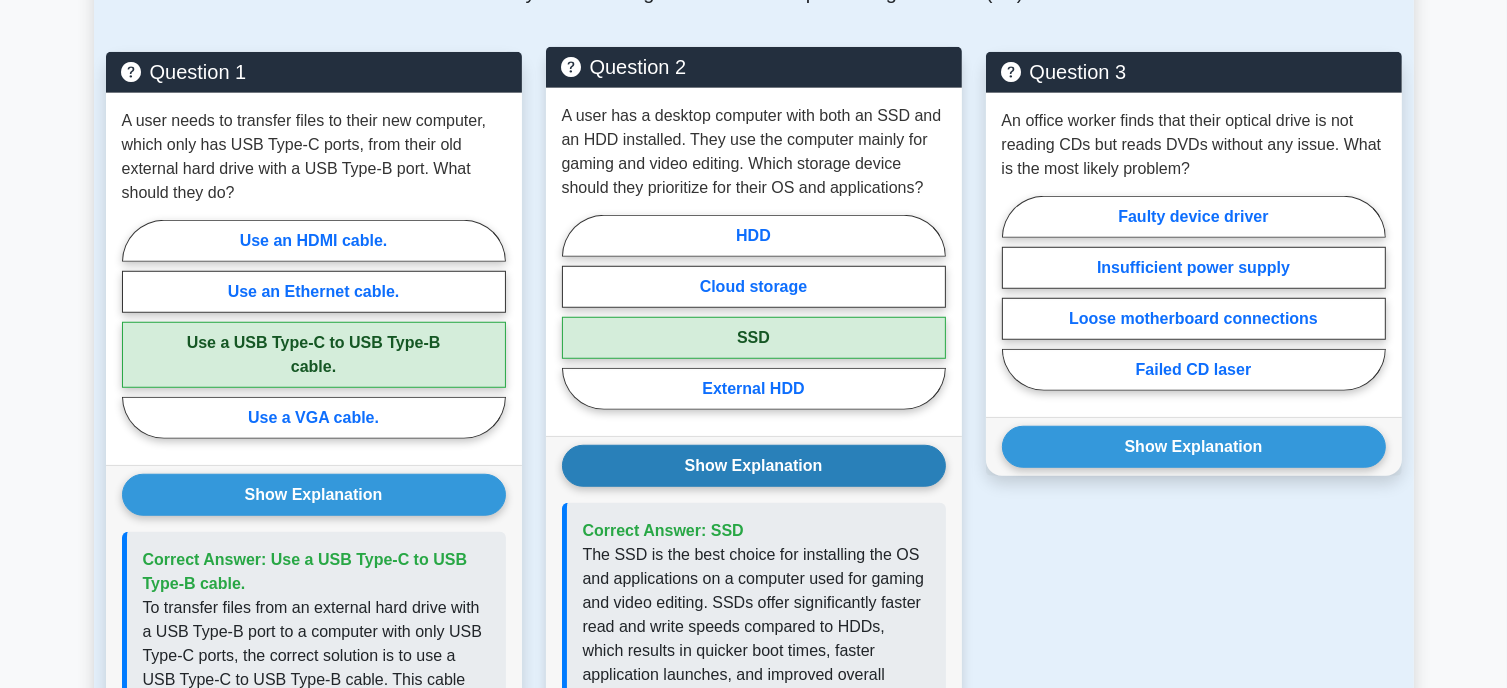 scroll, scrollTop: 1419, scrollLeft: 0, axis: vertical 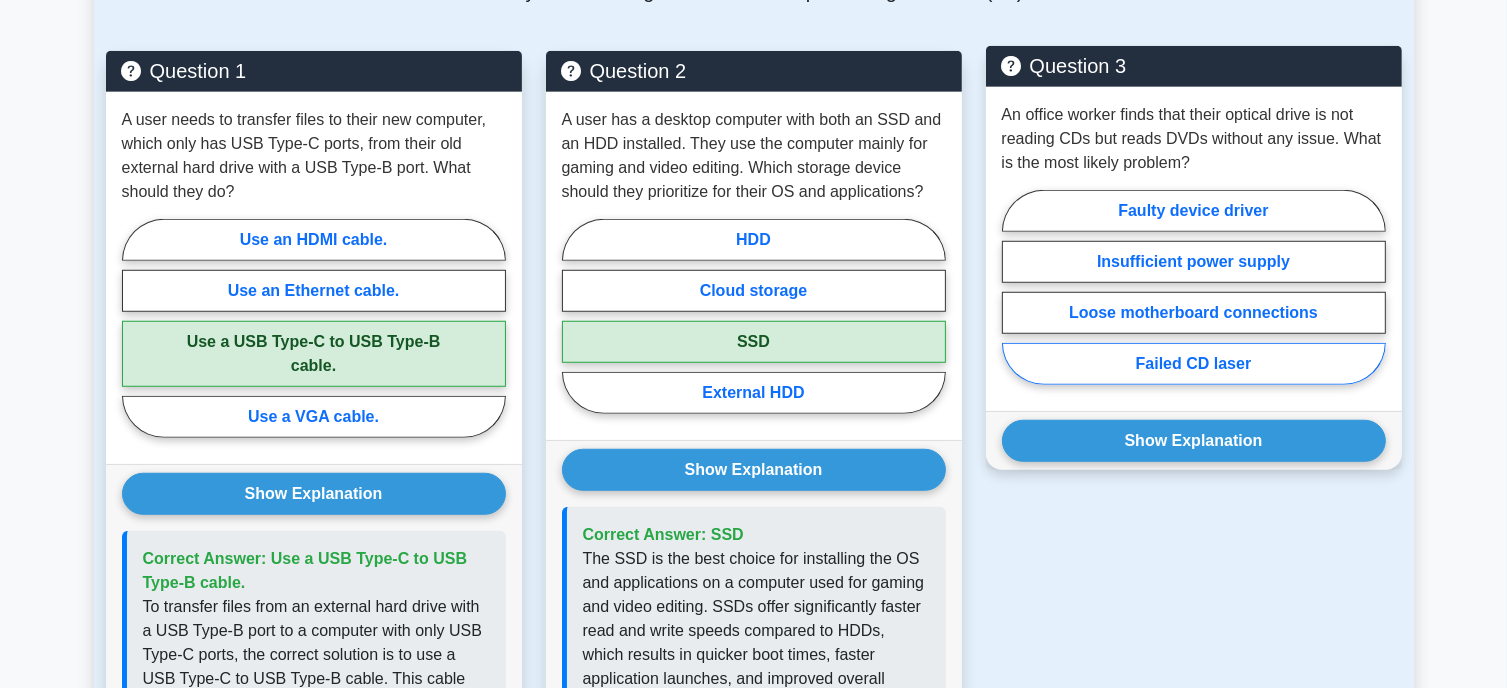 click on "Failed CD laser" at bounding box center [1194, 364] 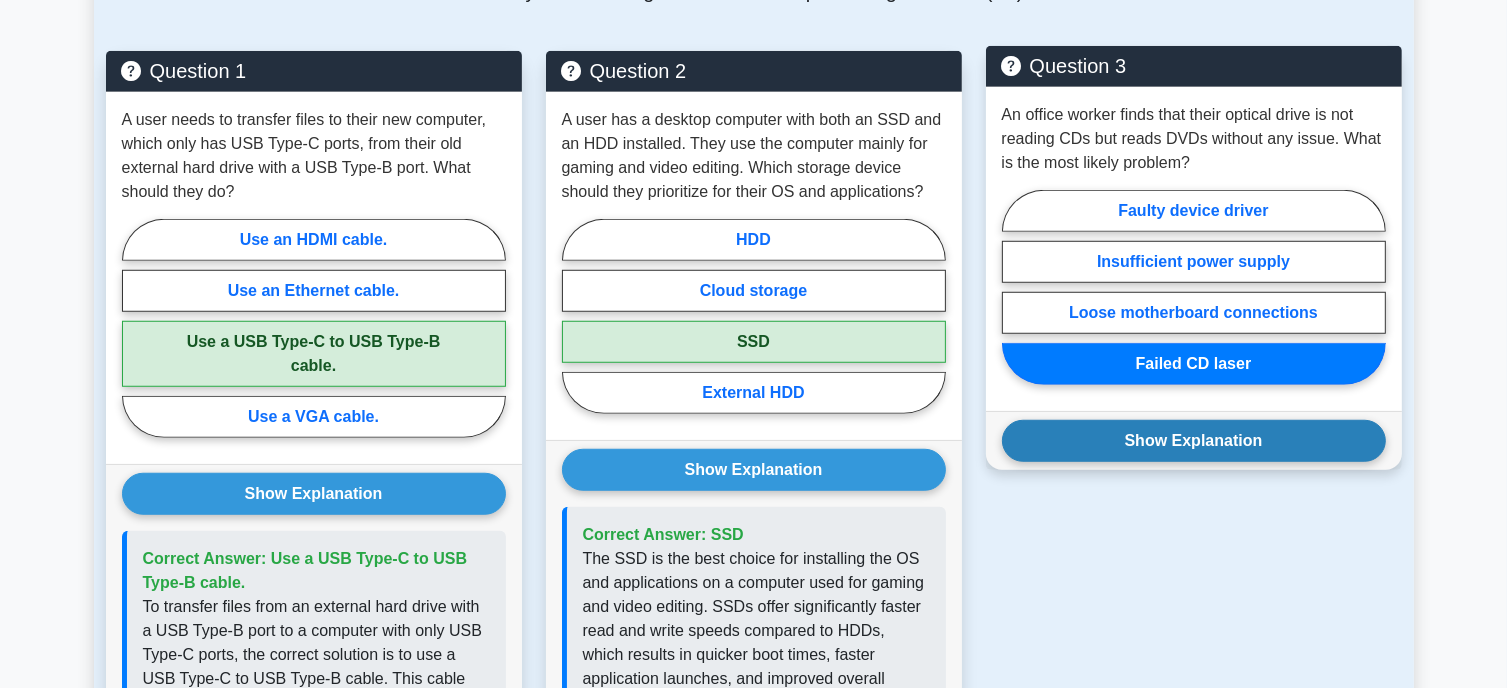 click on "Show Explanation" at bounding box center [1194, 441] 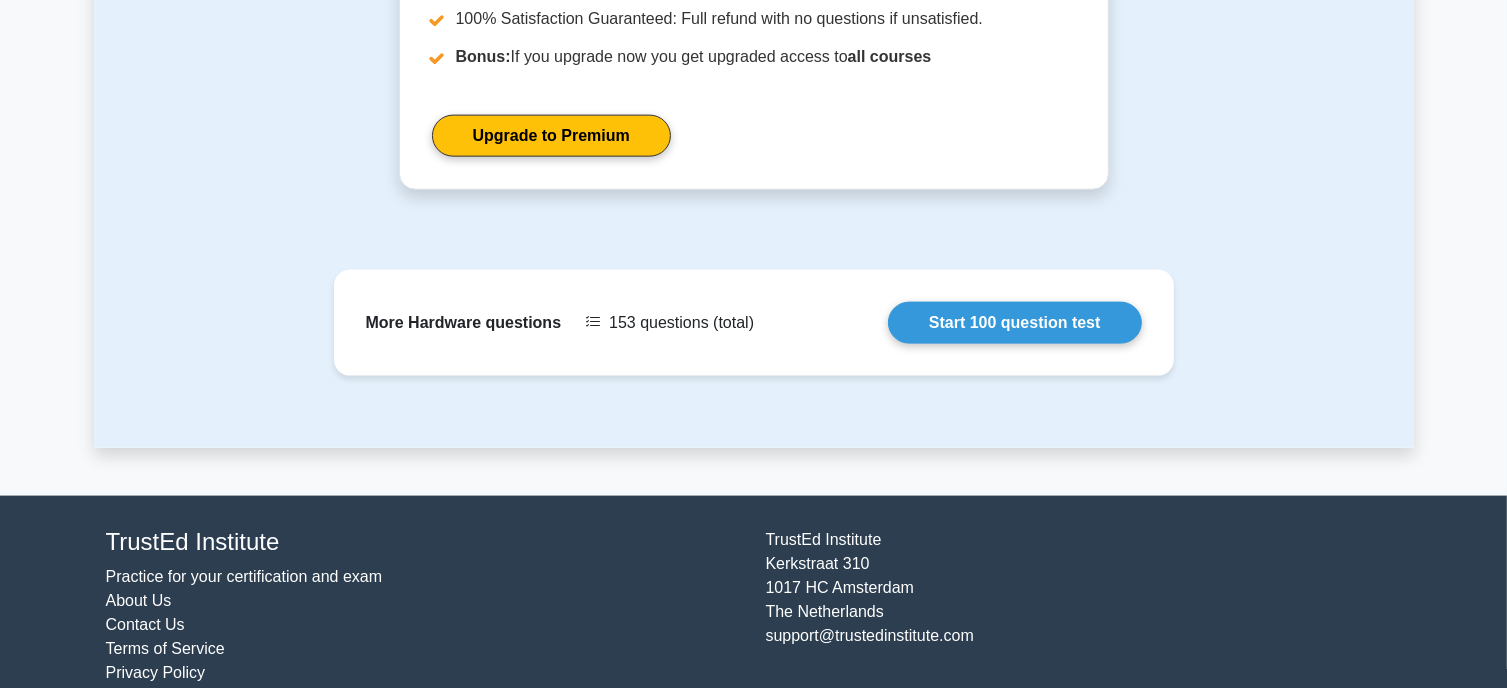 scroll, scrollTop: 2635, scrollLeft: 0, axis: vertical 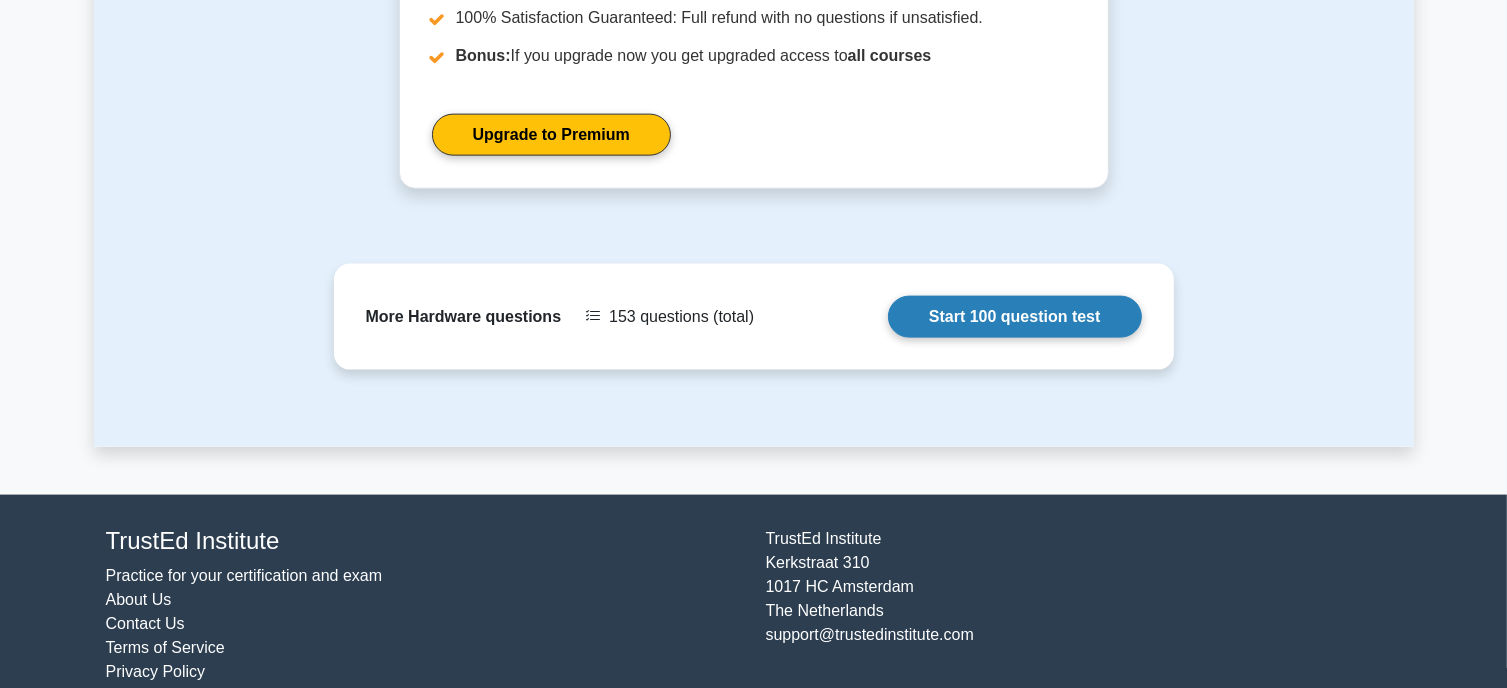 click on "Start 100 question test" at bounding box center [1015, 317] 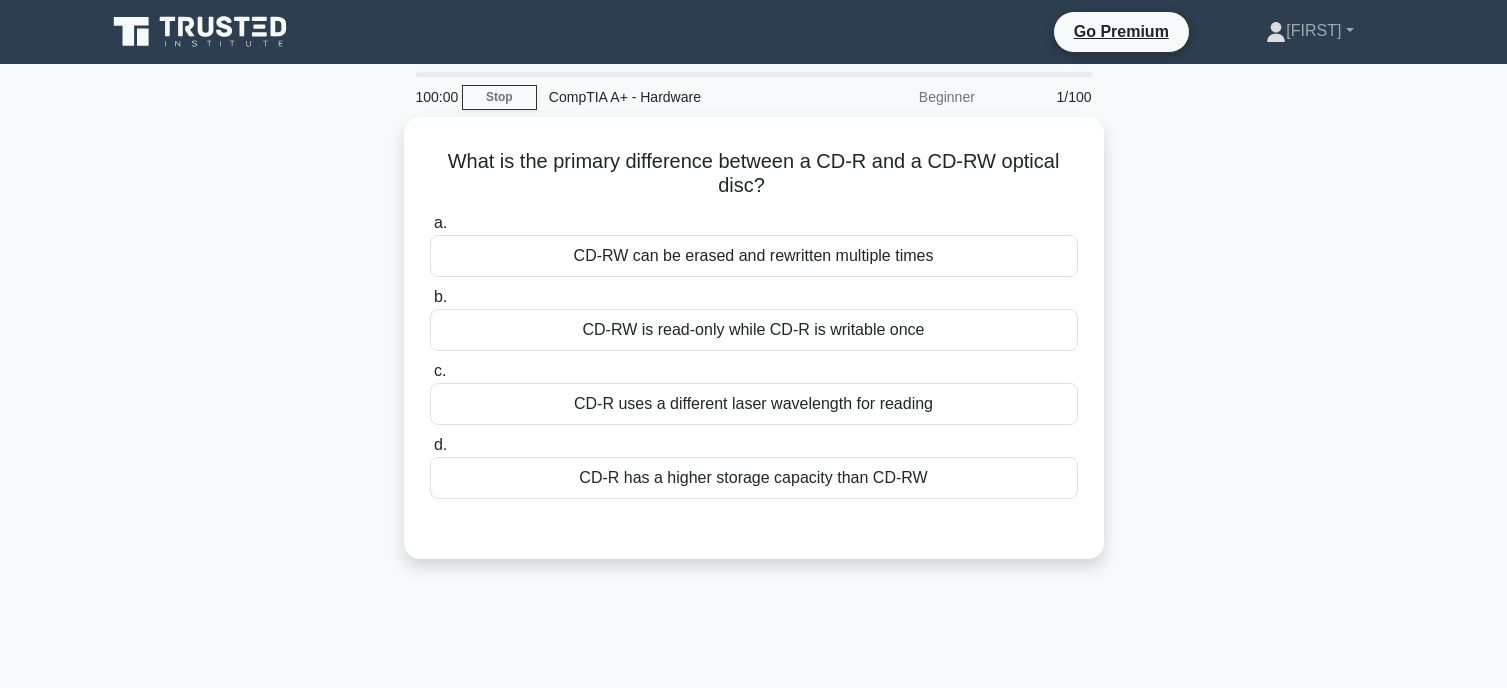 scroll, scrollTop: 0, scrollLeft: 0, axis: both 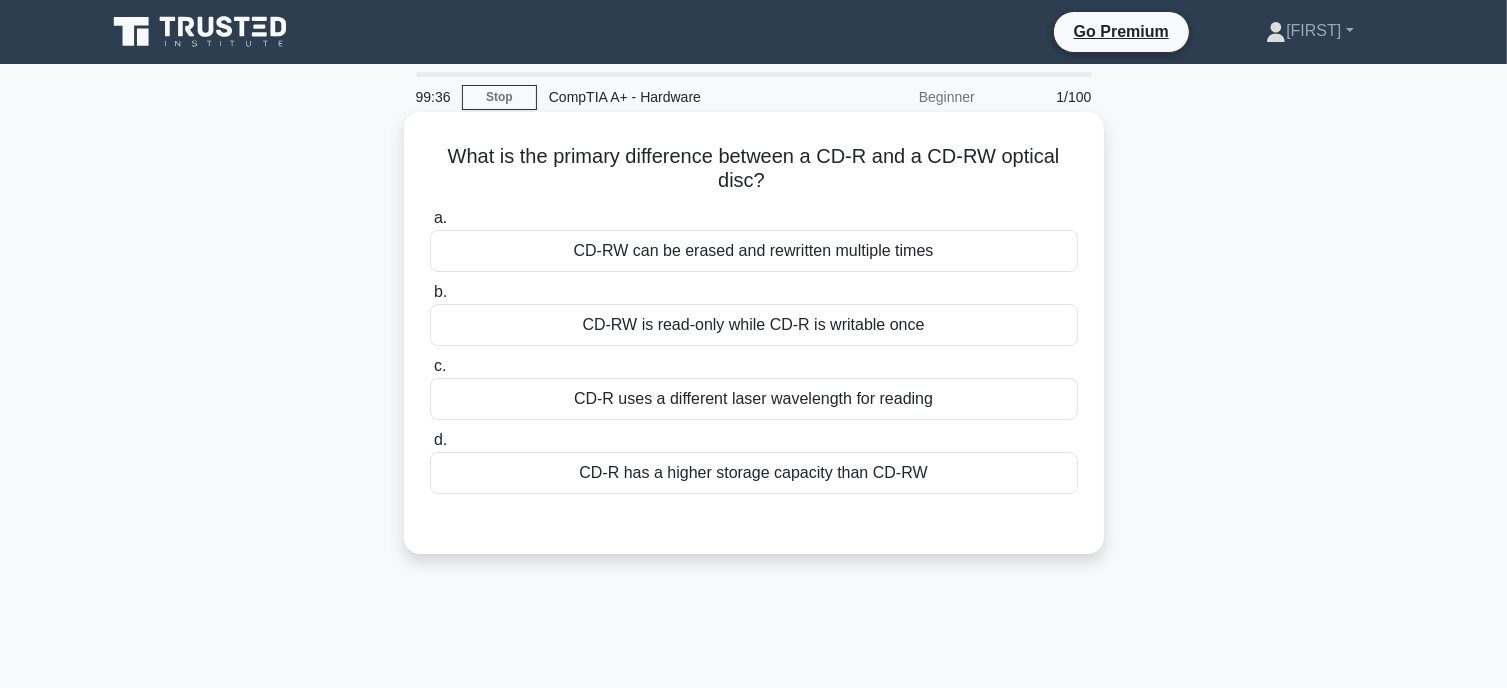 click on "a.
CD-RW can be erased and rewritten multiple times
b.
CD-RW is read-only while CD-R is writable once" at bounding box center [754, 350] 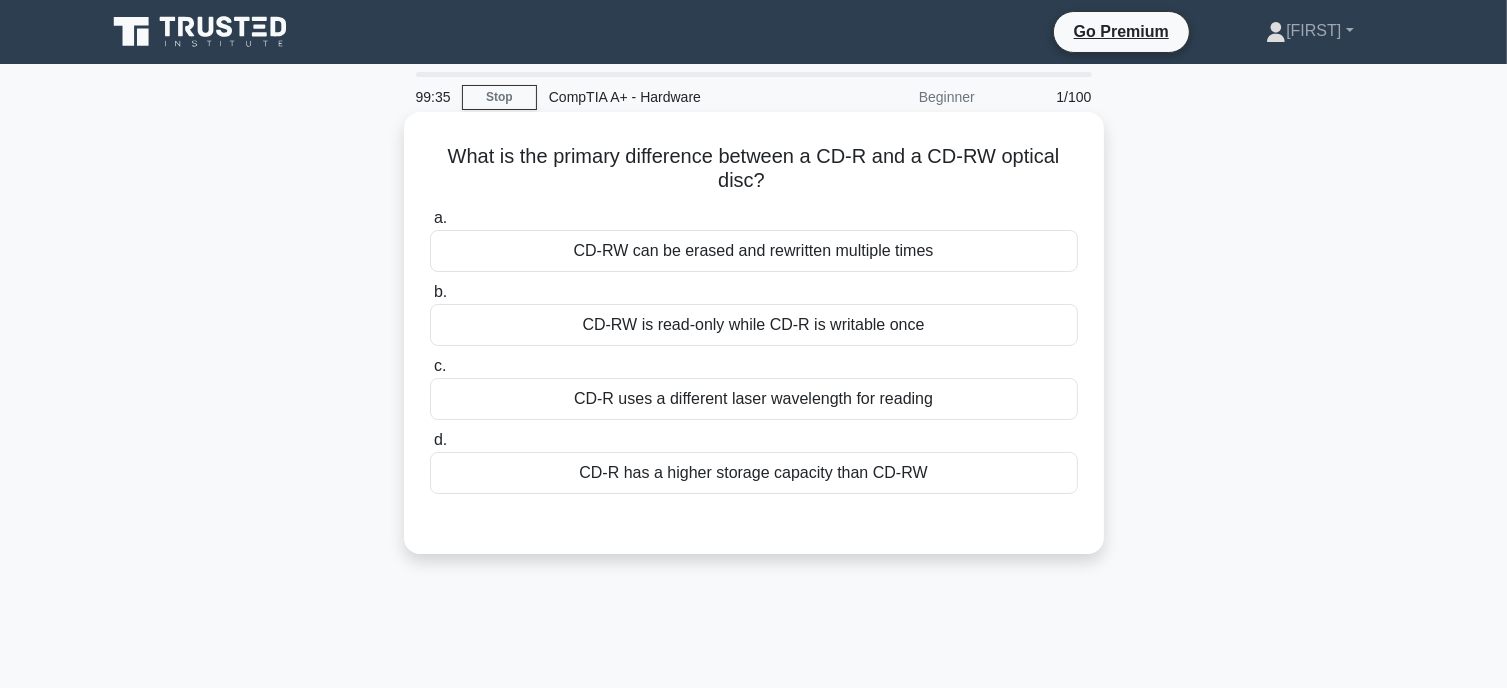 click on "CD-RW is read-only while CD-R is writable once" at bounding box center (754, 325) 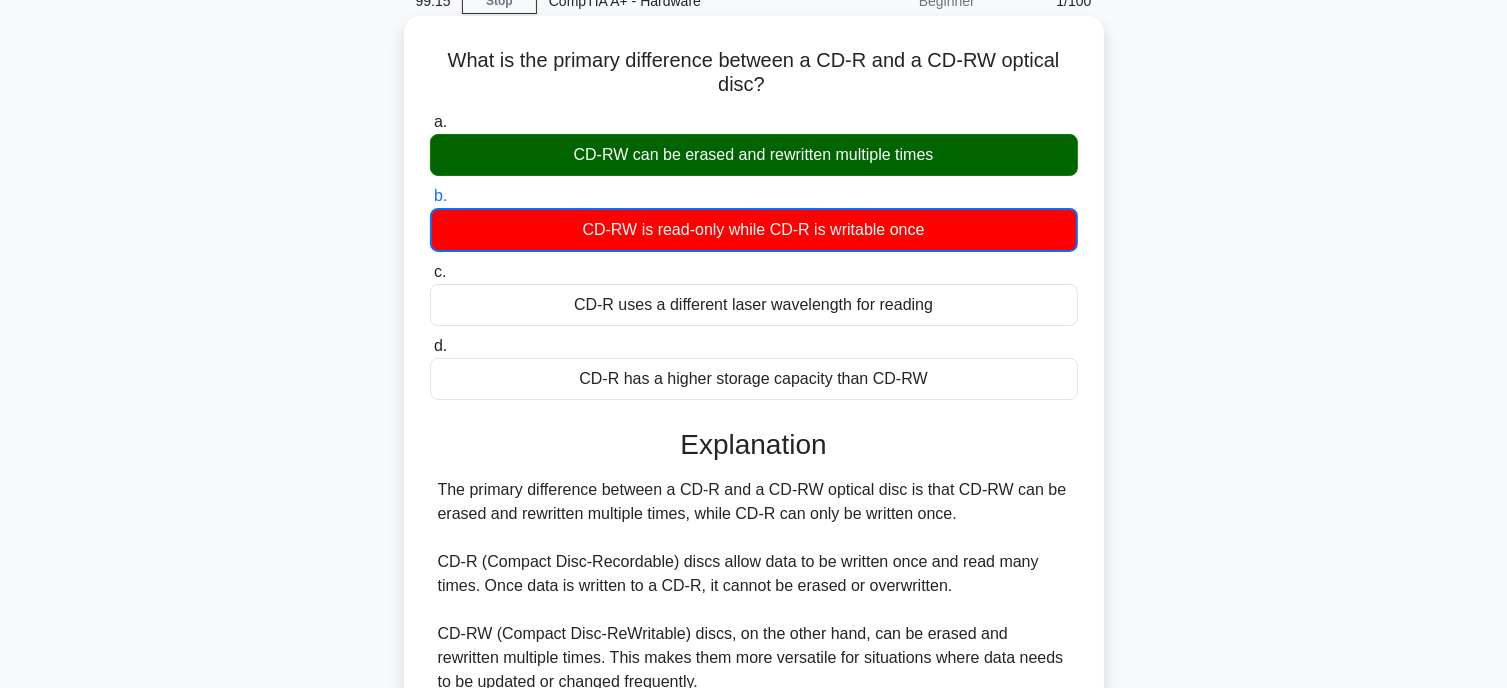 scroll, scrollTop: 0, scrollLeft: 0, axis: both 